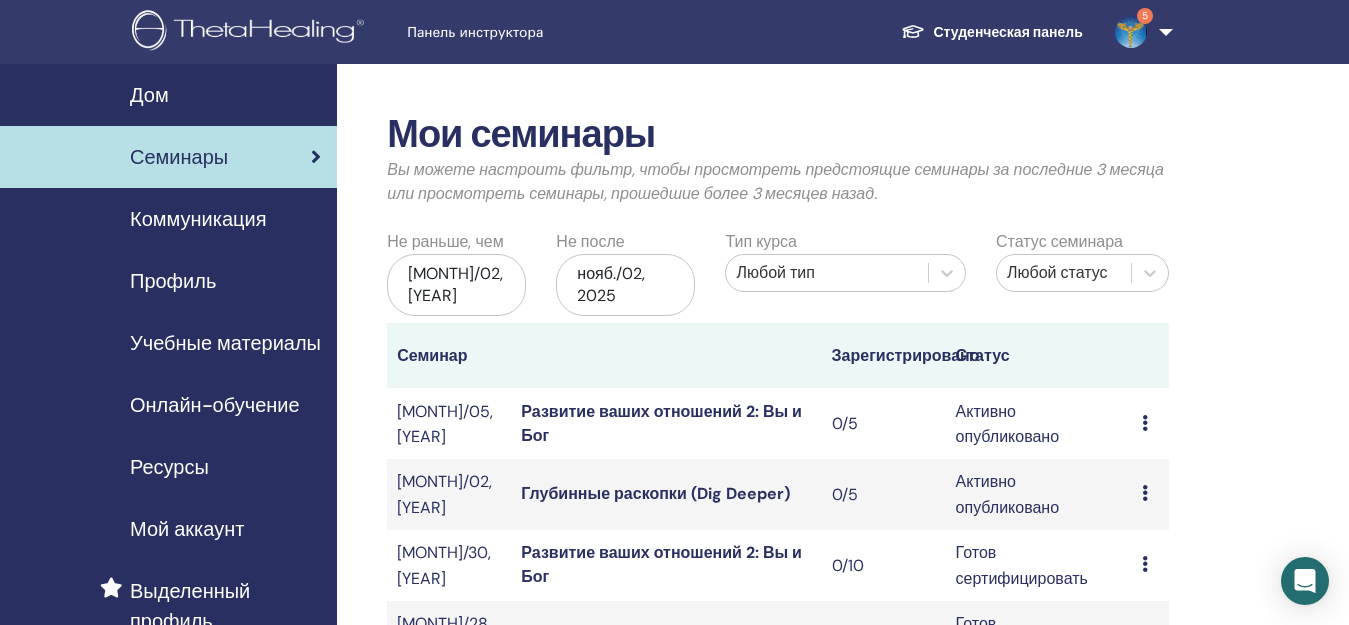 scroll, scrollTop: 0, scrollLeft: 0, axis: both 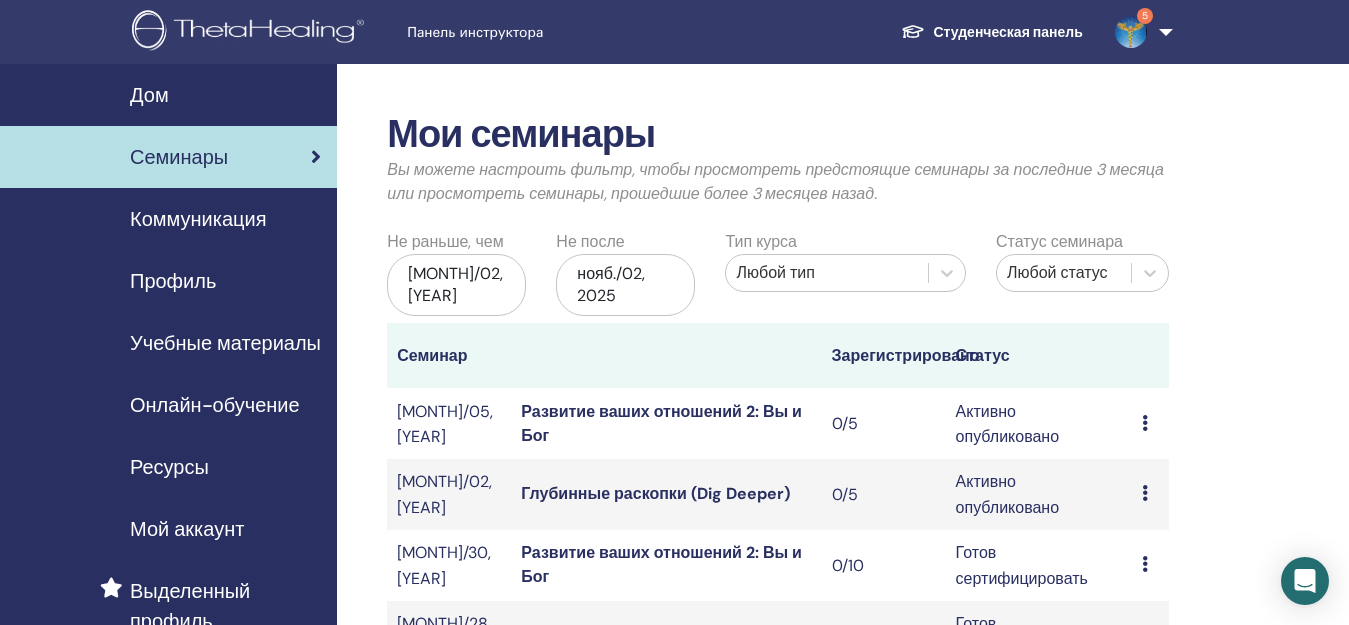 click on "Мои семинары Вы можете настроить фильтр, чтобы просмотреть предстоящие семинары за последние 3 месяца или просмотреть семинары, прошедшие более 3 месяцев назад. Не раньше, чем [MONTH]/02, [YEAR] Не после [MONTH]/02, [YEAR] Тип курса Любой тип Статус семинара Любой статус Семинар Зарегистрировано Статус [MONTH]/05, [YEAR] Развитие ваших отношений 2: Вы и Бог 0/5 Активно опубликовано Предварительный просмотр Редактировать Участники Отмена [MONTH]/02, [YEAR] Глубинные раскопки (Dig Deeper) 0/5 Активно опубликовано Предварительный просмотр Редактировать Участники Отмена [MONTH]/30, [YEAR] 0/10 1/5" at bounding box center (843, 783) 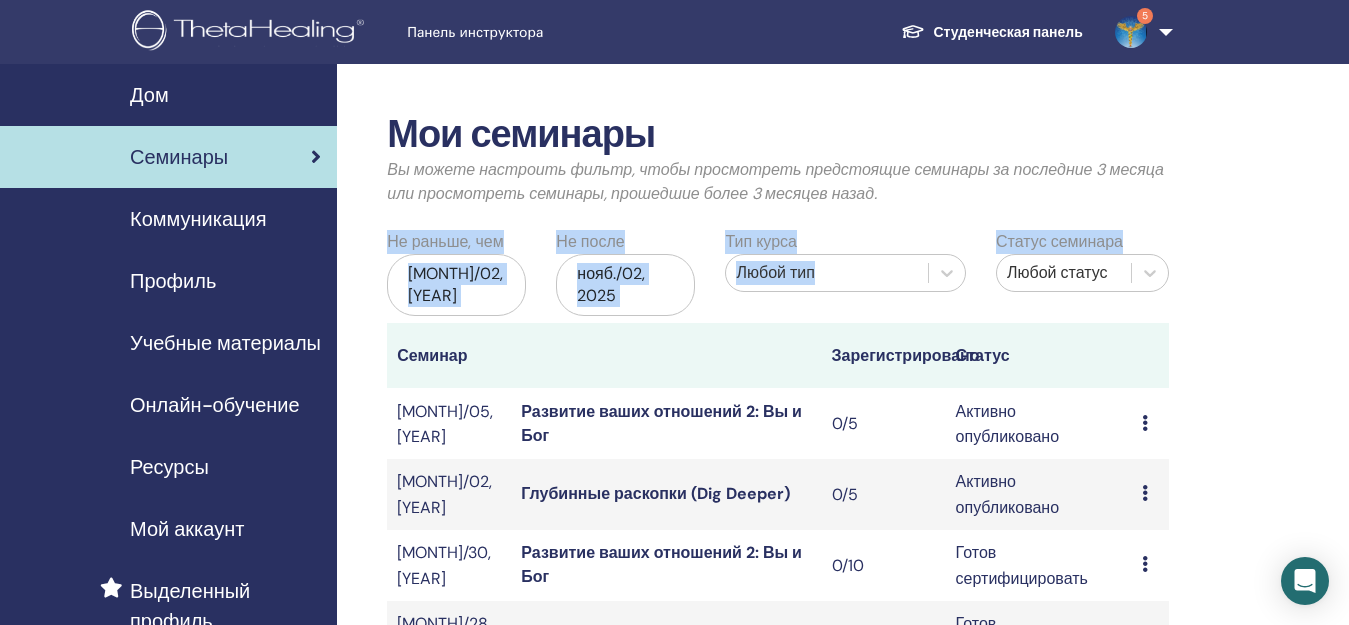 scroll, scrollTop: 547, scrollLeft: 0, axis: vertical 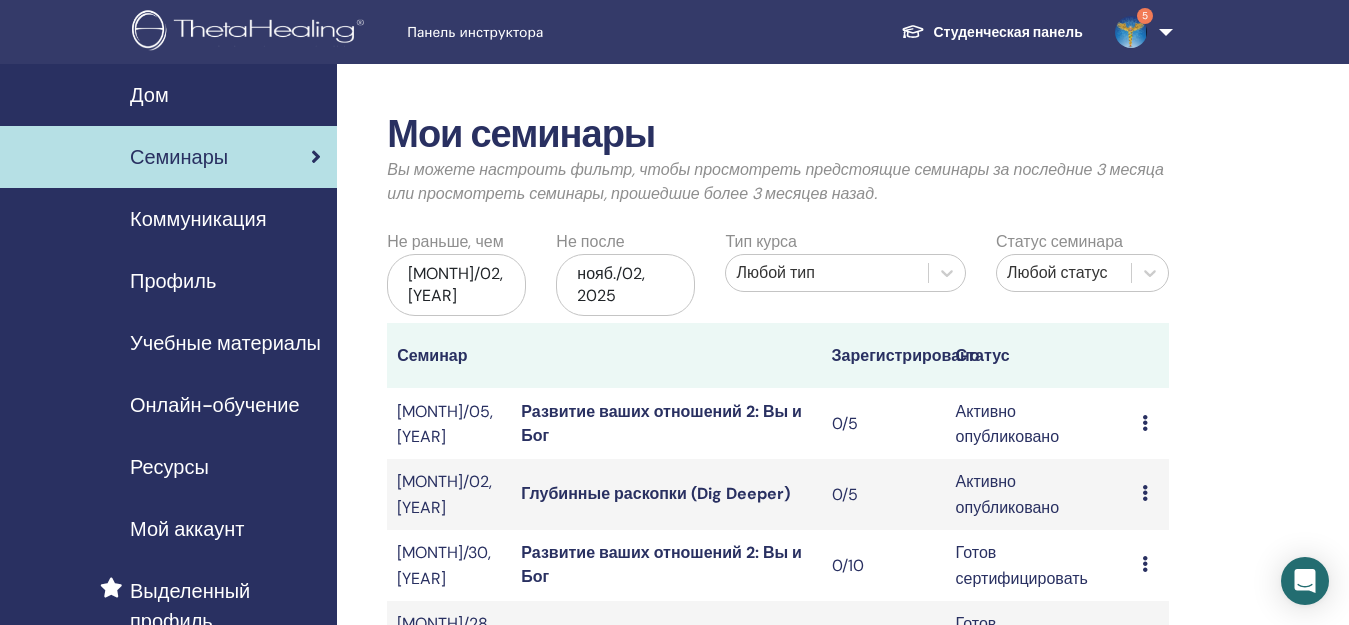 click at bounding box center (1145, 493) 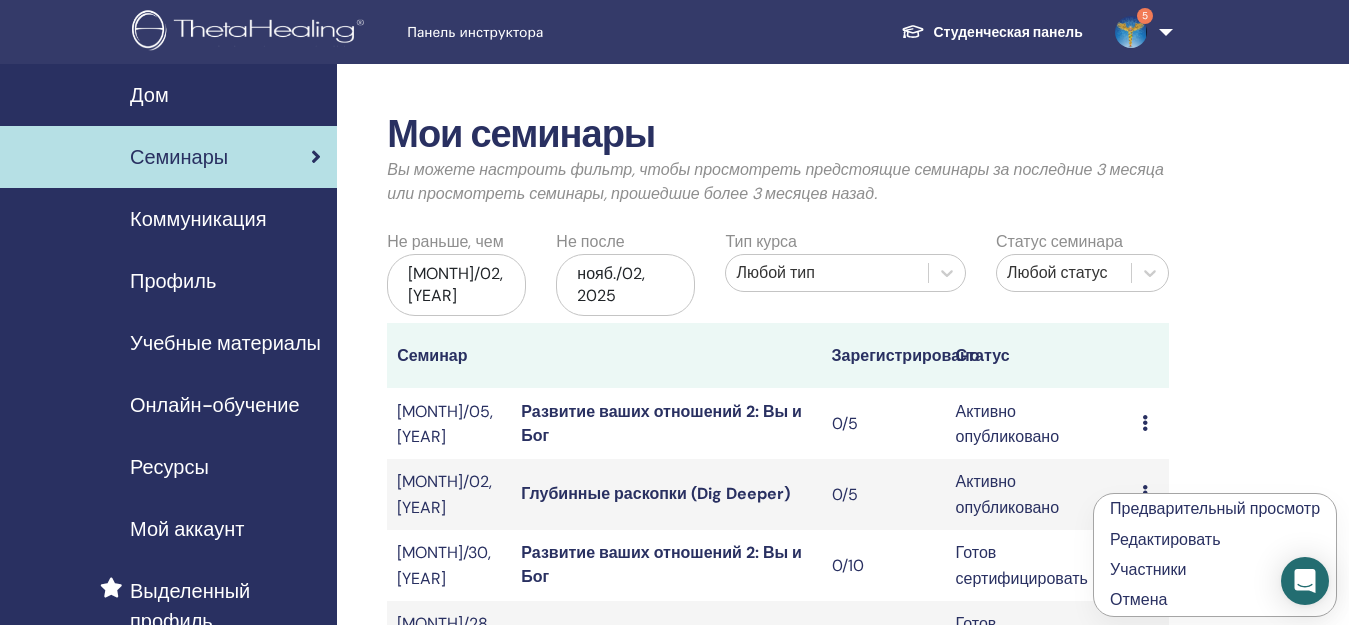 click on "Редактировать" at bounding box center [1165, 539] 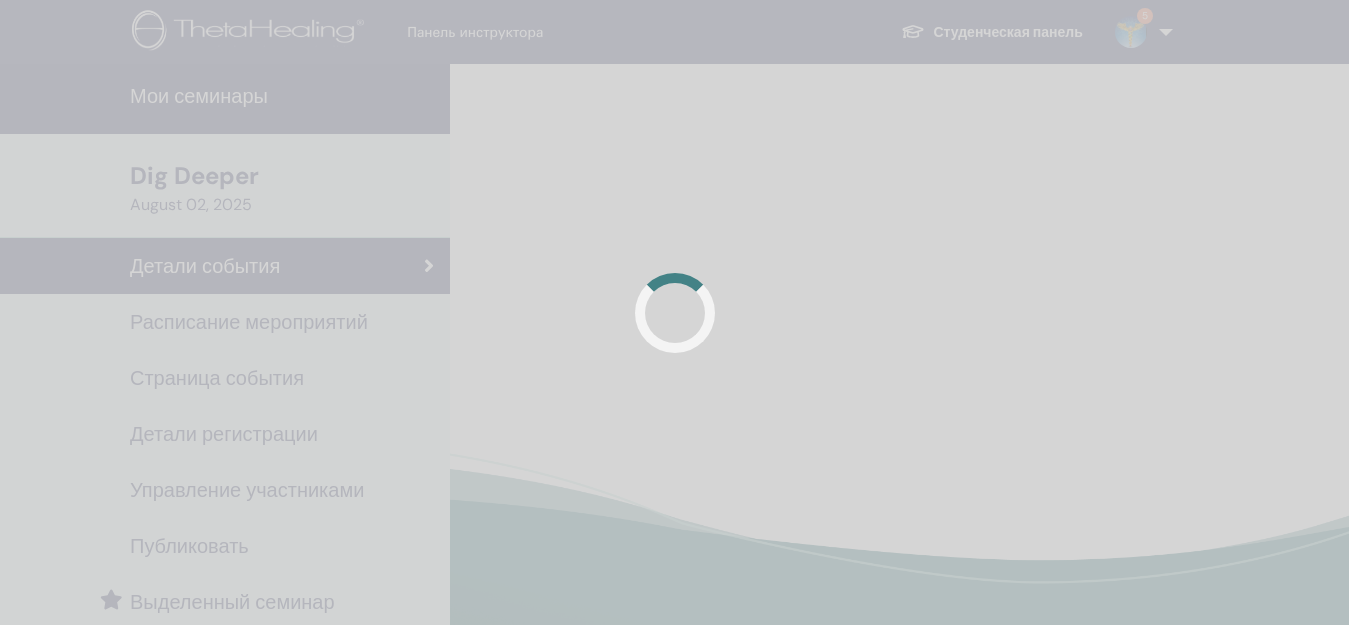 scroll, scrollTop: 0, scrollLeft: 0, axis: both 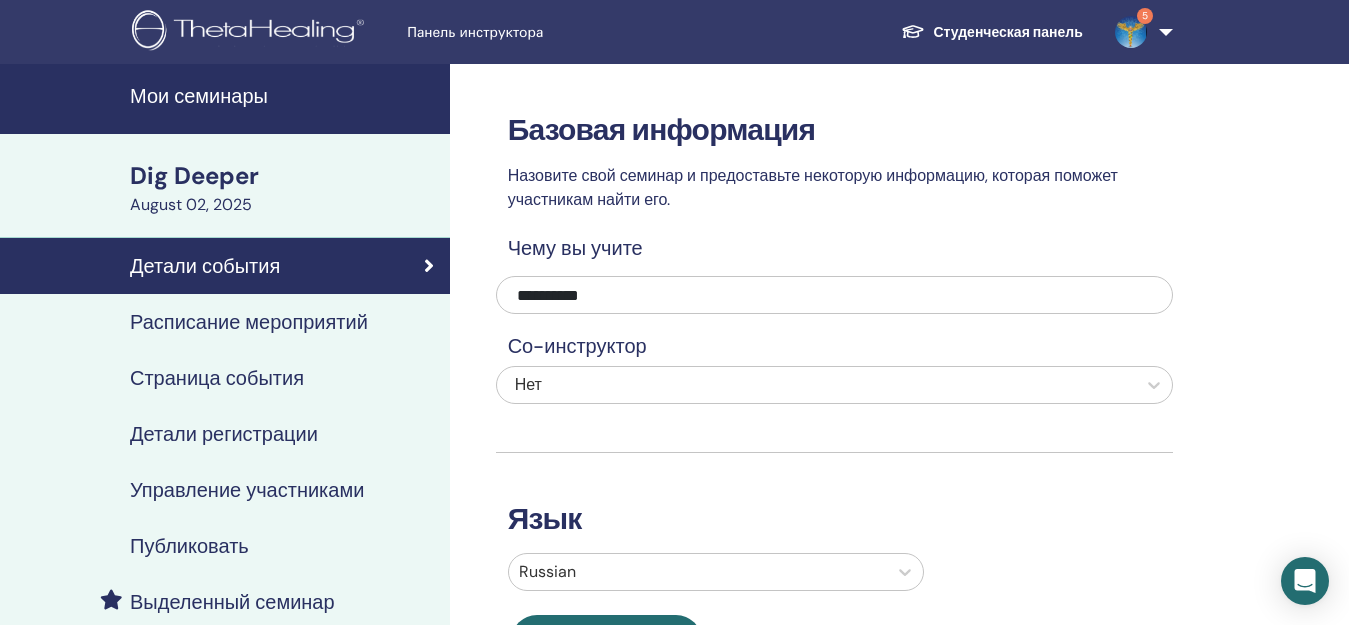 click on "**********" at bounding box center (834, 295) 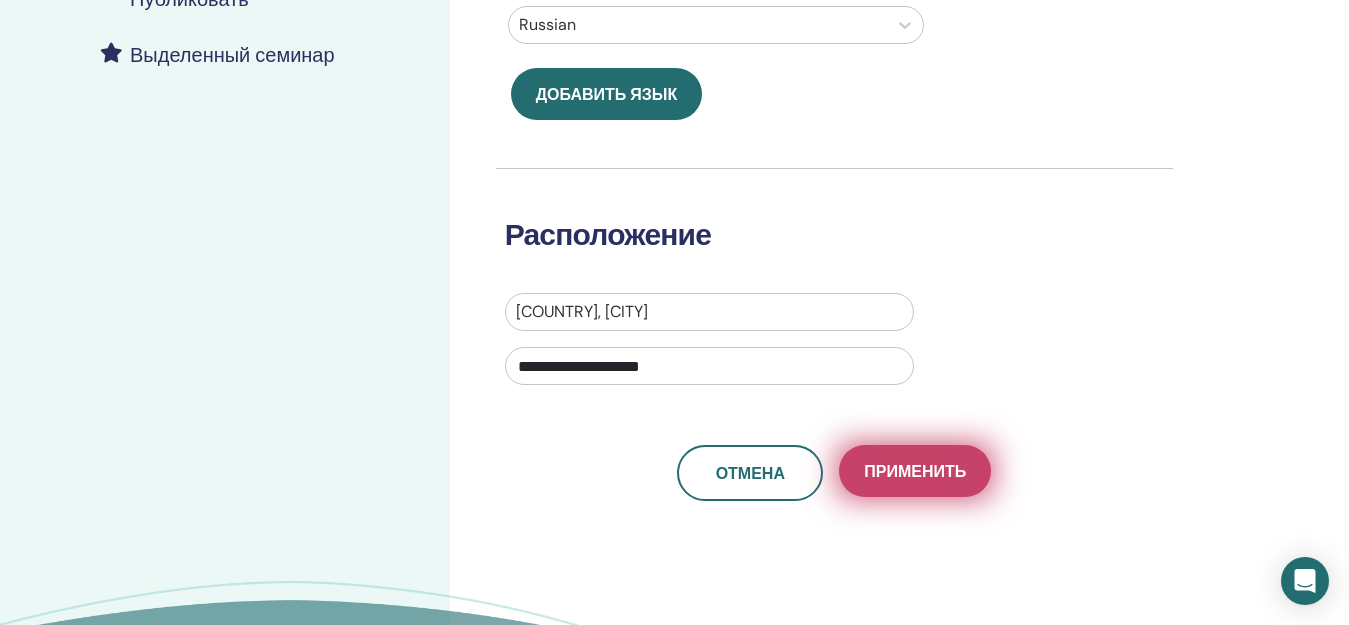 click on "Применить" at bounding box center [915, 471] 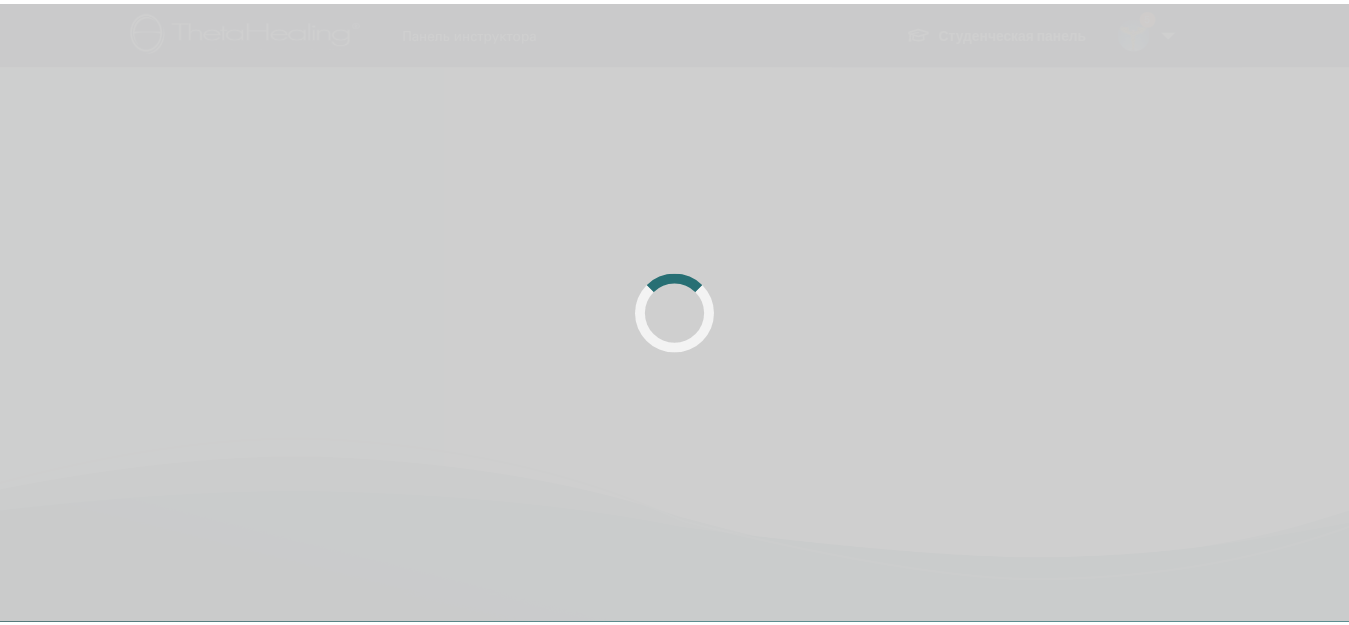 scroll, scrollTop: 0, scrollLeft: 0, axis: both 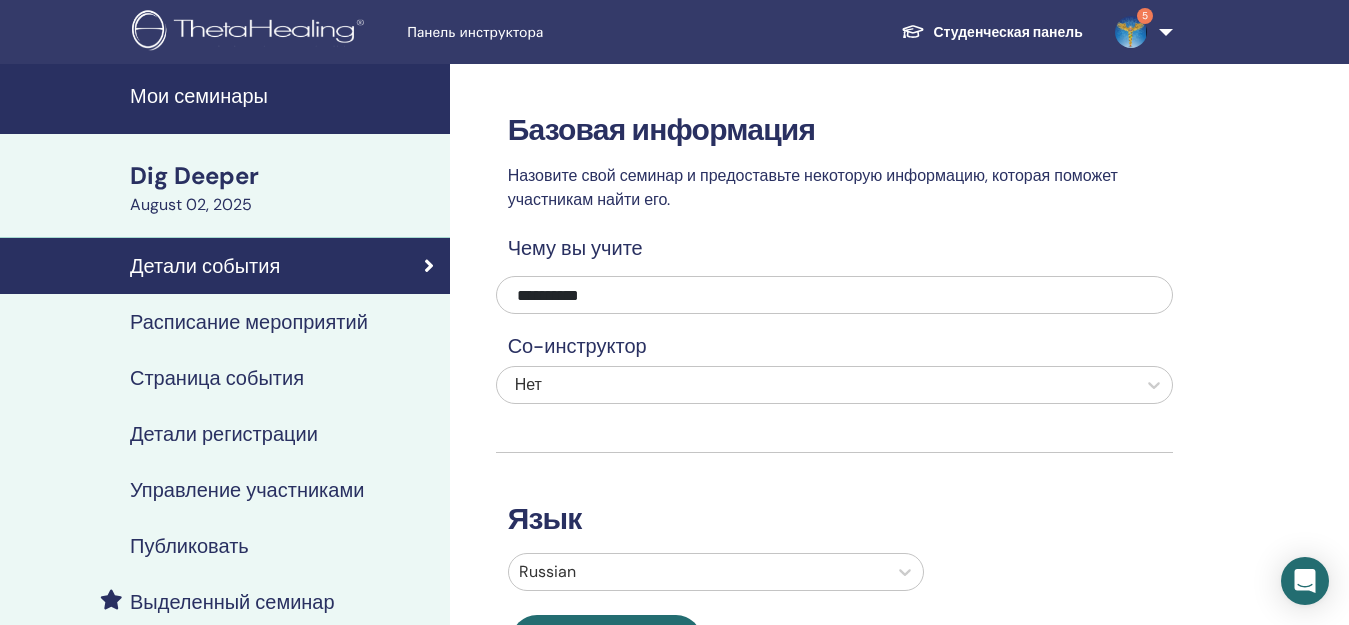 click on "Детали регистрации" at bounding box center (224, 434) 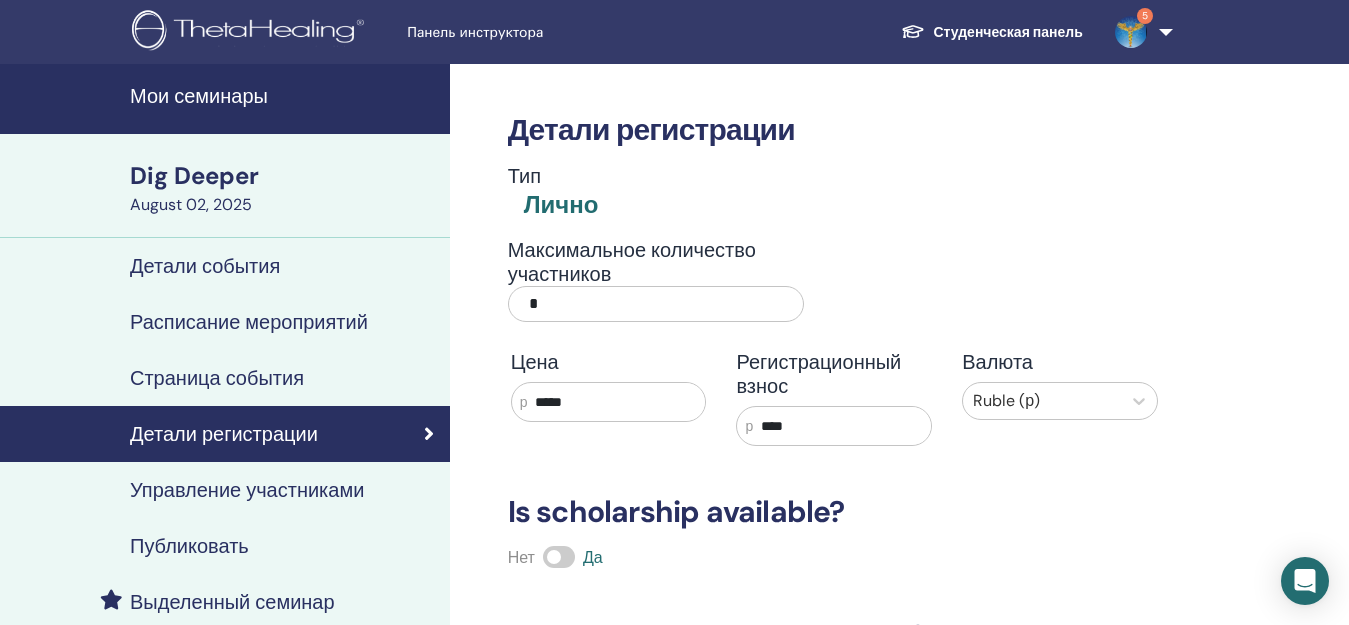 scroll, scrollTop: 547, scrollLeft: 0, axis: vertical 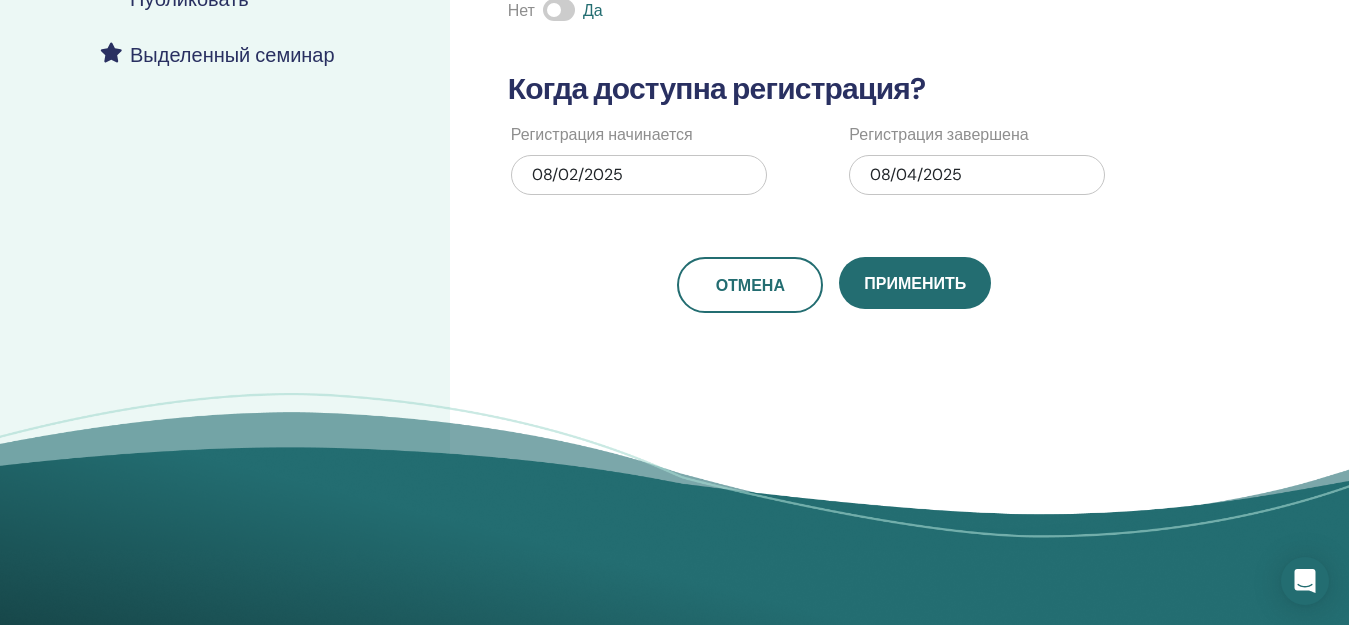 click on "08/02/2025" at bounding box center (639, 175) 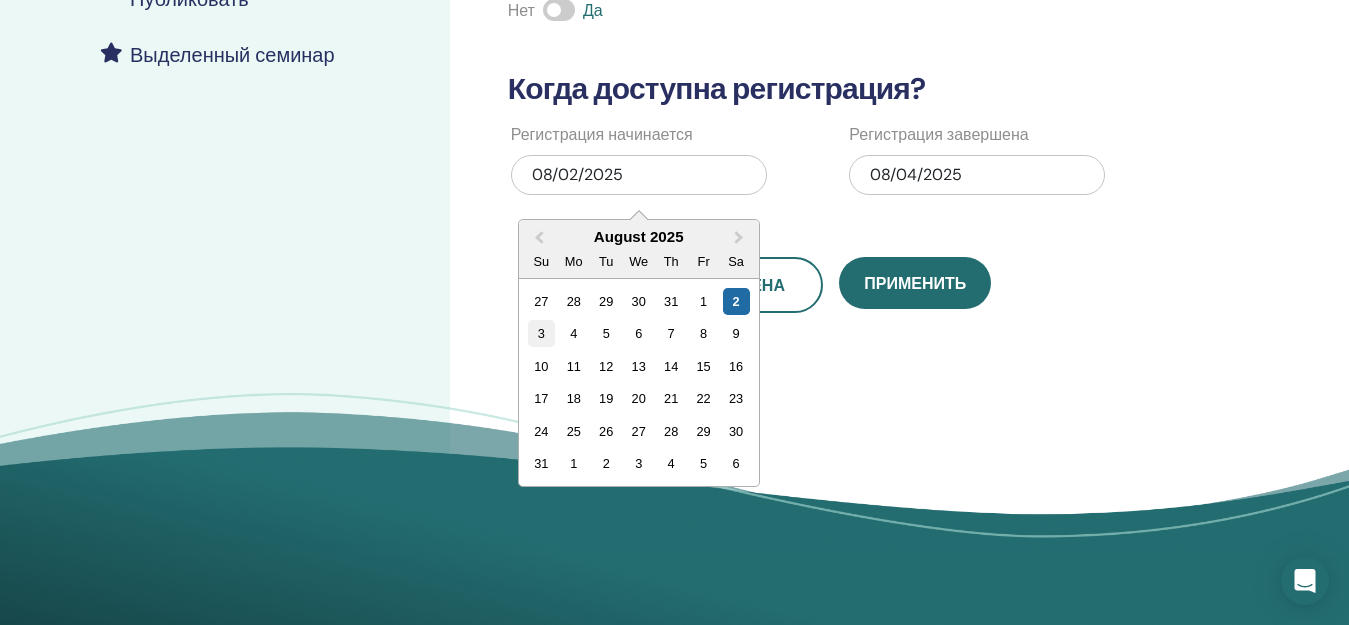 click on "3" at bounding box center (541, 333) 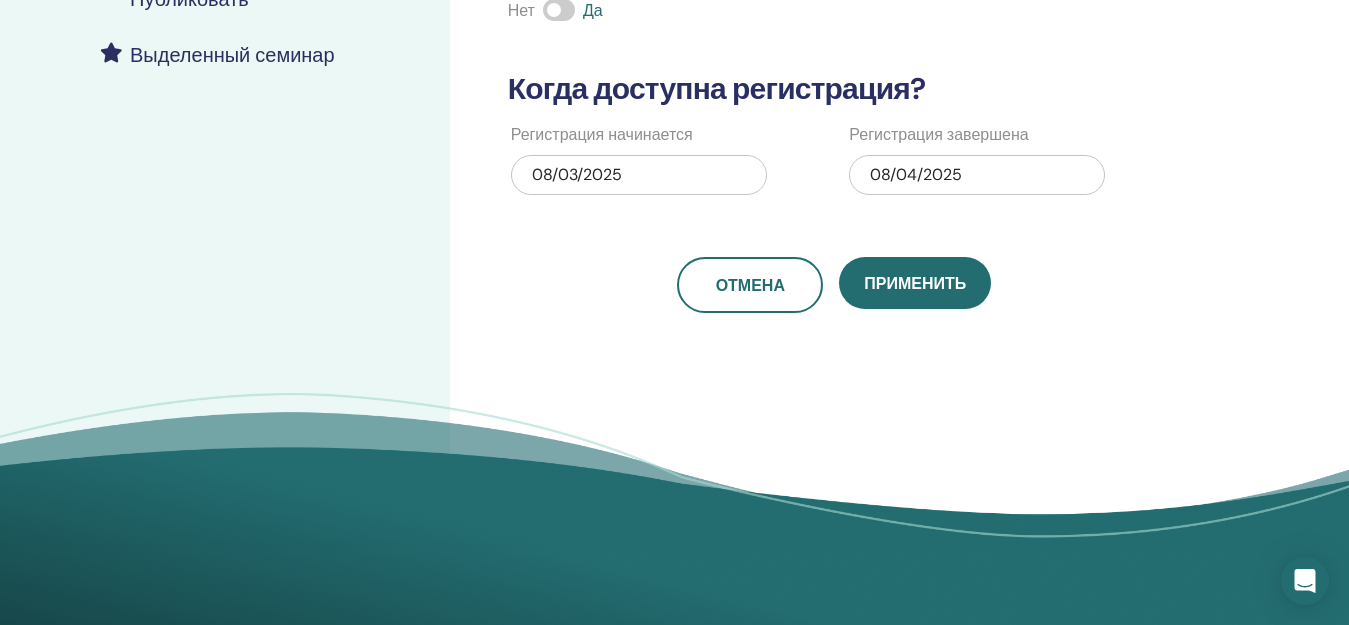 click on "08/04/2025" at bounding box center (977, 175) 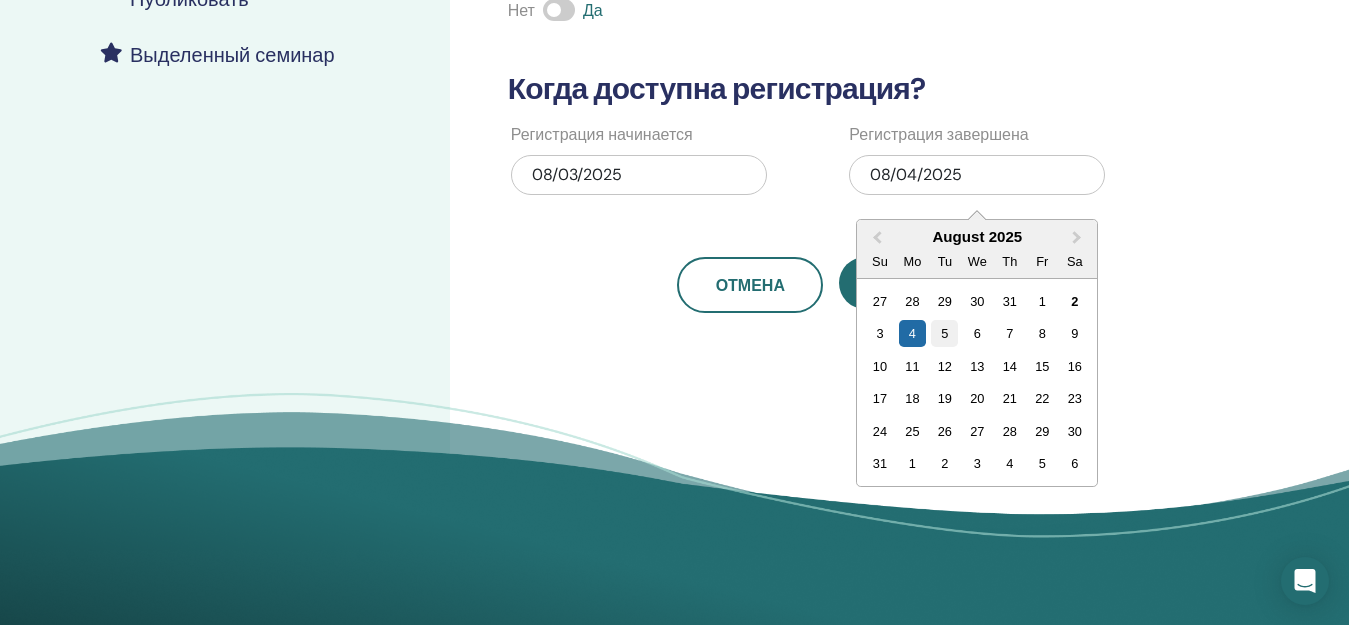 click on "5" at bounding box center (944, 333) 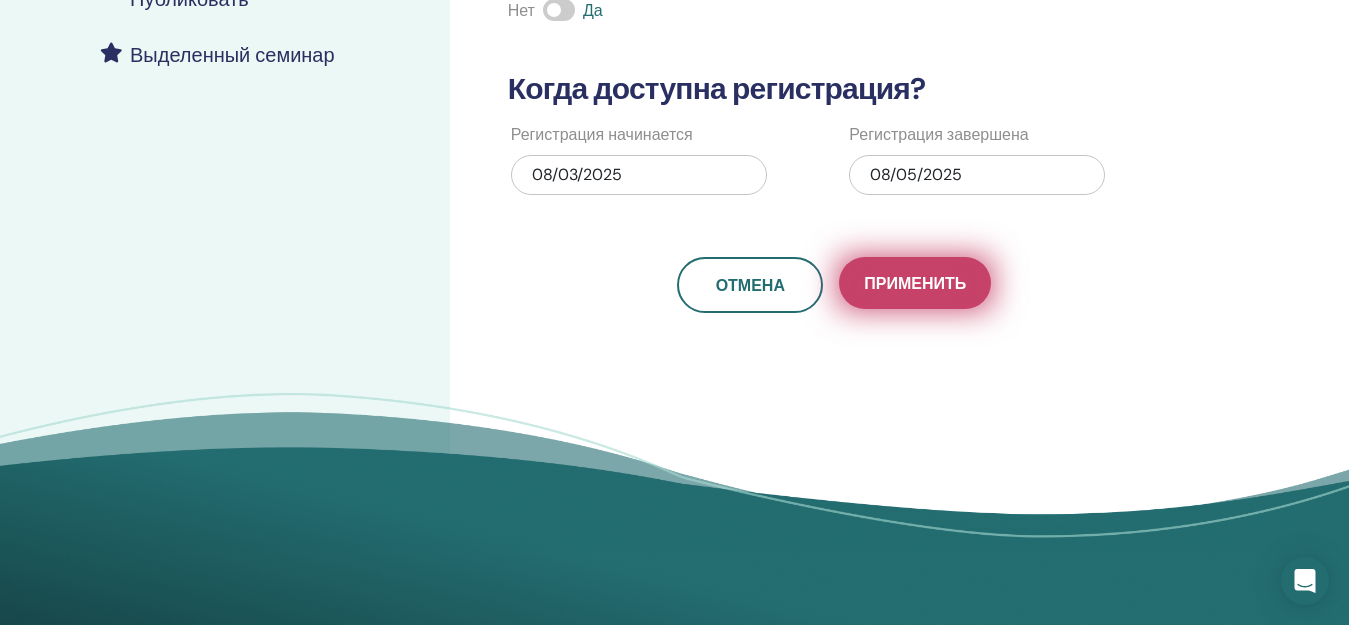 click on "Применить" at bounding box center [915, 283] 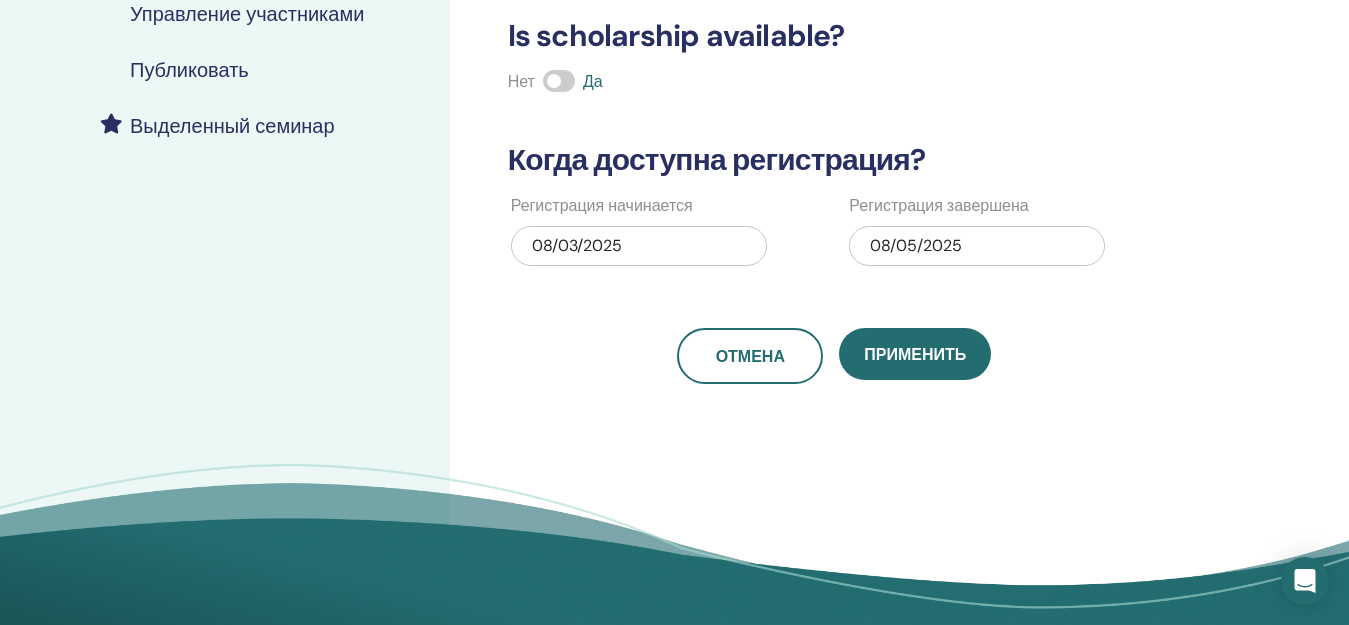 scroll, scrollTop: 547, scrollLeft: 0, axis: vertical 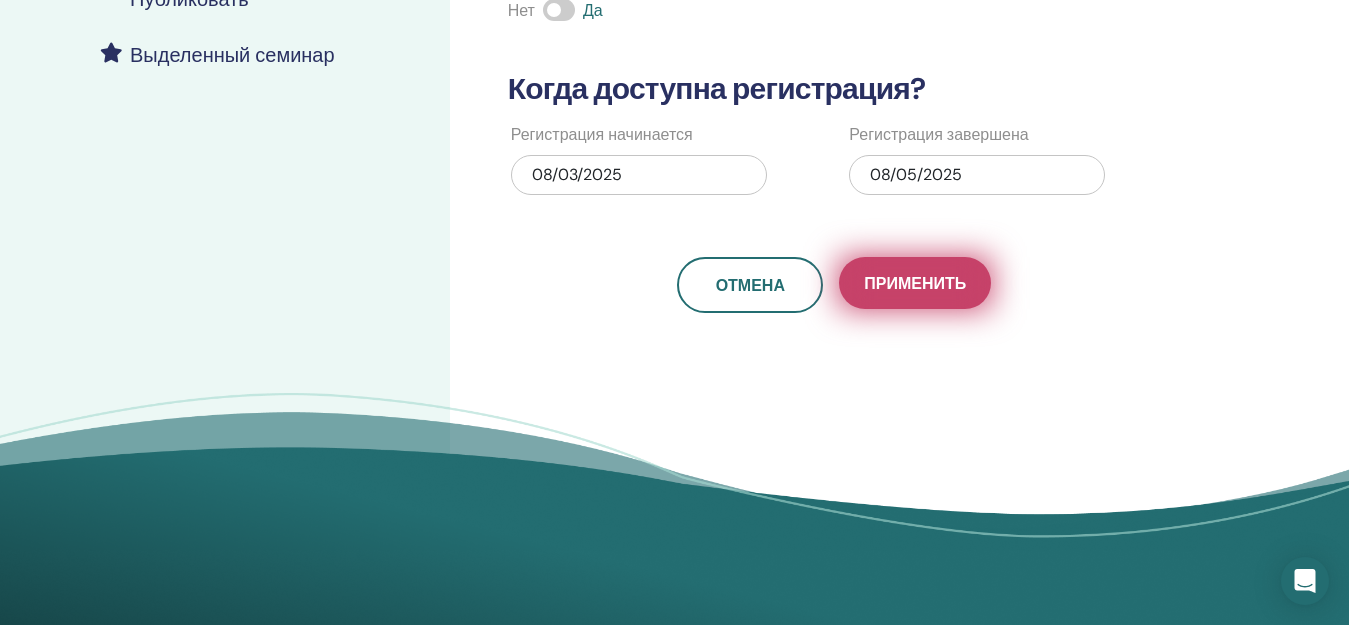 click on "Применить" at bounding box center [915, 283] 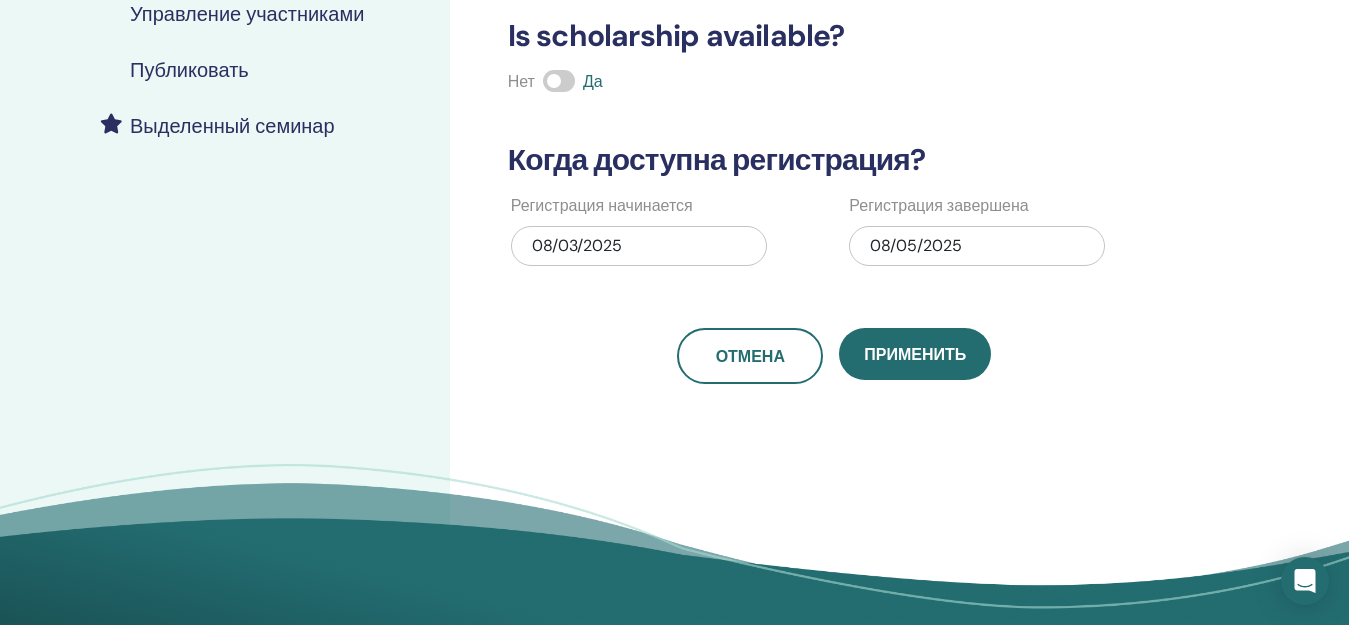 scroll, scrollTop: 547, scrollLeft: 0, axis: vertical 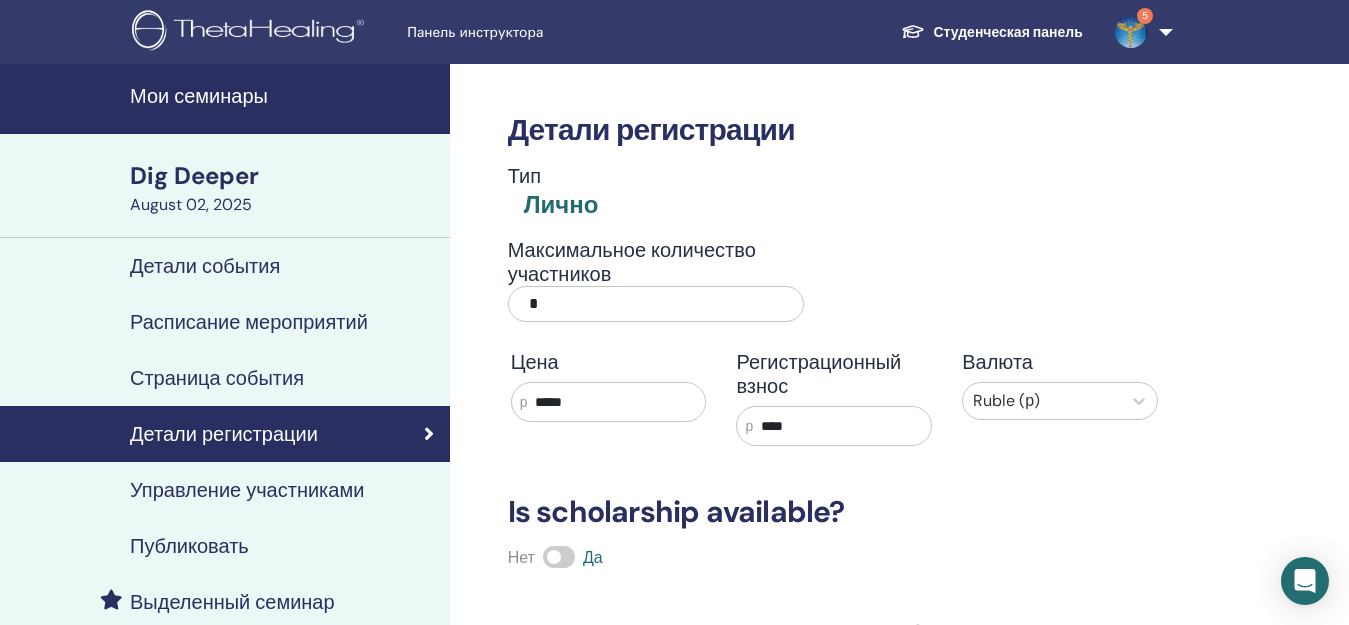 click on "Детали регистрации Тип Лично Максимальное количество участников * Цена р ***** Регистрационный взнос р **** Валюта Ruble (р) Is scholarship available? Нет Да Когда доступна регистрация? Регистрация начинается 08/03/2025 Регистрация завершена 08/05/2025 Отмена Применить" at bounding box center (899, 602) 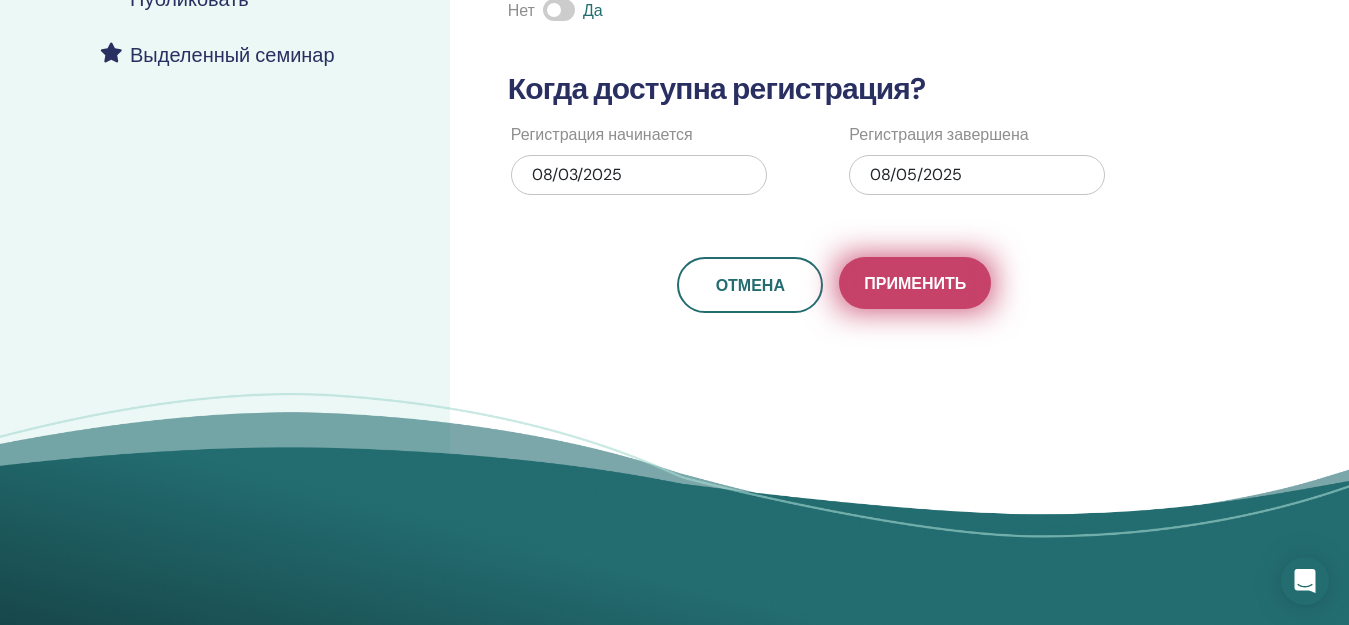 click on "Применить" at bounding box center (915, 283) 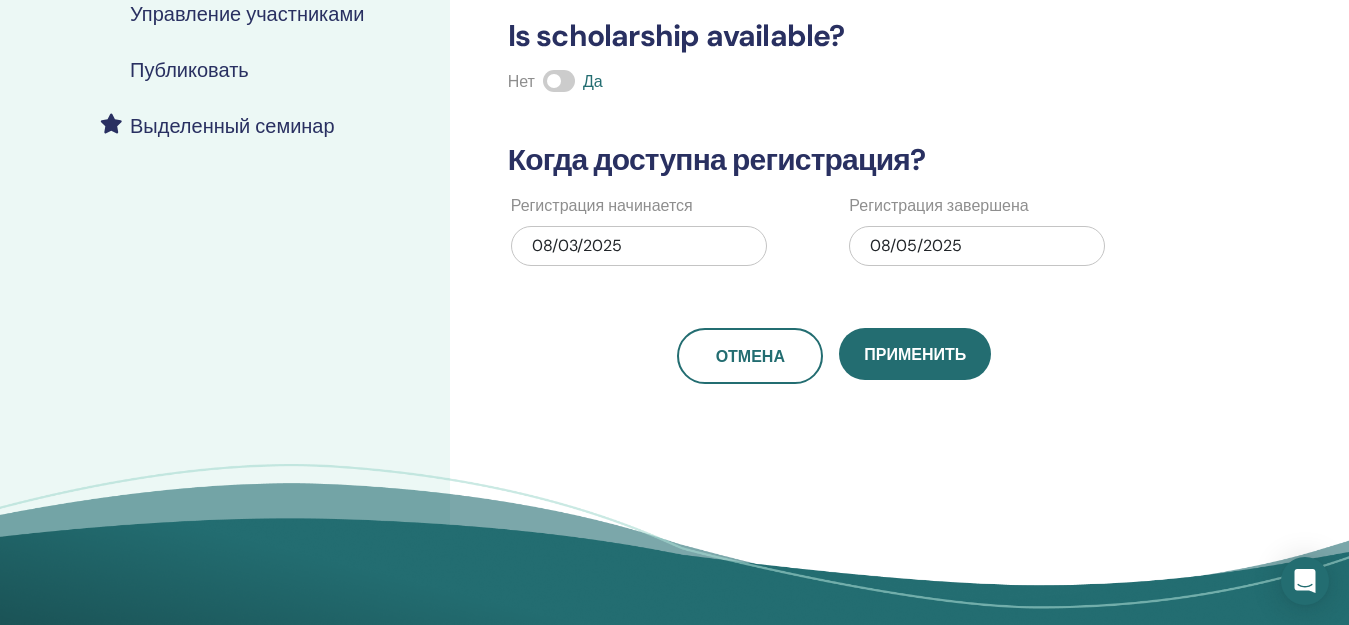 scroll, scrollTop: 547, scrollLeft: 0, axis: vertical 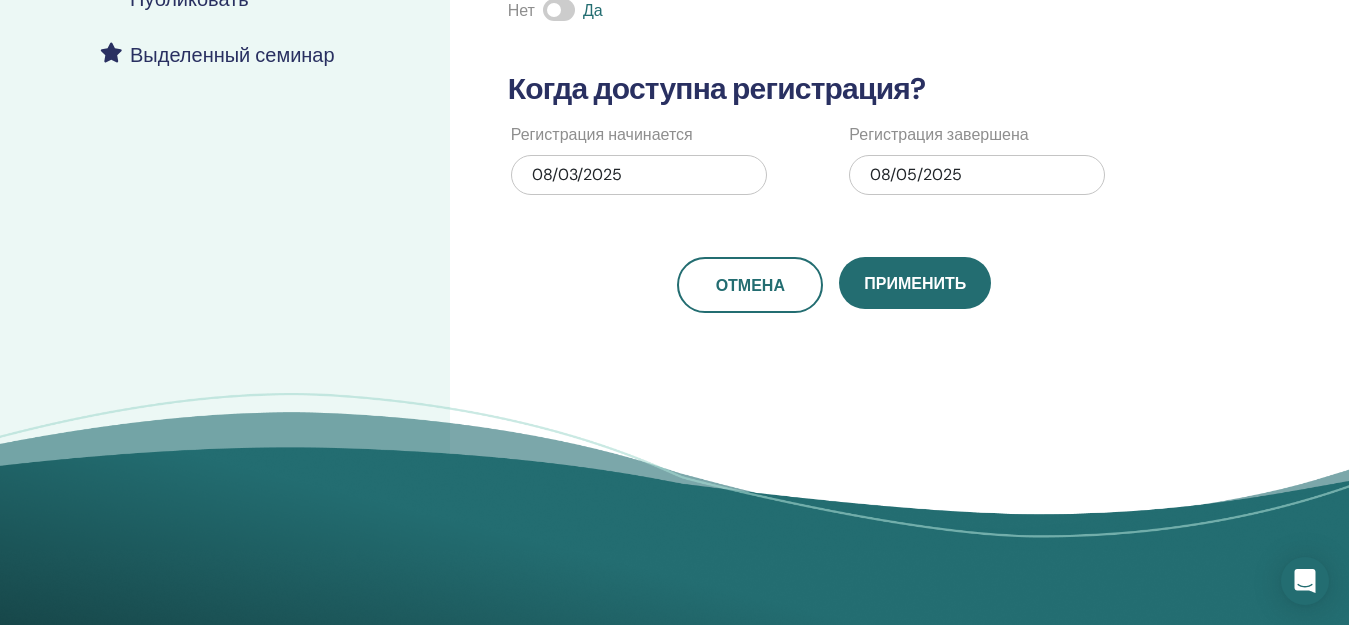 click on "Применить" at bounding box center (915, 283) 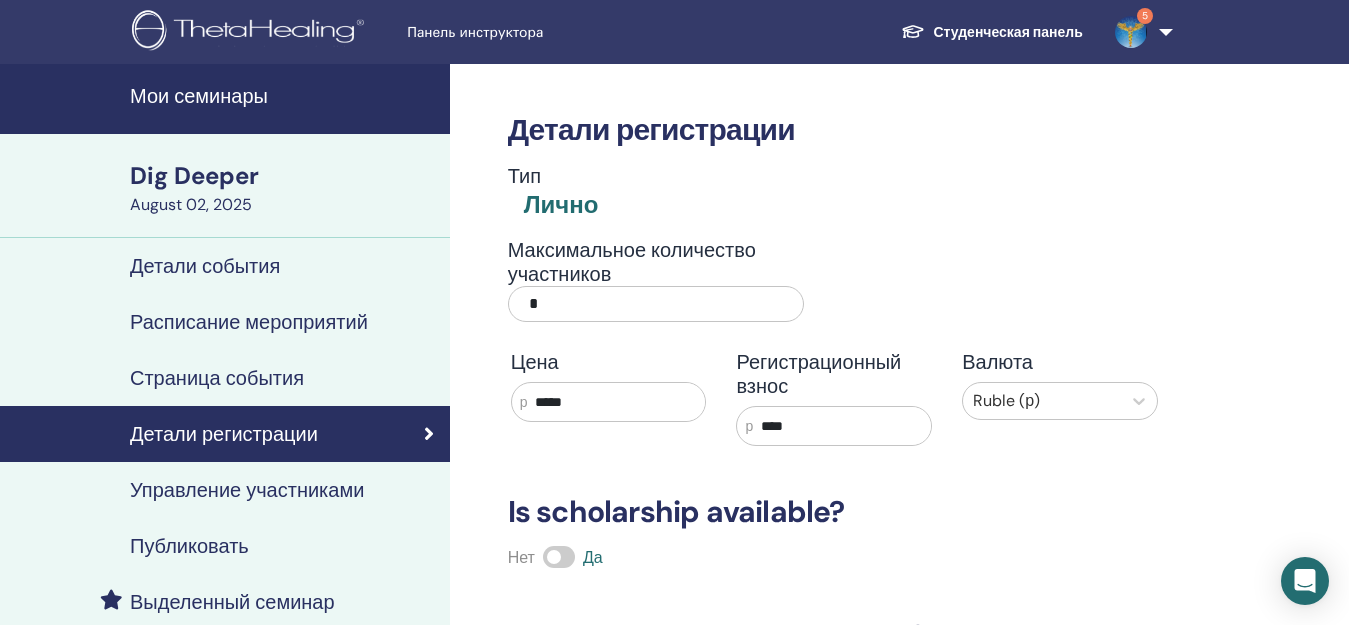 click on "Публиковать" at bounding box center (189, 546) 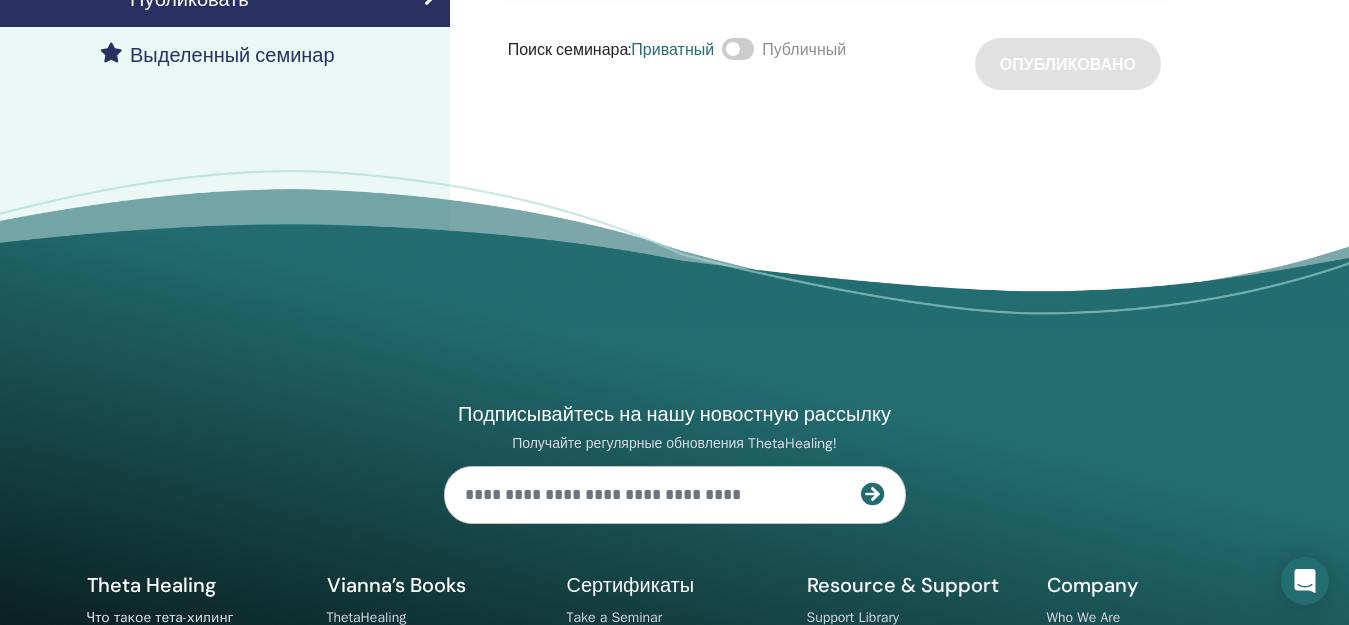scroll, scrollTop: 0, scrollLeft: 0, axis: both 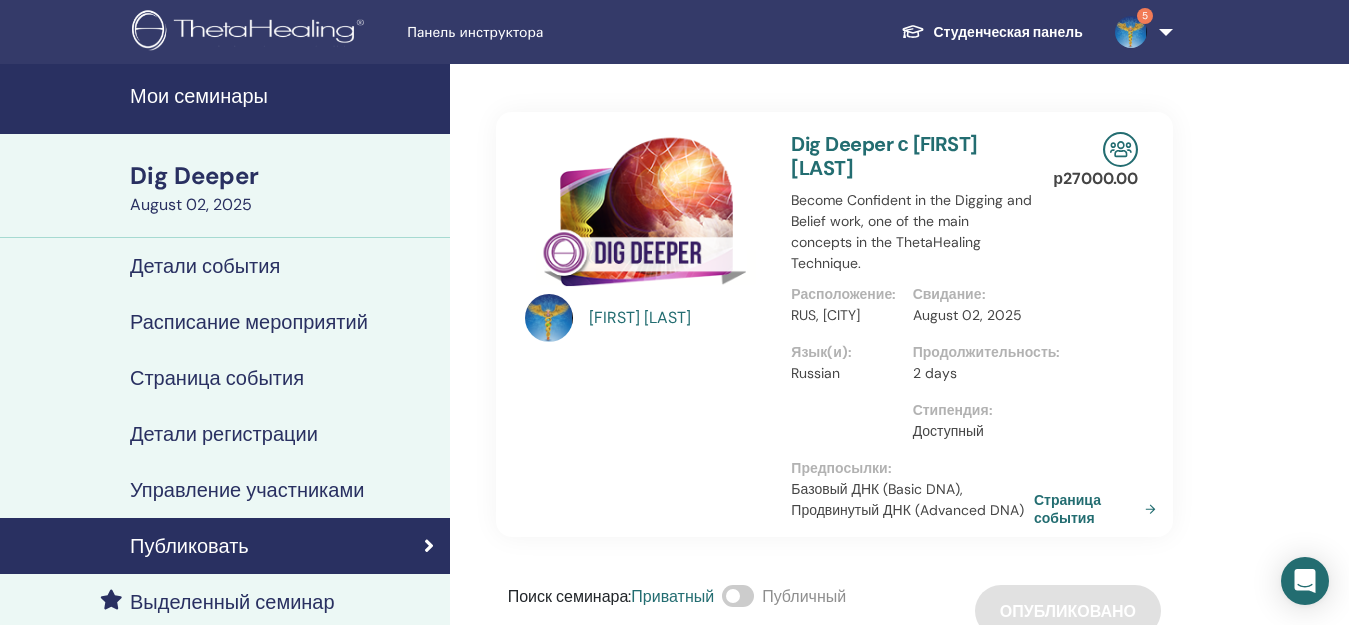 click on "Поиск семинара :  Приватный Публичный Опубликовано" at bounding box center [834, 611] 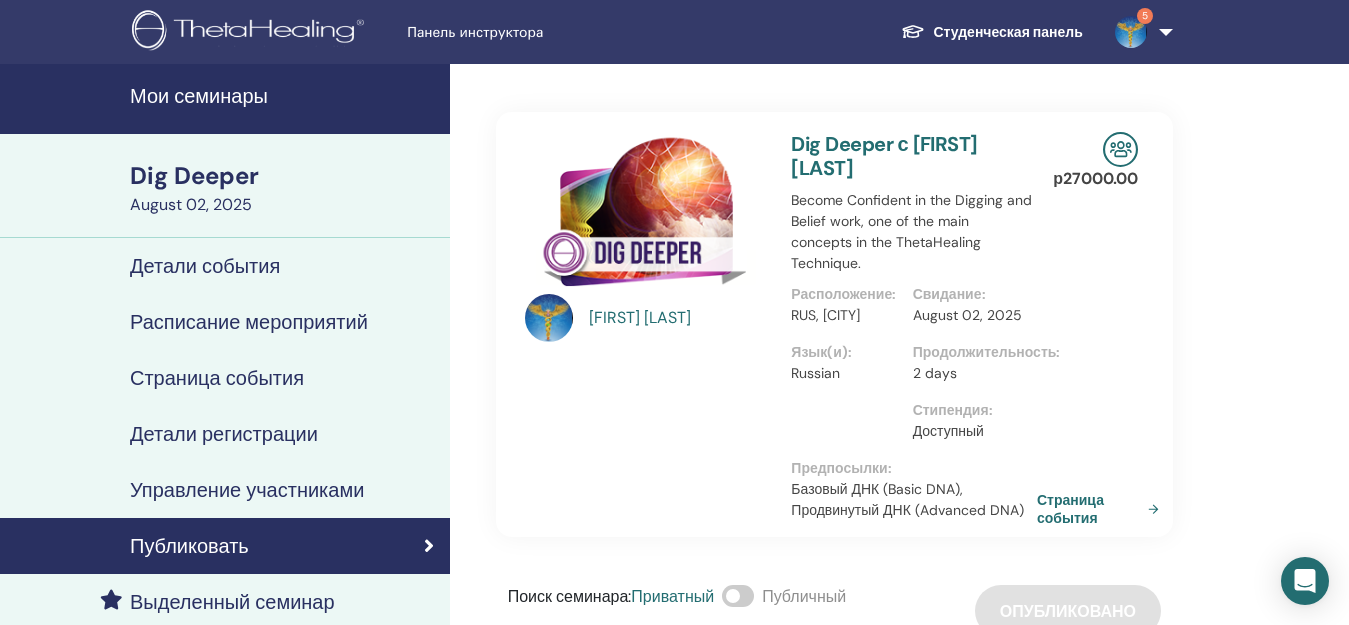 click on "Страница события" at bounding box center [1102, 509] 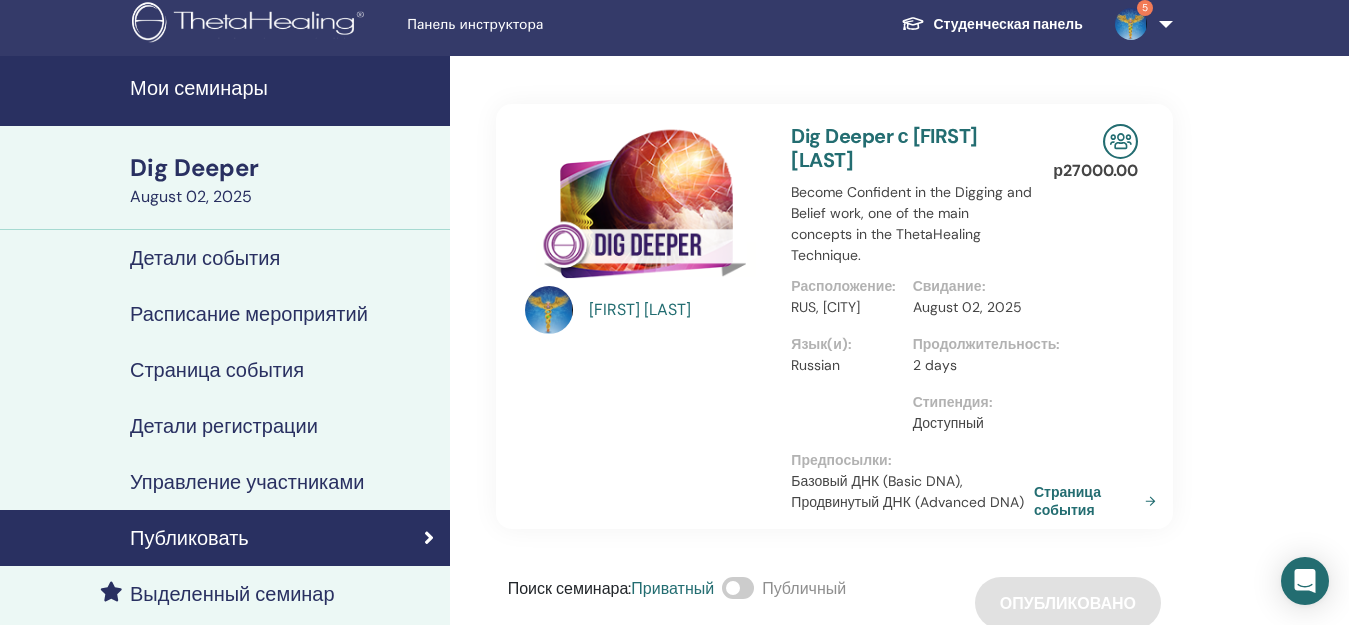 scroll, scrollTop: 0, scrollLeft: 0, axis: both 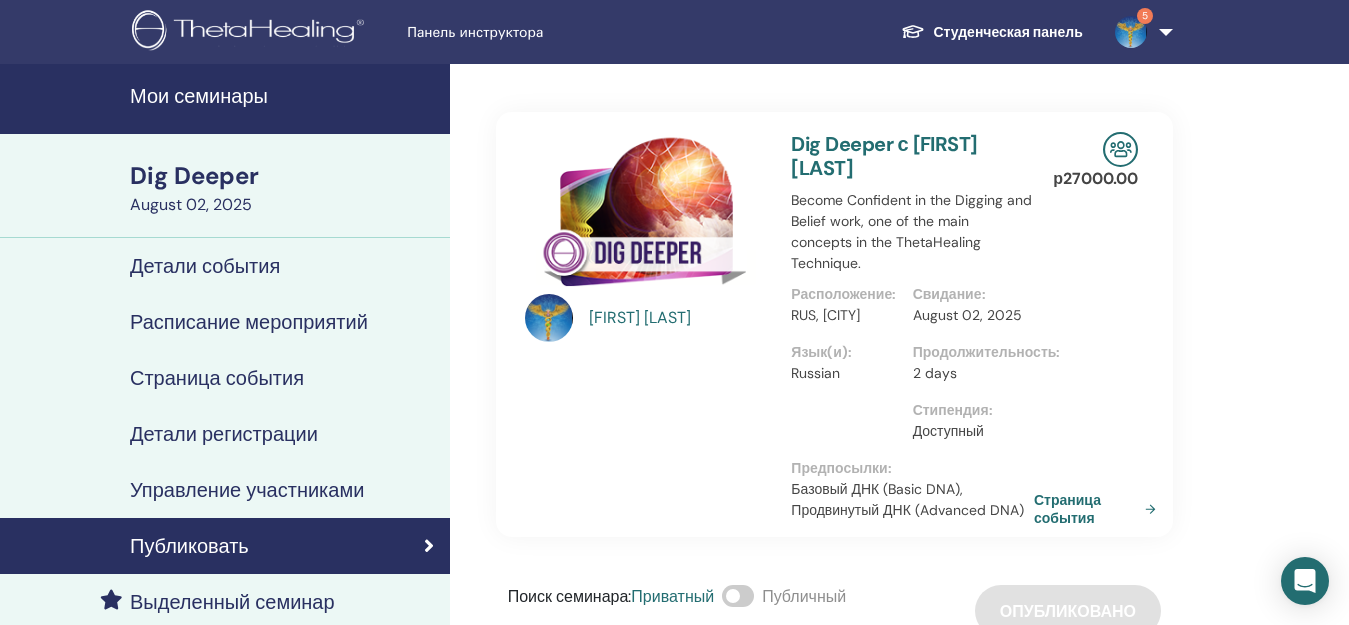 click on "Детали события" at bounding box center (205, 266) 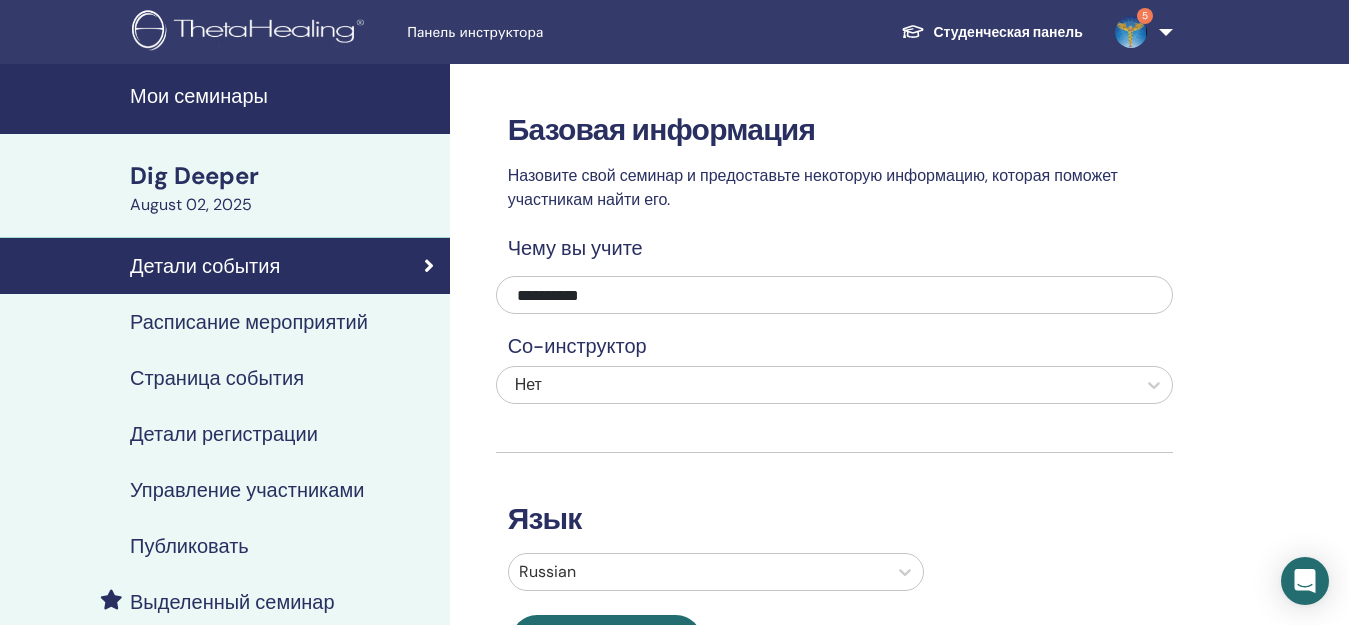 click on "Детали регистрации" at bounding box center [225, 434] 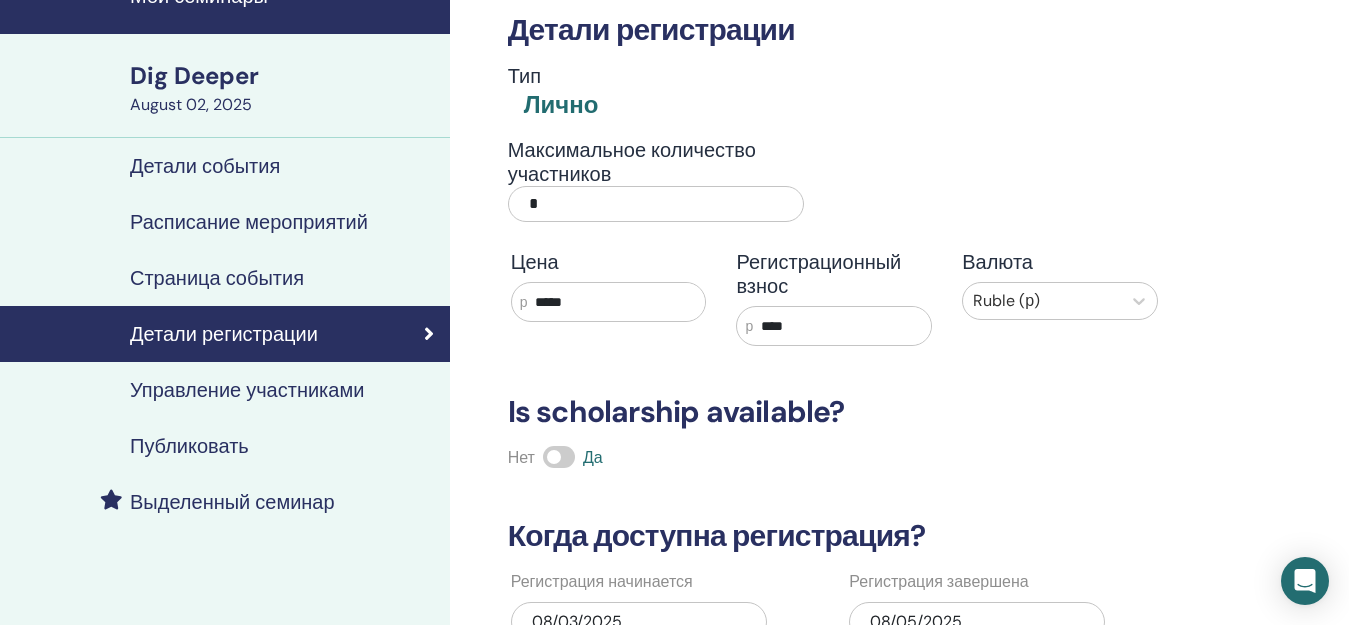 scroll, scrollTop: 0, scrollLeft: 0, axis: both 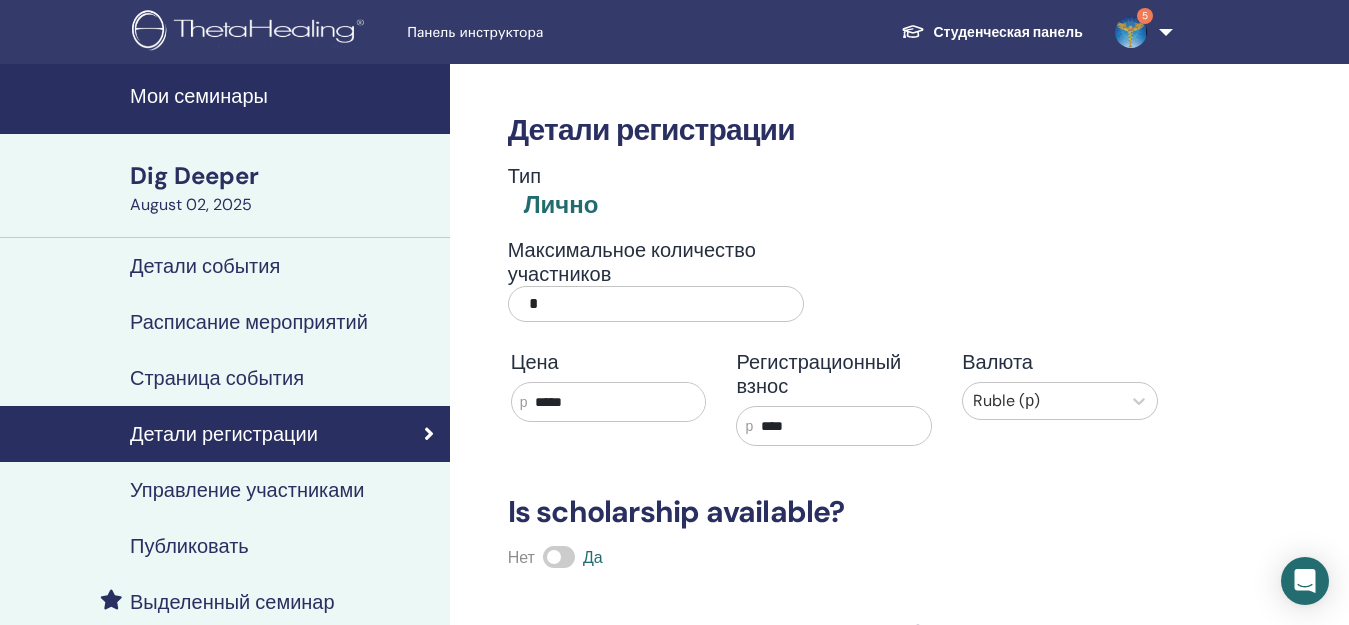 click on "Мои семинары" at bounding box center [284, 96] 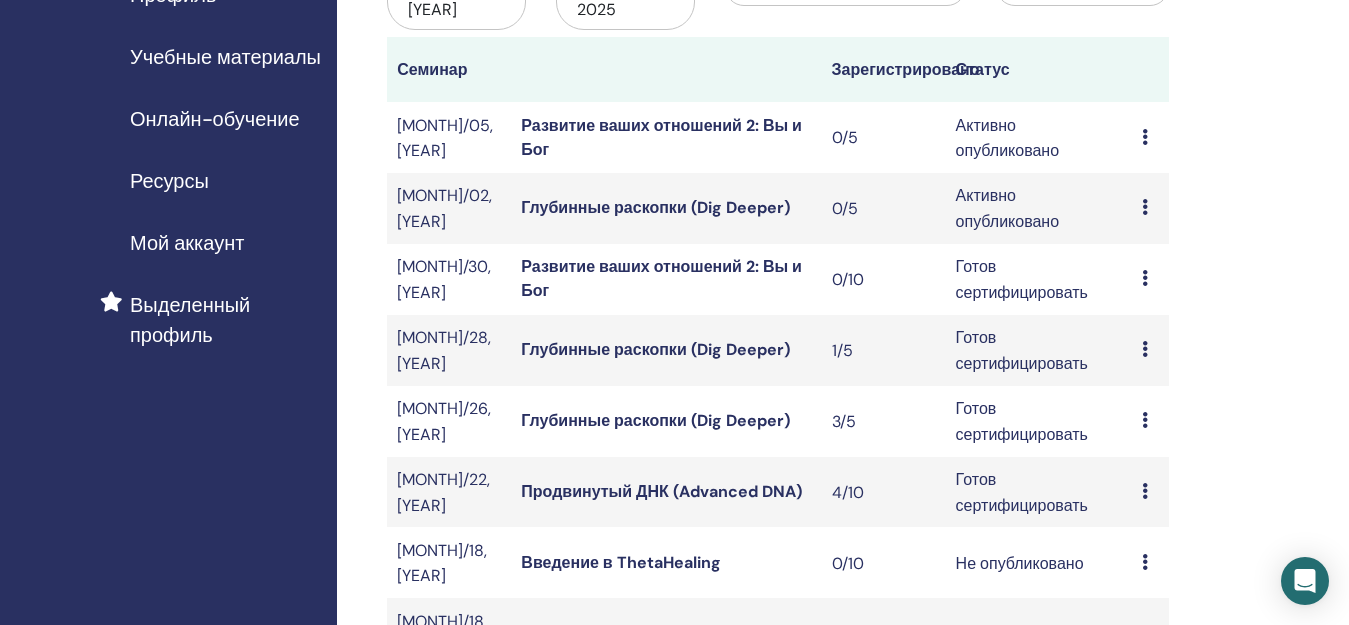 scroll, scrollTop: 300, scrollLeft: 0, axis: vertical 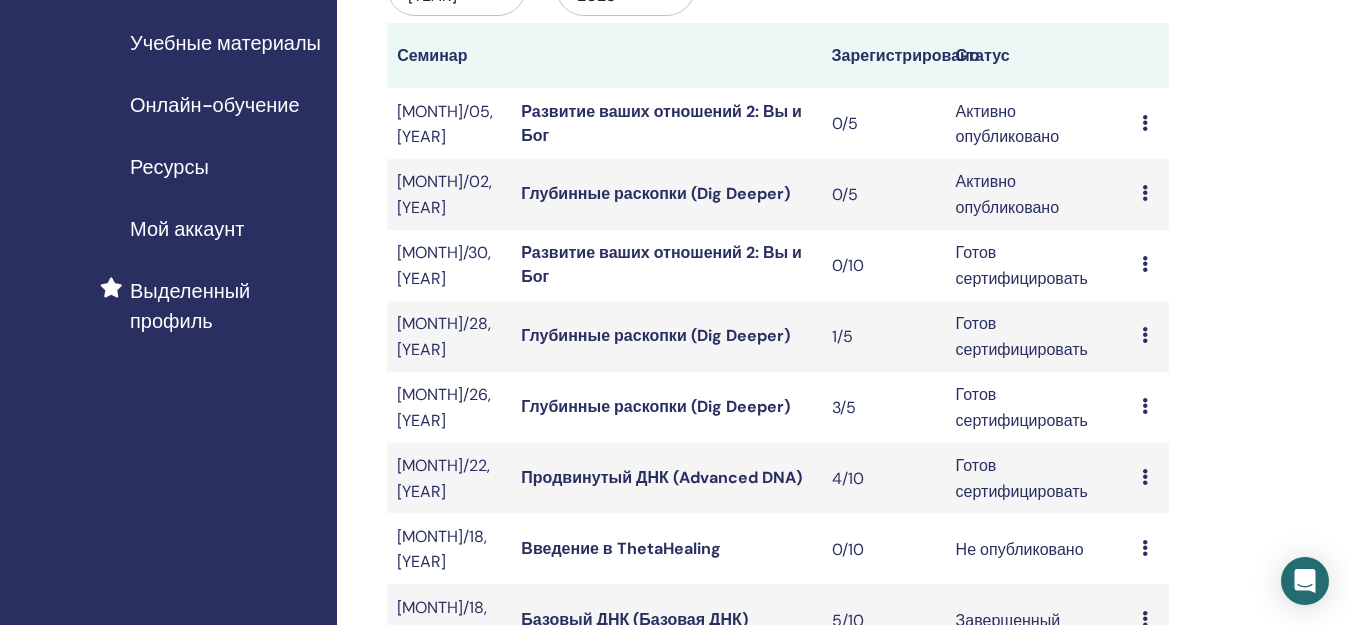 click at bounding box center (1145, 193) 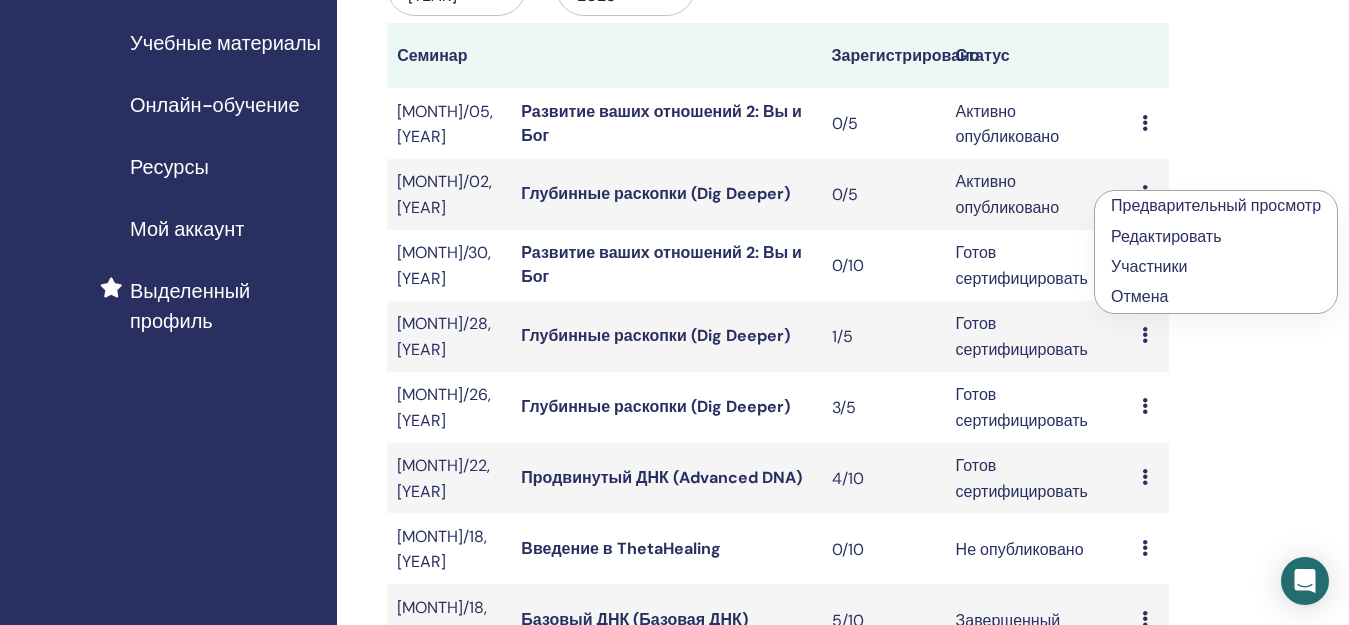 click on "Отмена" at bounding box center [1139, 296] 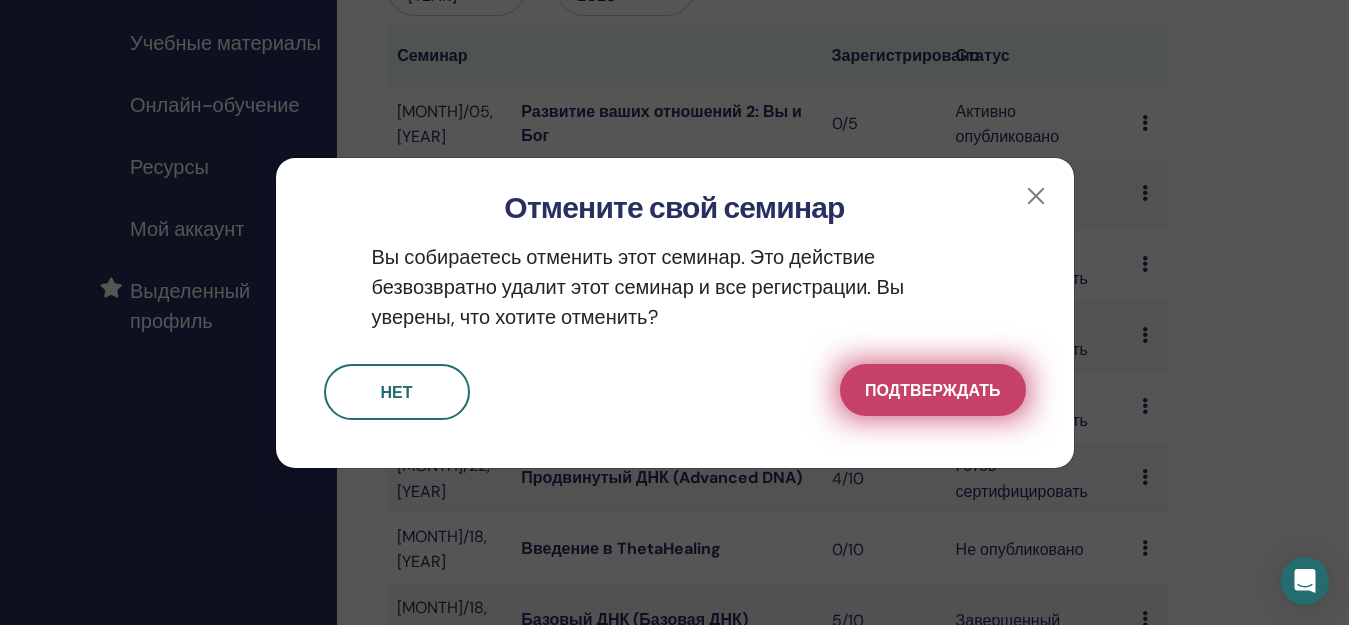 click on "Подтверждать" at bounding box center [932, 390] 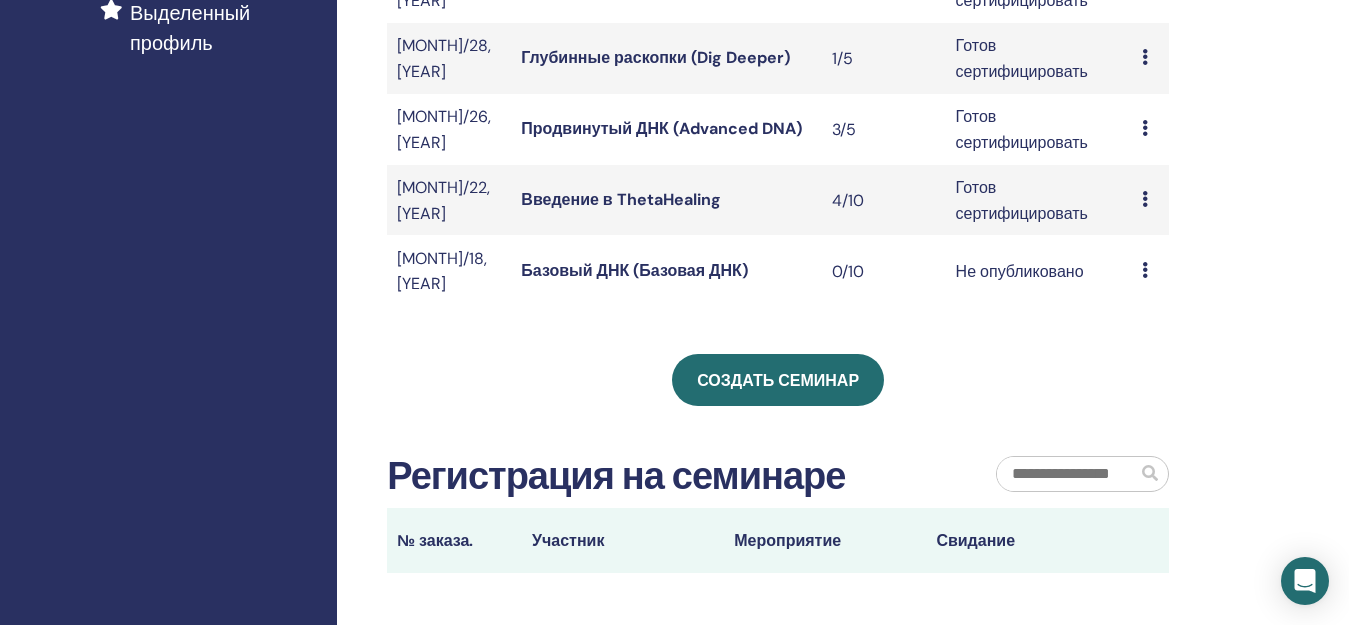 scroll, scrollTop: 700, scrollLeft: 0, axis: vertical 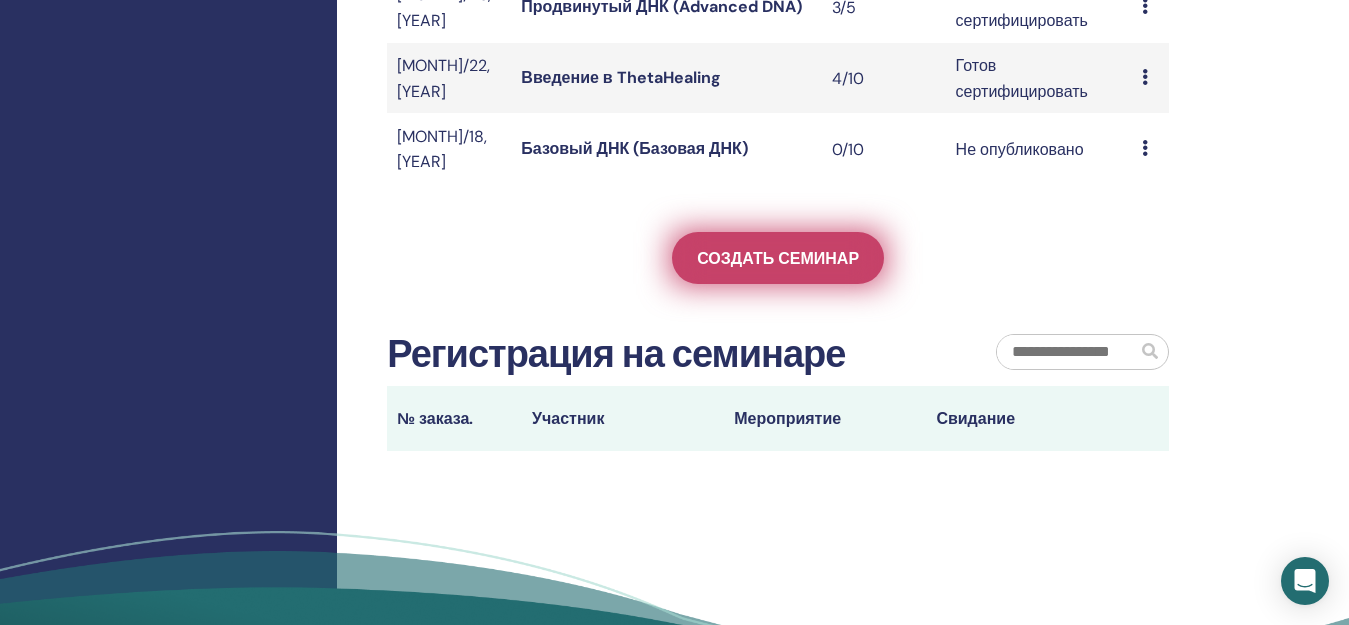 click on "Создать семинар" at bounding box center (778, 258) 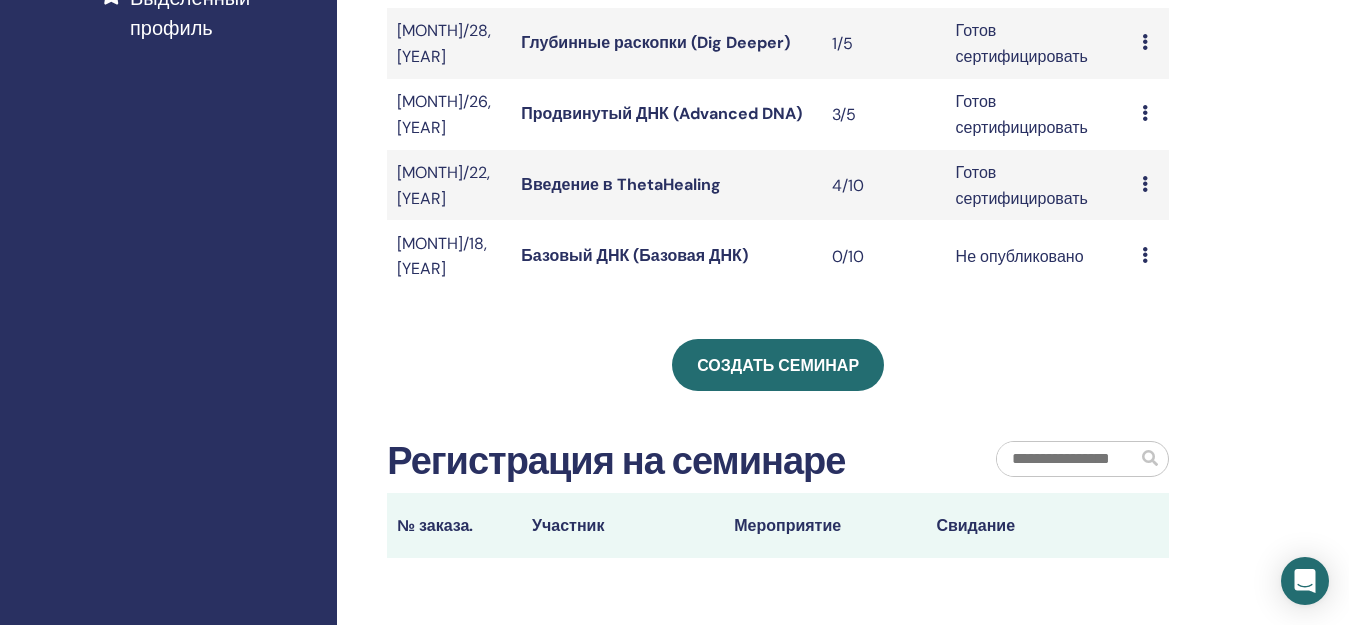 scroll, scrollTop: 600, scrollLeft: 0, axis: vertical 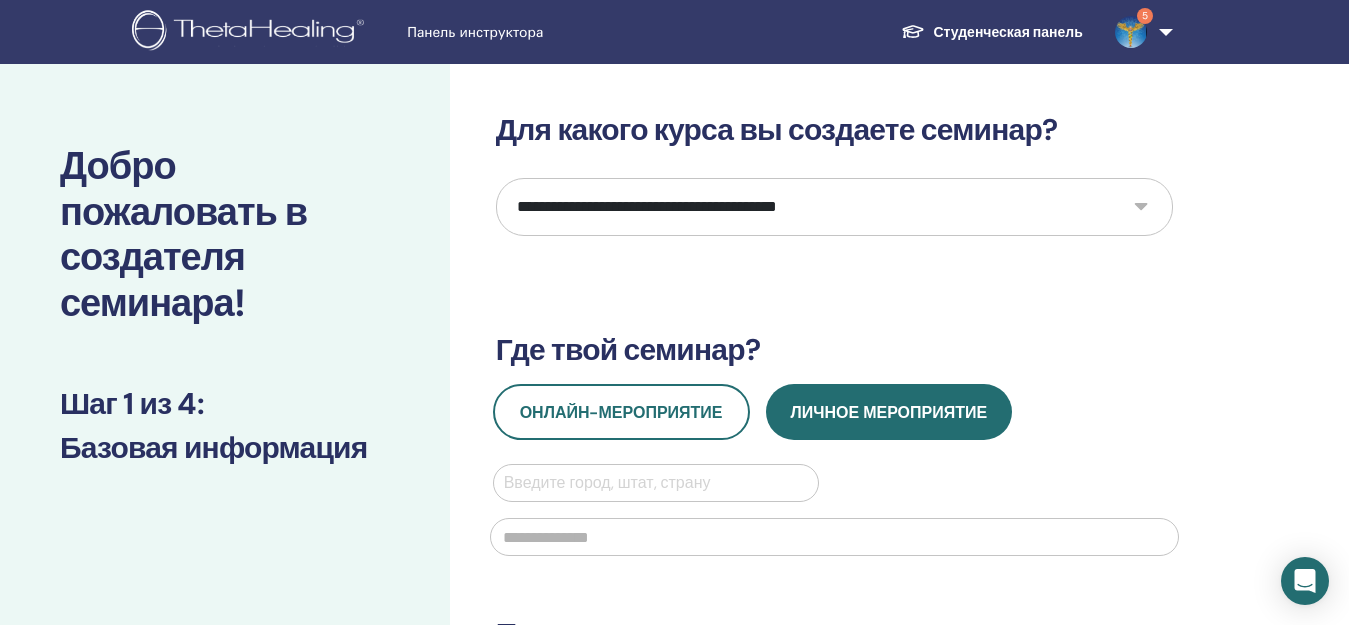 click on "**********" at bounding box center (834, 207) 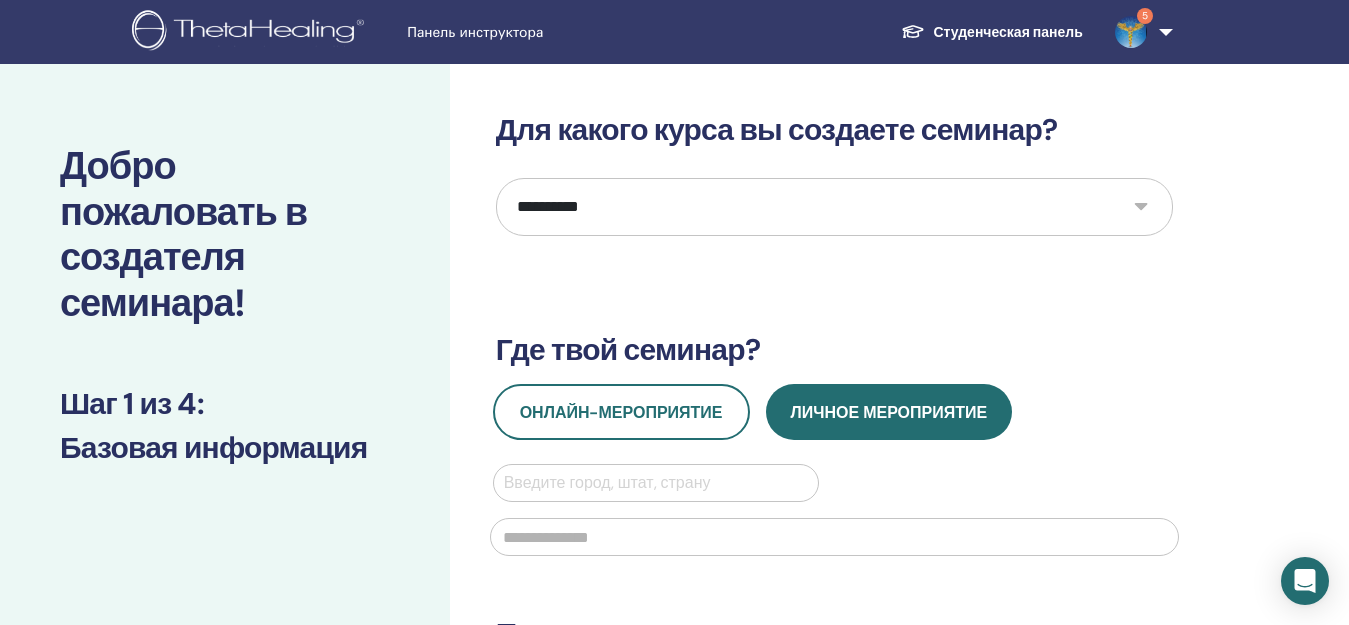click on "**********" at bounding box center (834, 207) 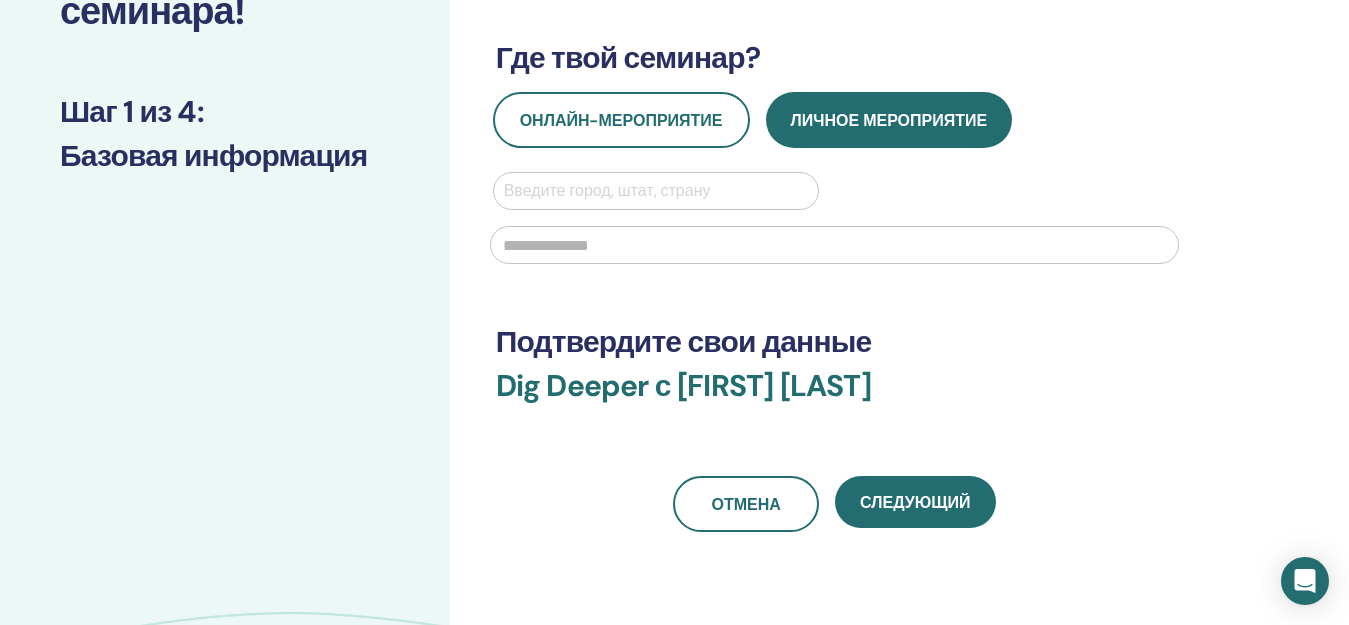 scroll, scrollTop: 300, scrollLeft: 0, axis: vertical 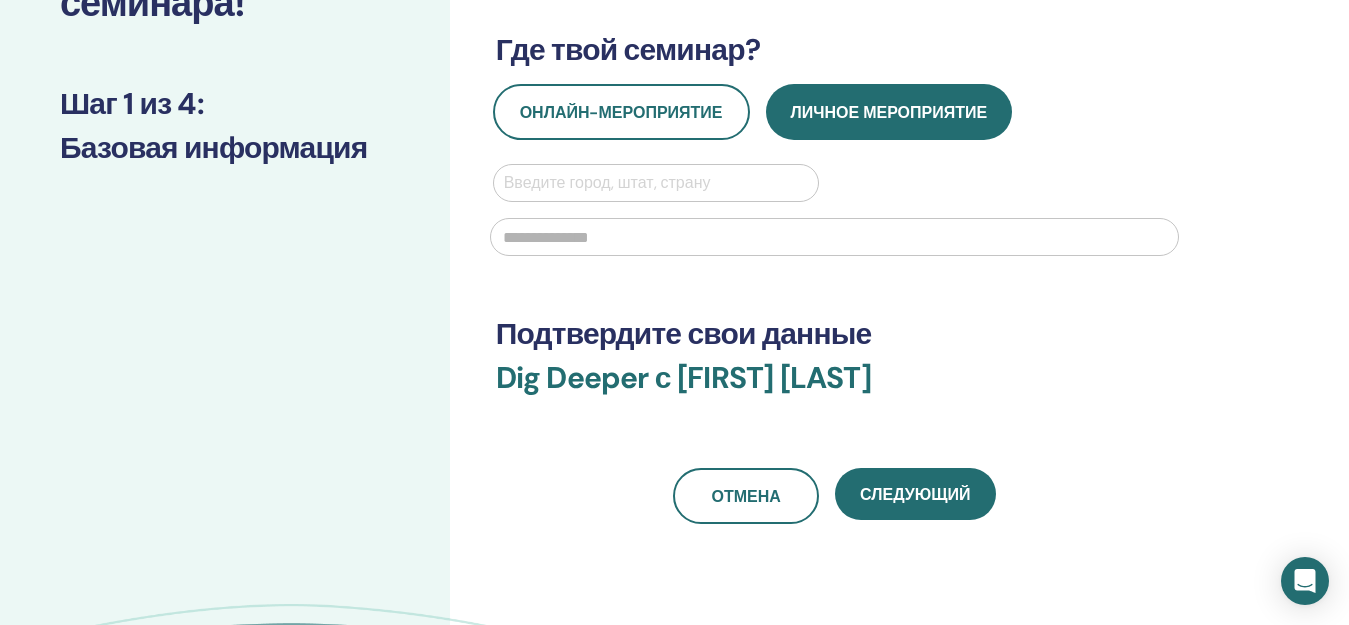 click at bounding box center [656, 183] 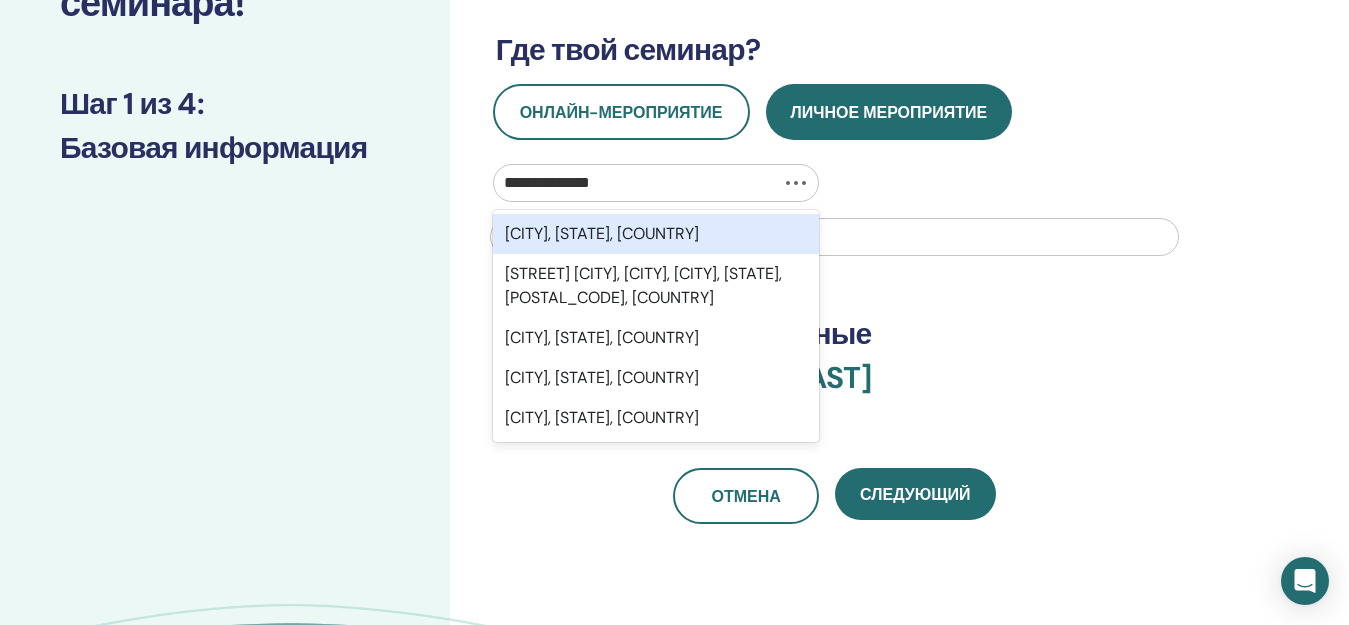 type on "**********" 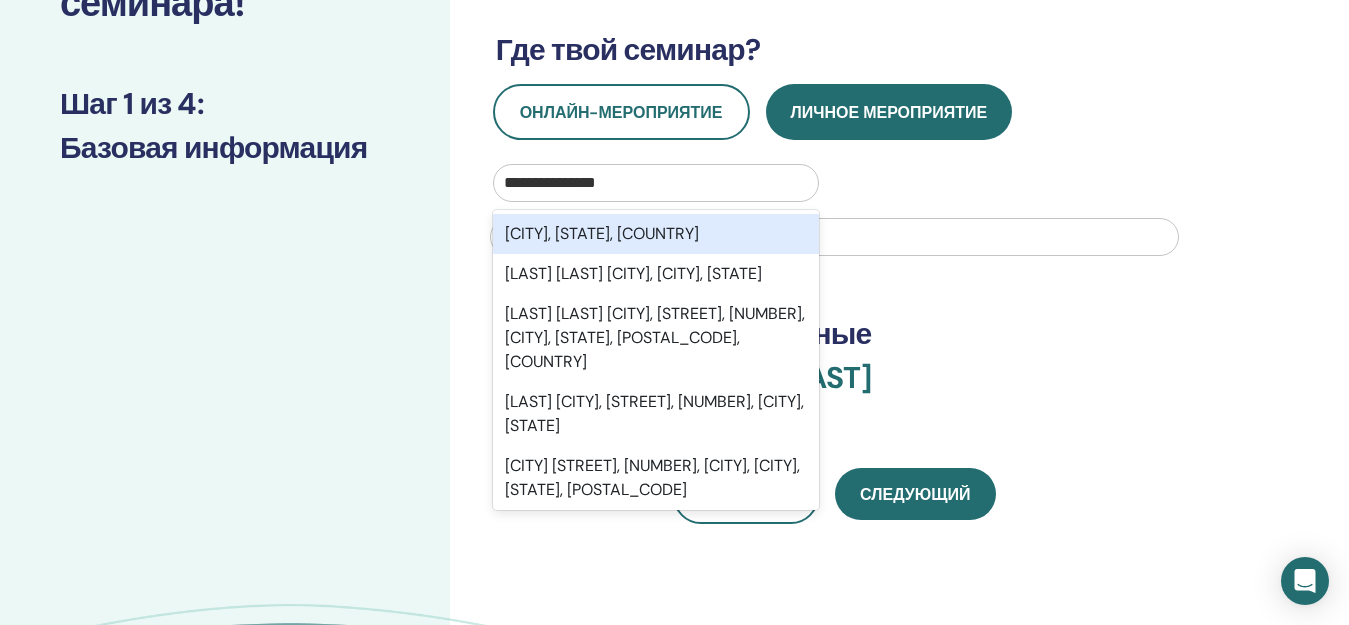 click on "Novosibirsk, Novosibirsk Oblast, RUS" at bounding box center [656, 234] 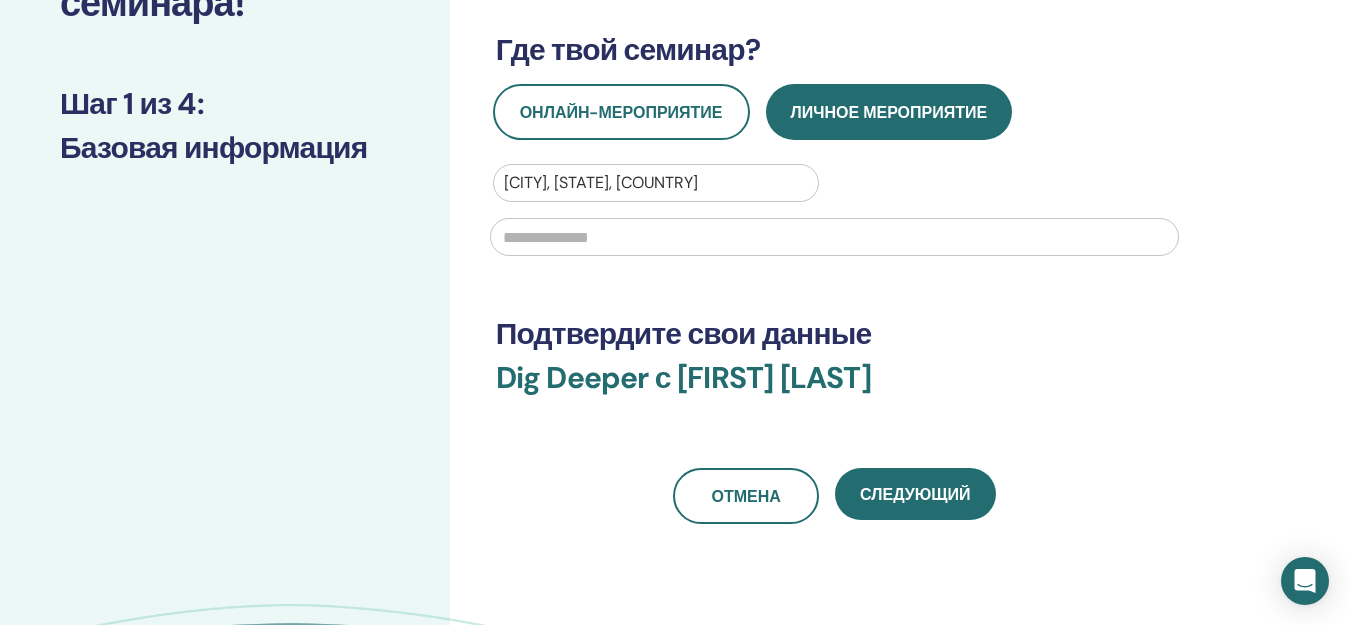 click at bounding box center [834, 237] 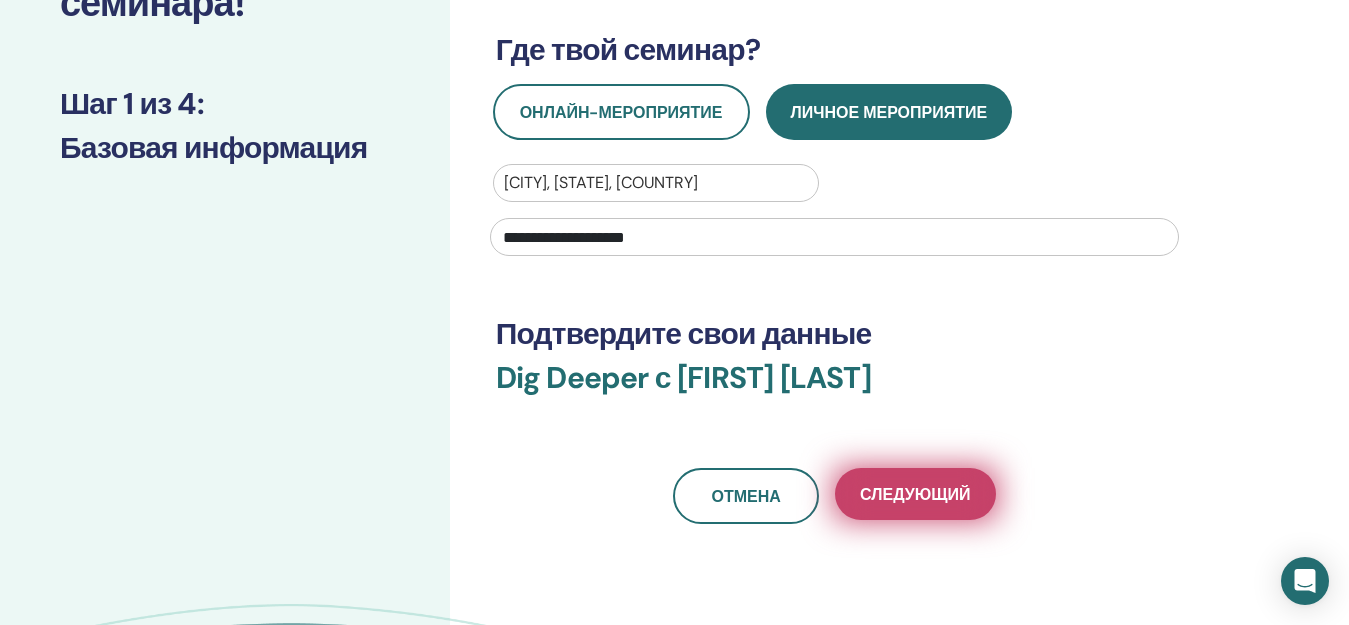 type on "**********" 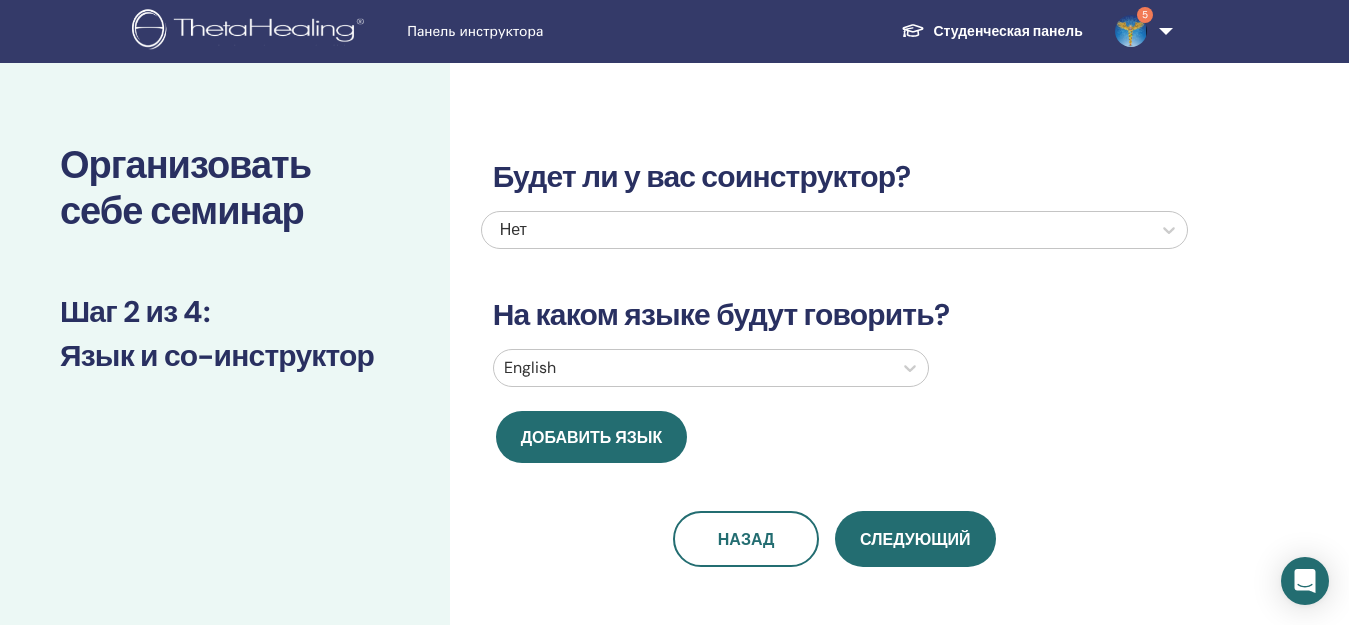 scroll, scrollTop: 0, scrollLeft: 0, axis: both 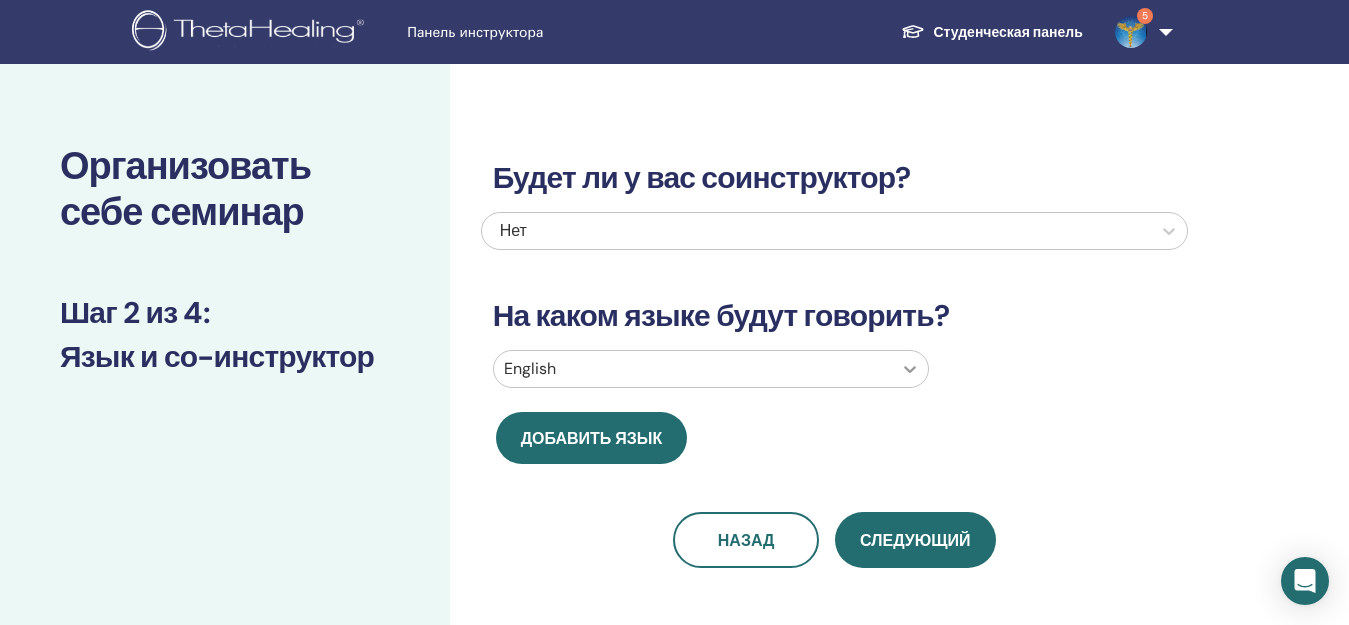 click at bounding box center [910, 369] 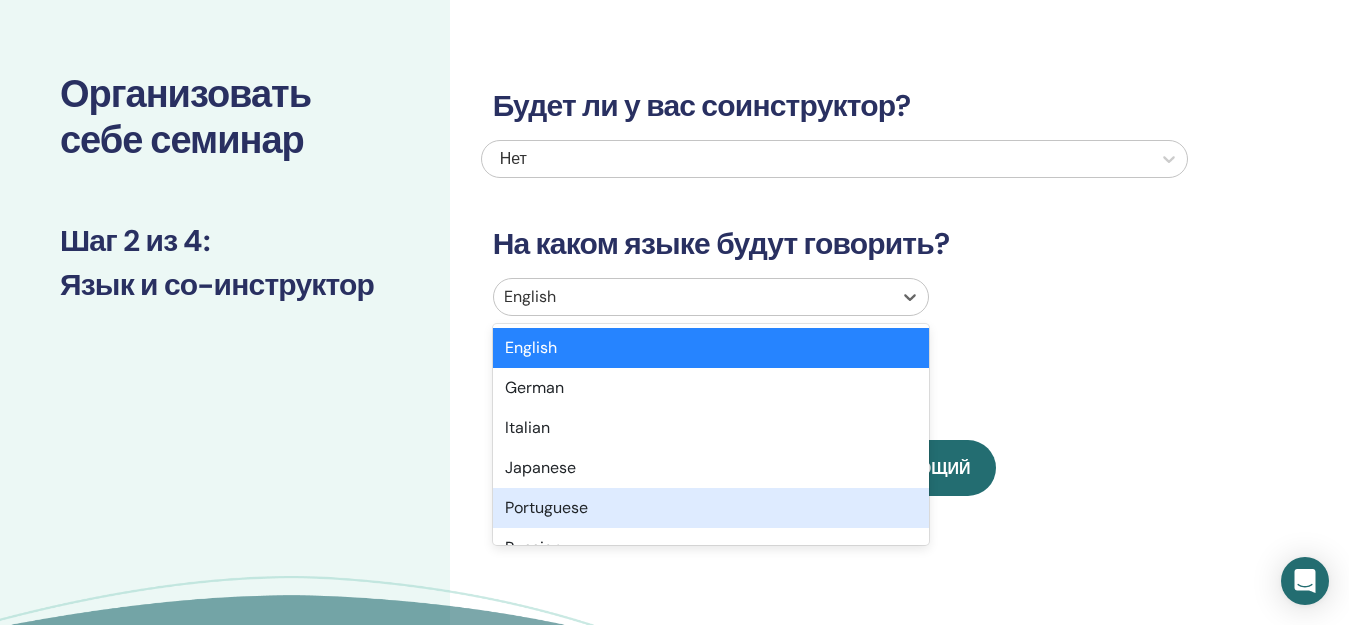 scroll, scrollTop: 79, scrollLeft: 0, axis: vertical 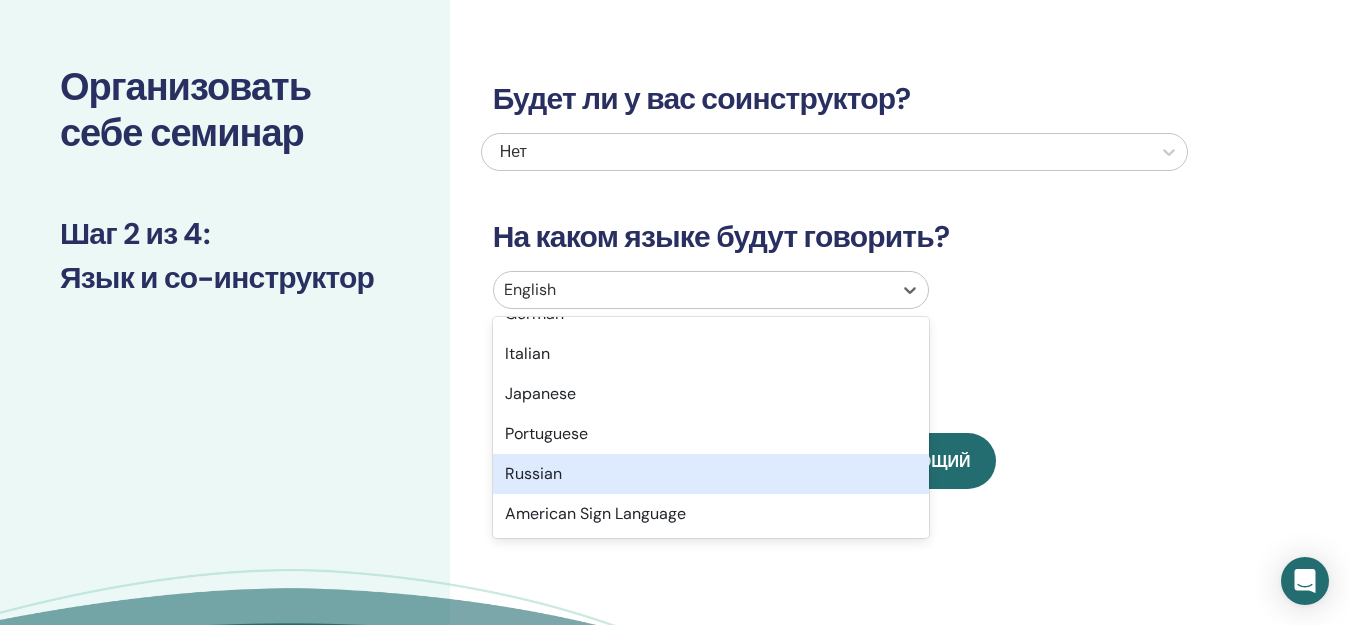 click on "Russian" at bounding box center [711, 474] 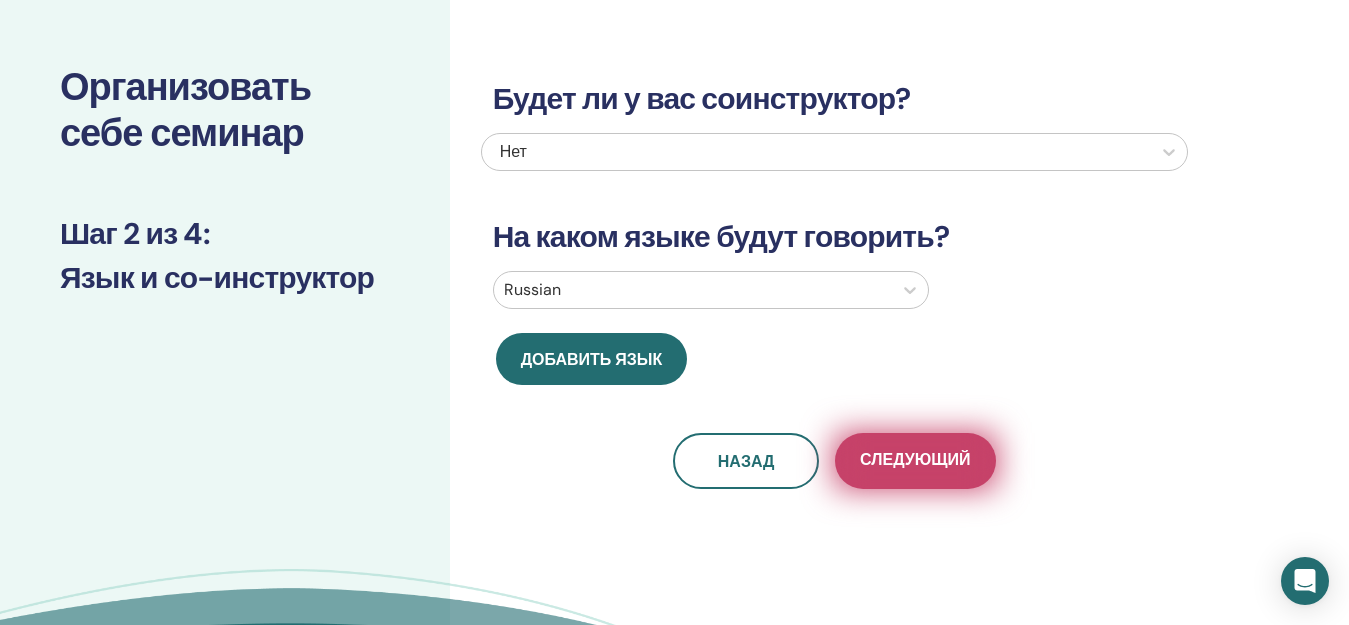 click on "Следующий" at bounding box center [915, 461] 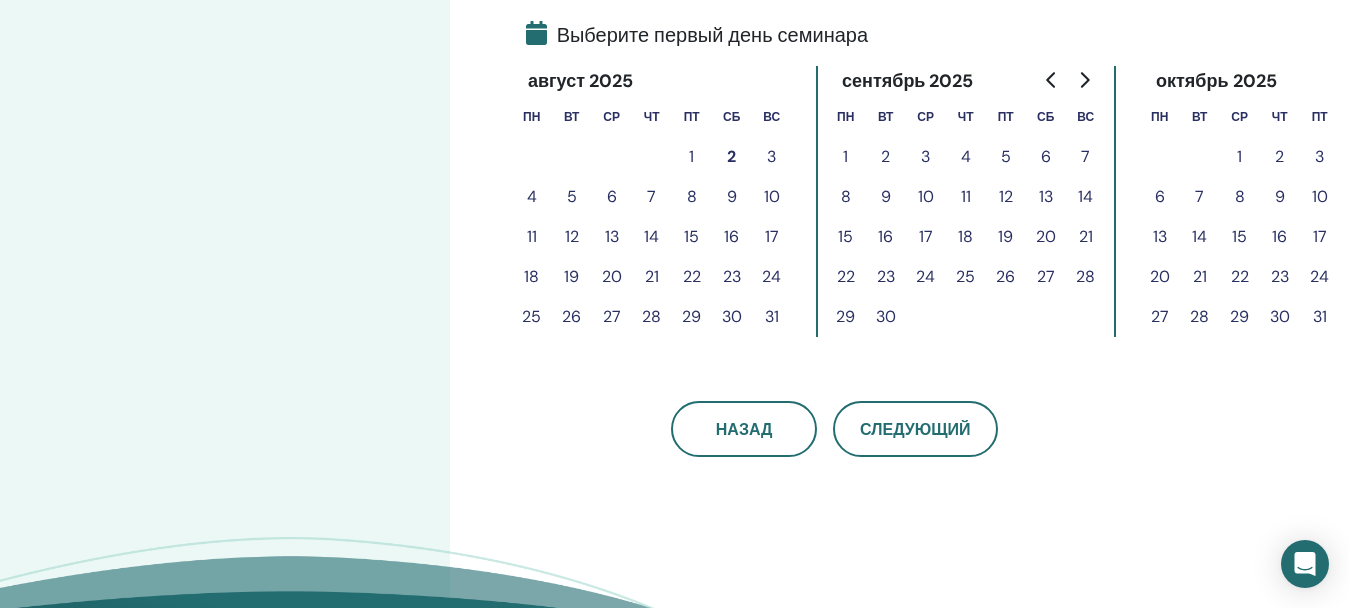 scroll, scrollTop: 479, scrollLeft: 0, axis: vertical 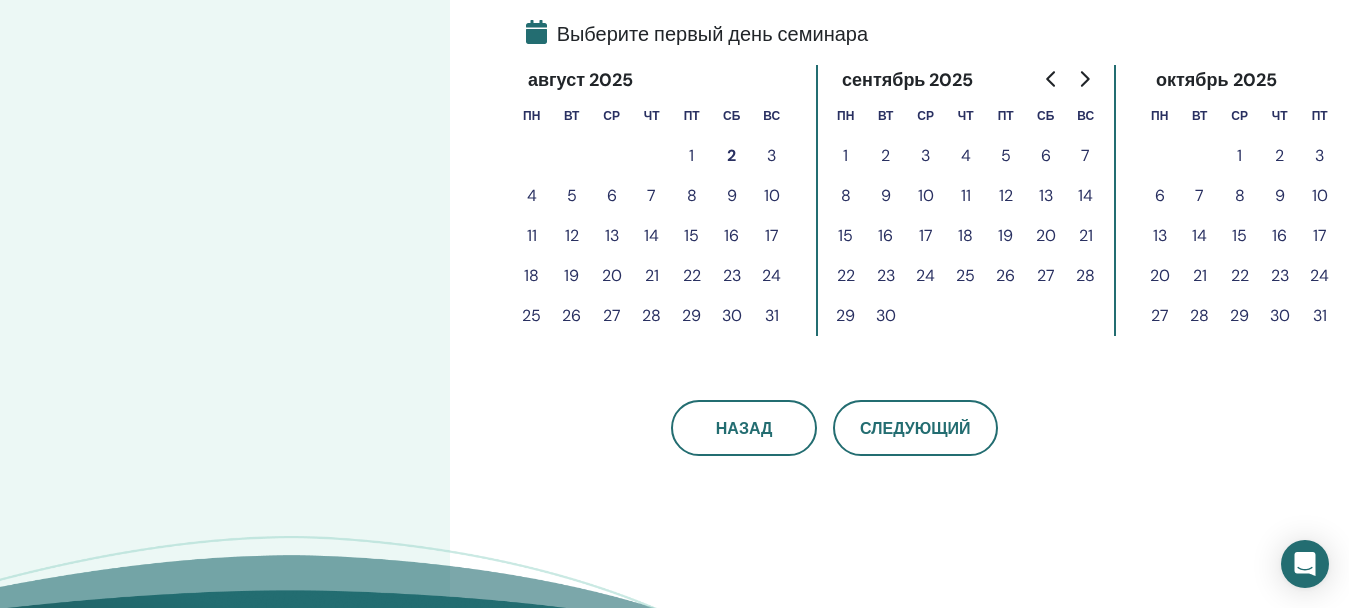 click on "3" at bounding box center (772, 156) 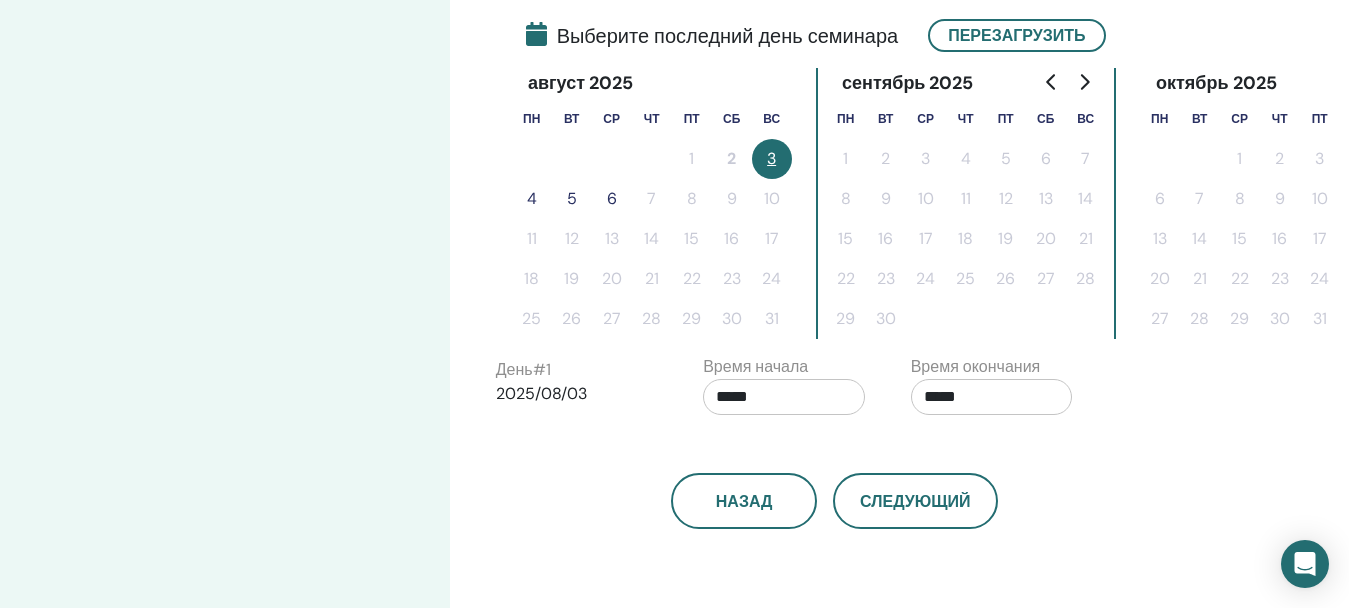 click on "4" at bounding box center [532, 199] 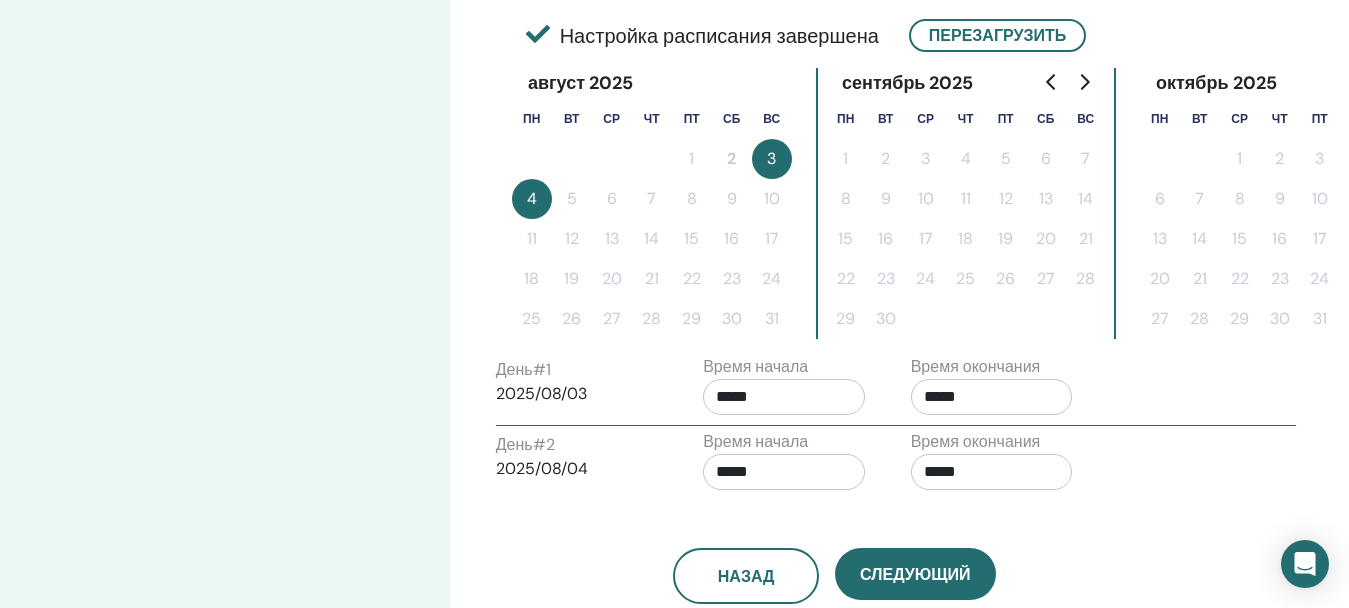 click on "3" at bounding box center [772, 159] 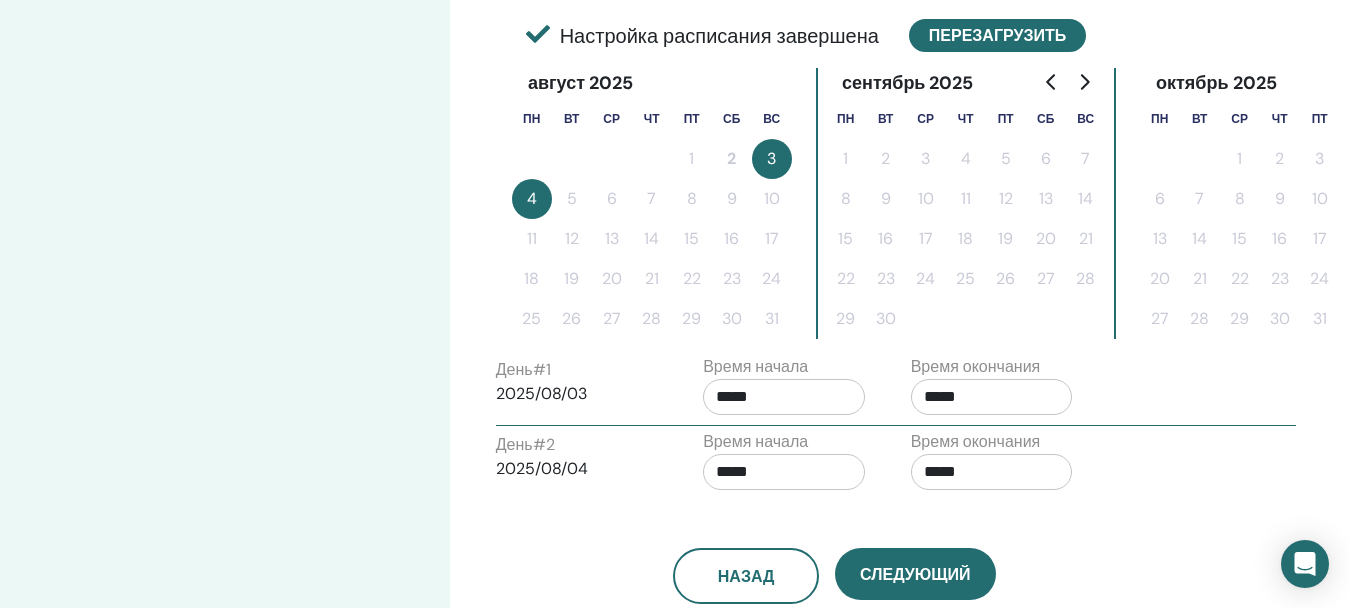 click on "Перезагрузить" at bounding box center [997, 35] 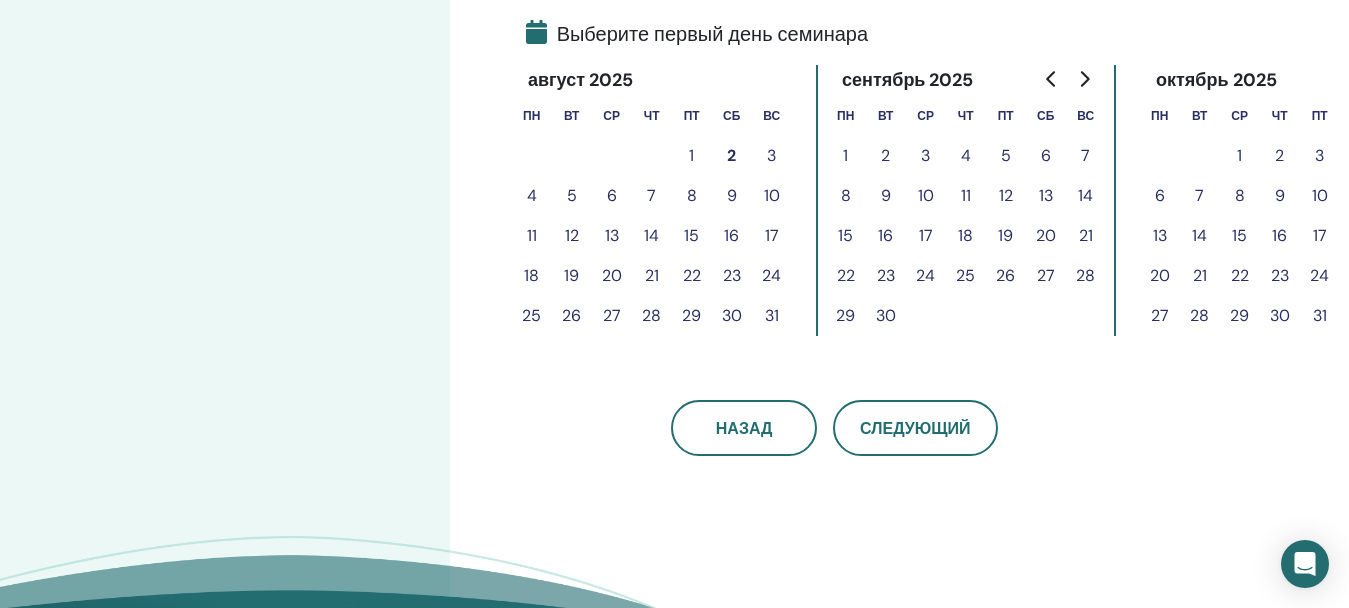 click on "4" at bounding box center (532, 196) 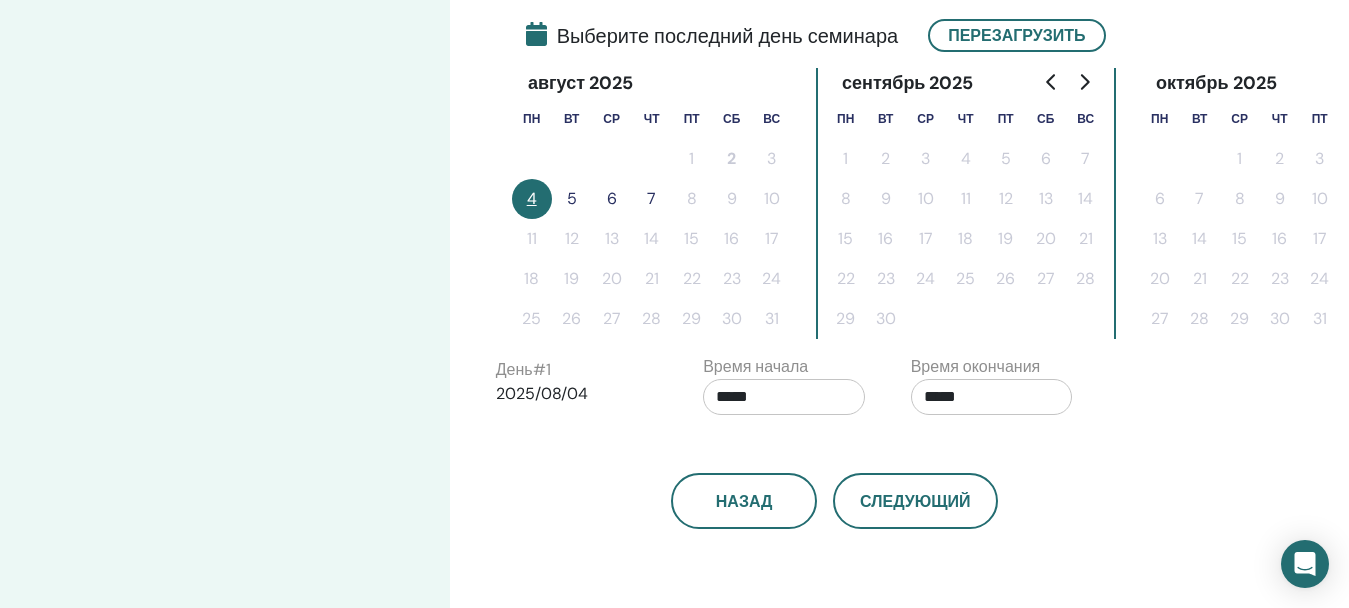 click on "5" at bounding box center (572, 199) 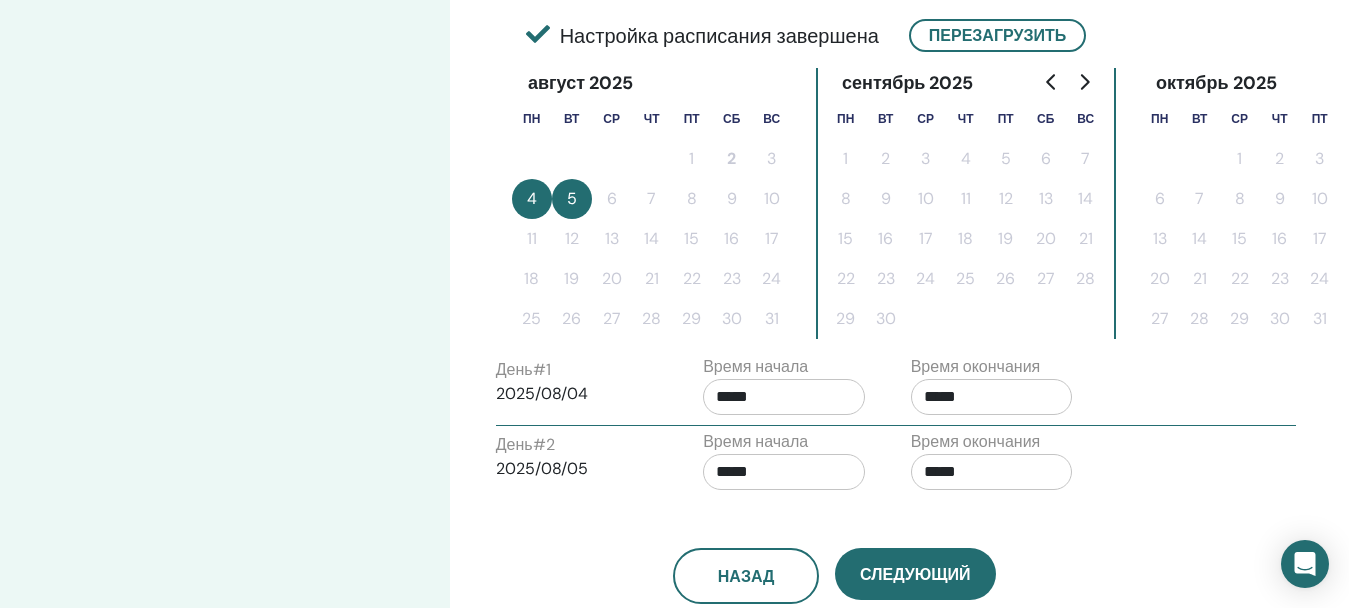 click on "*****" at bounding box center [784, 397] 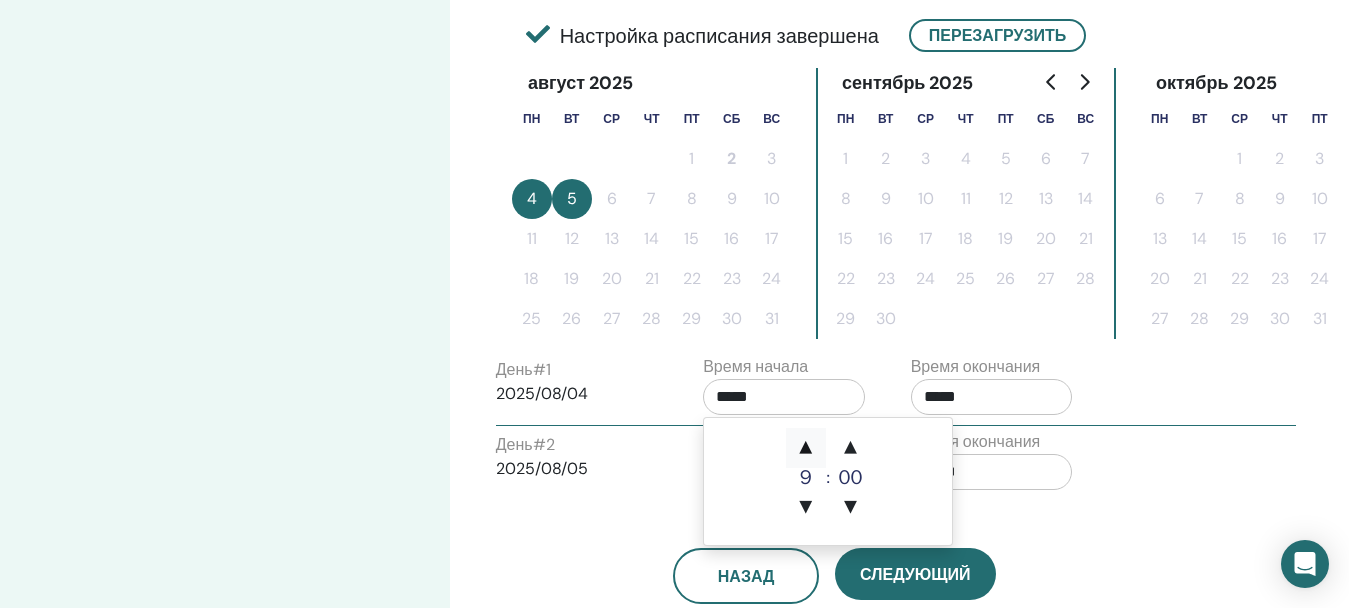 click on "▲" at bounding box center (806, 448) 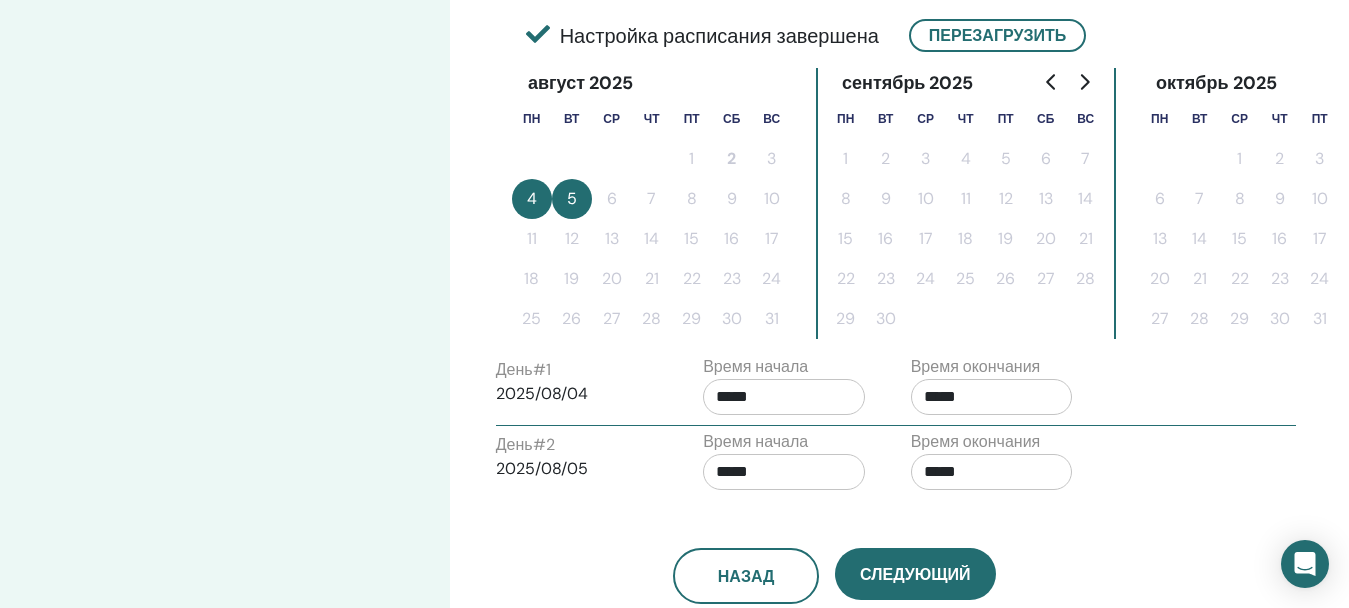 click on "Назад Следующий" at bounding box center (834, 552) 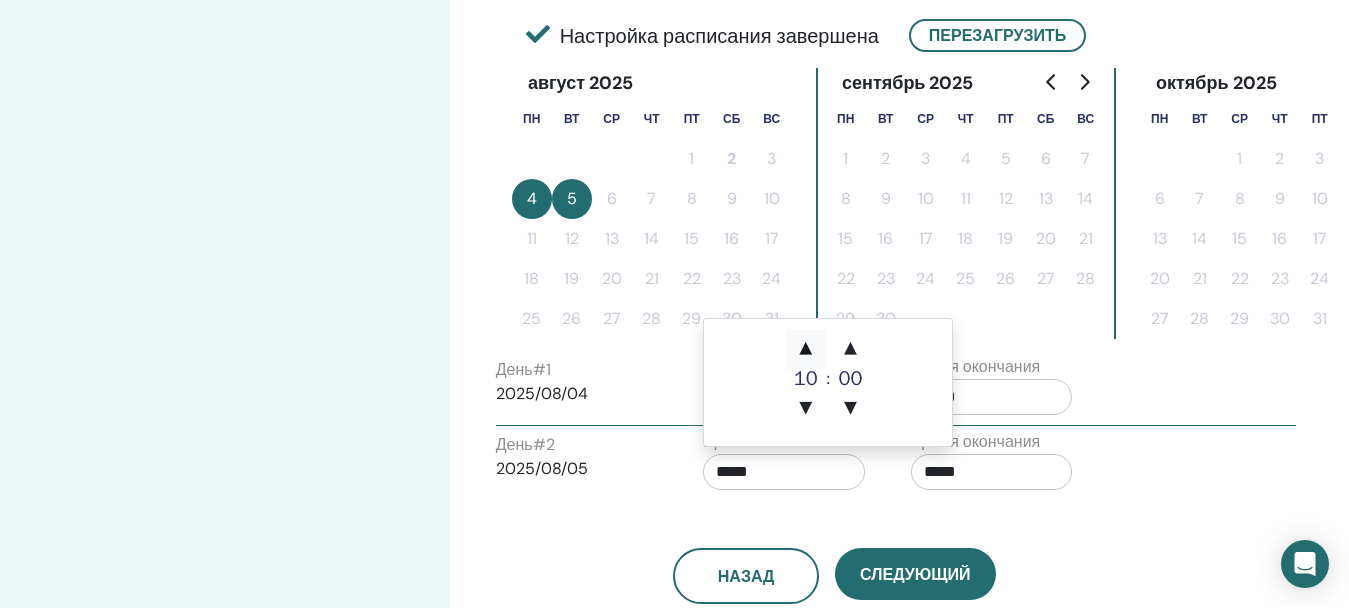 click on "▲" at bounding box center (806, 349) 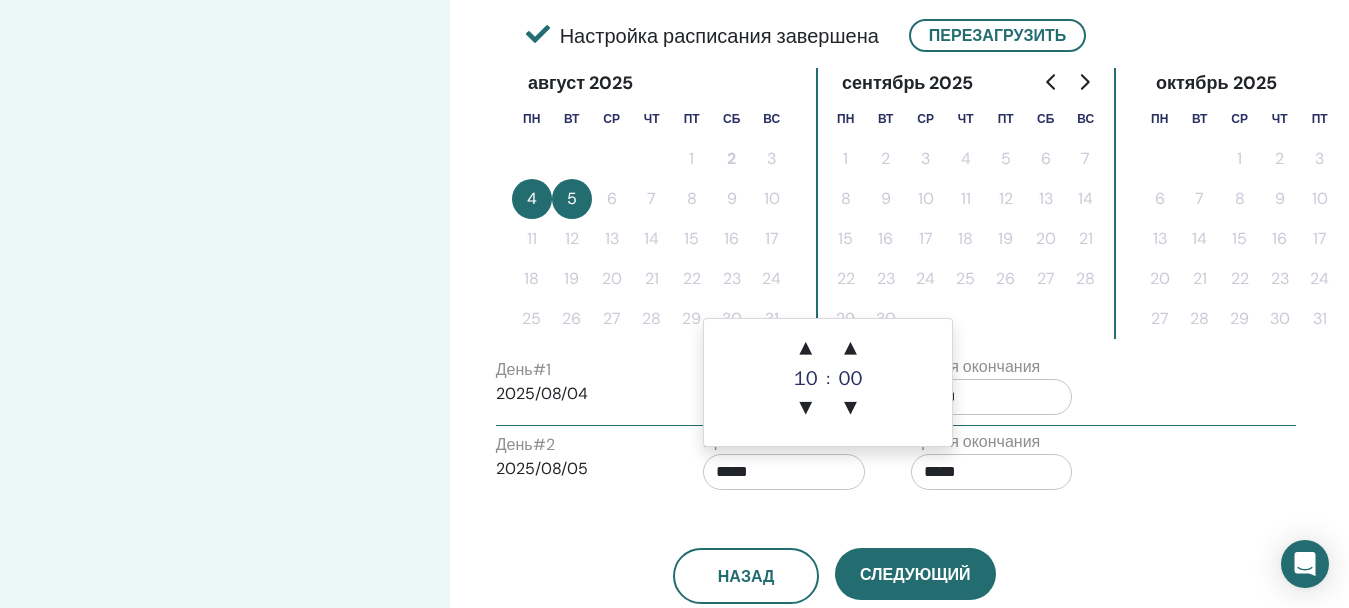 click on "Назад Следующий" at bounding box center (834, 552) 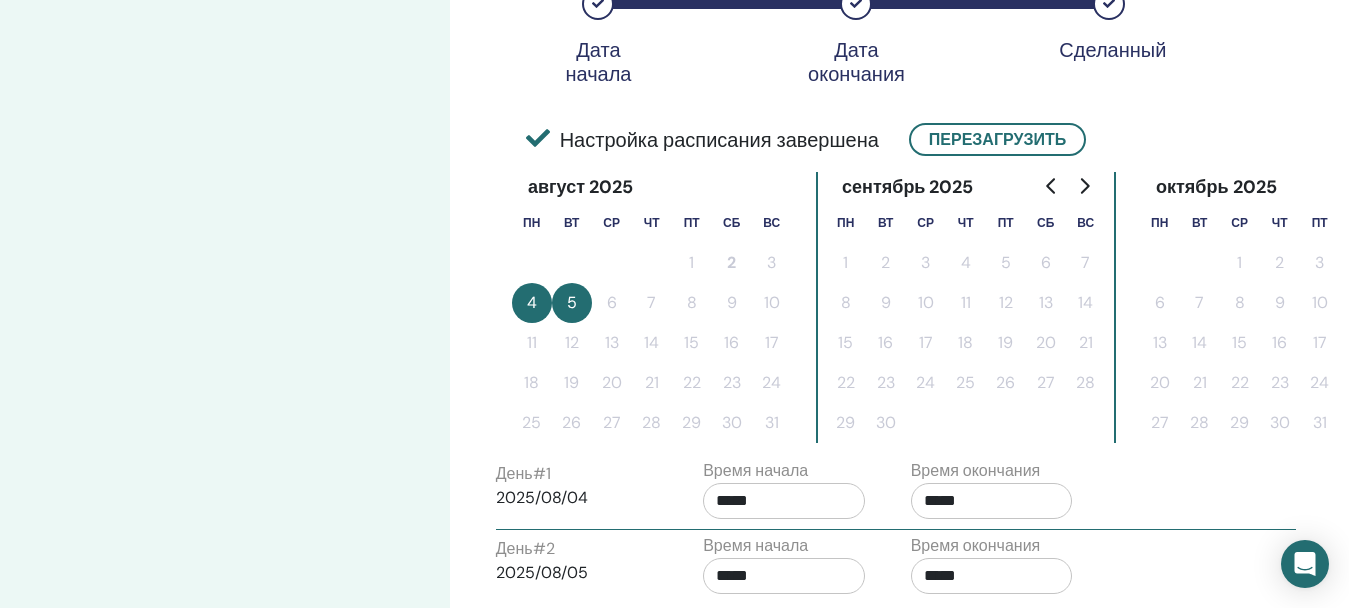 scroll, scrollTop: 179, scrollLeft: 0, axis: vertical 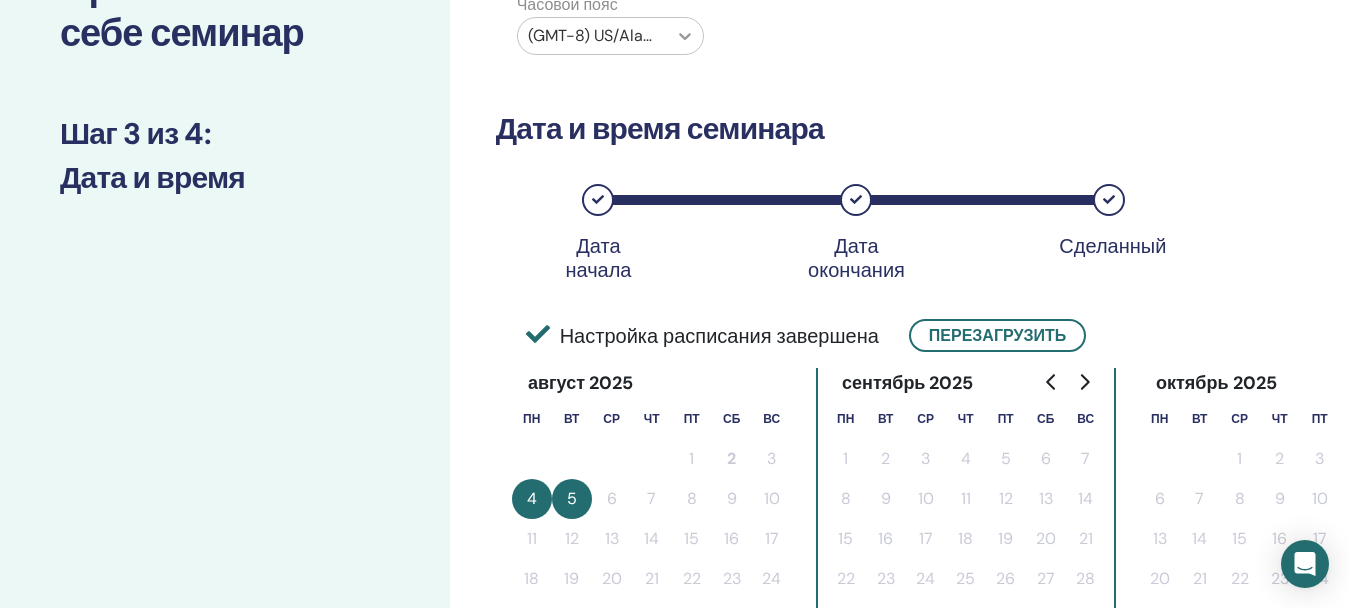 click 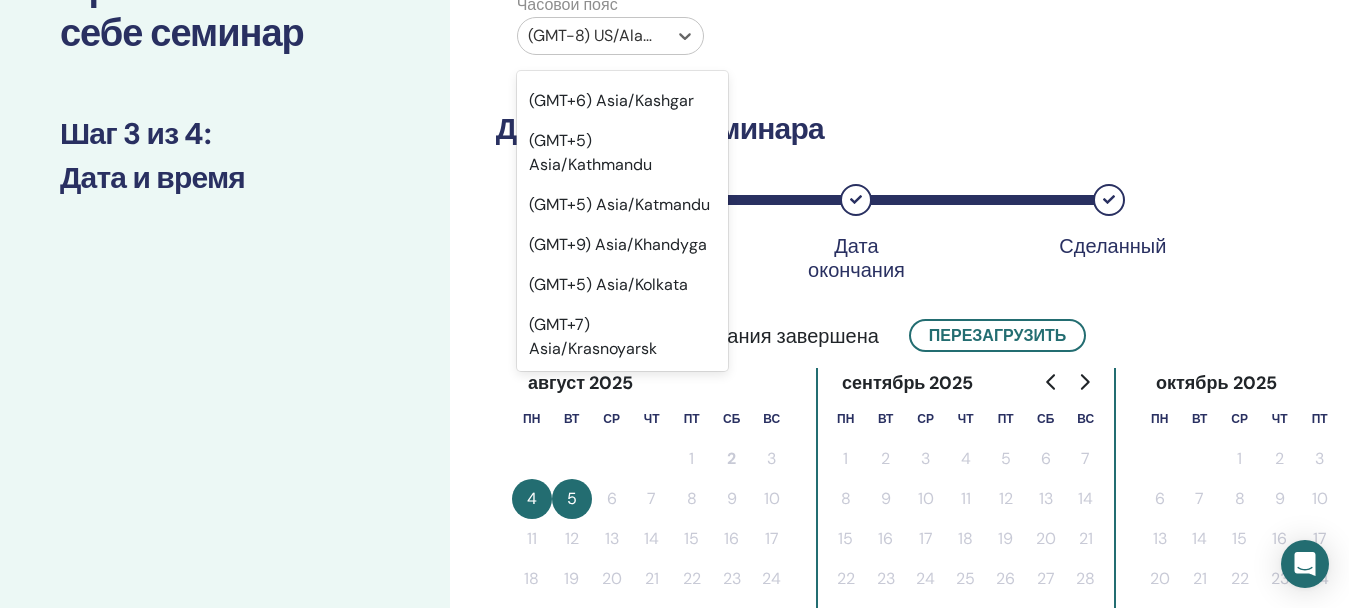 scroll, scrollTop: 17262, scrollLeft: 0, axis: vertical 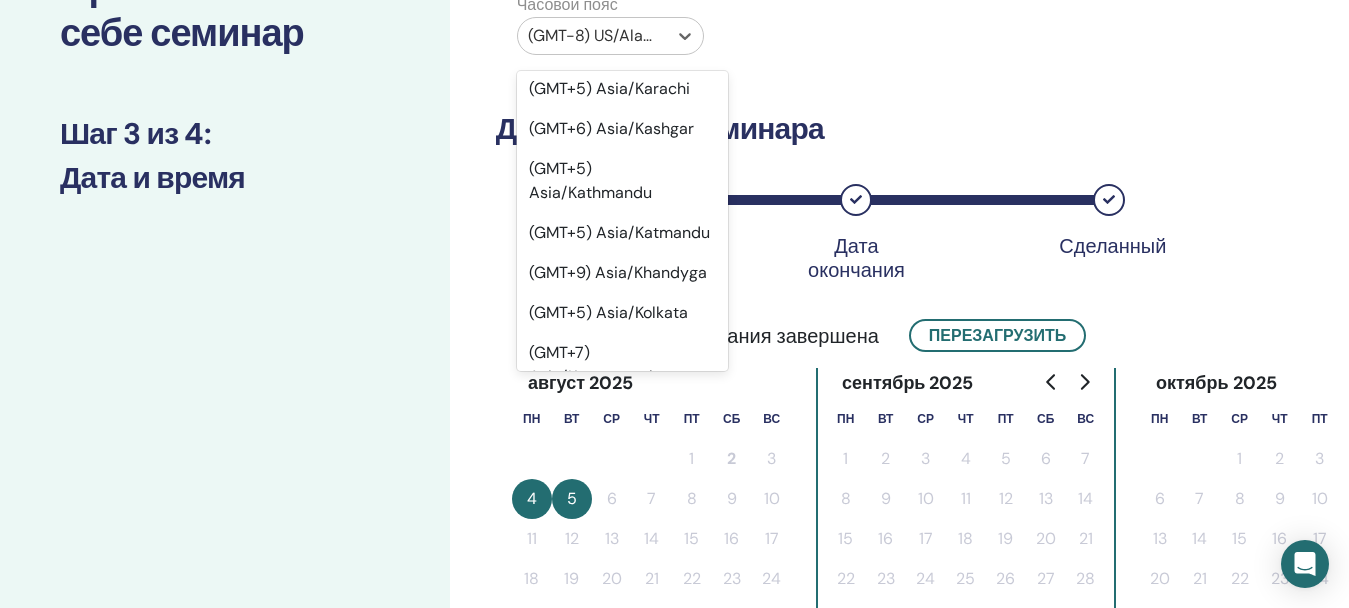 click on "(GMT+7) Asia/Barnaul" at bounding box center [623, -1159] 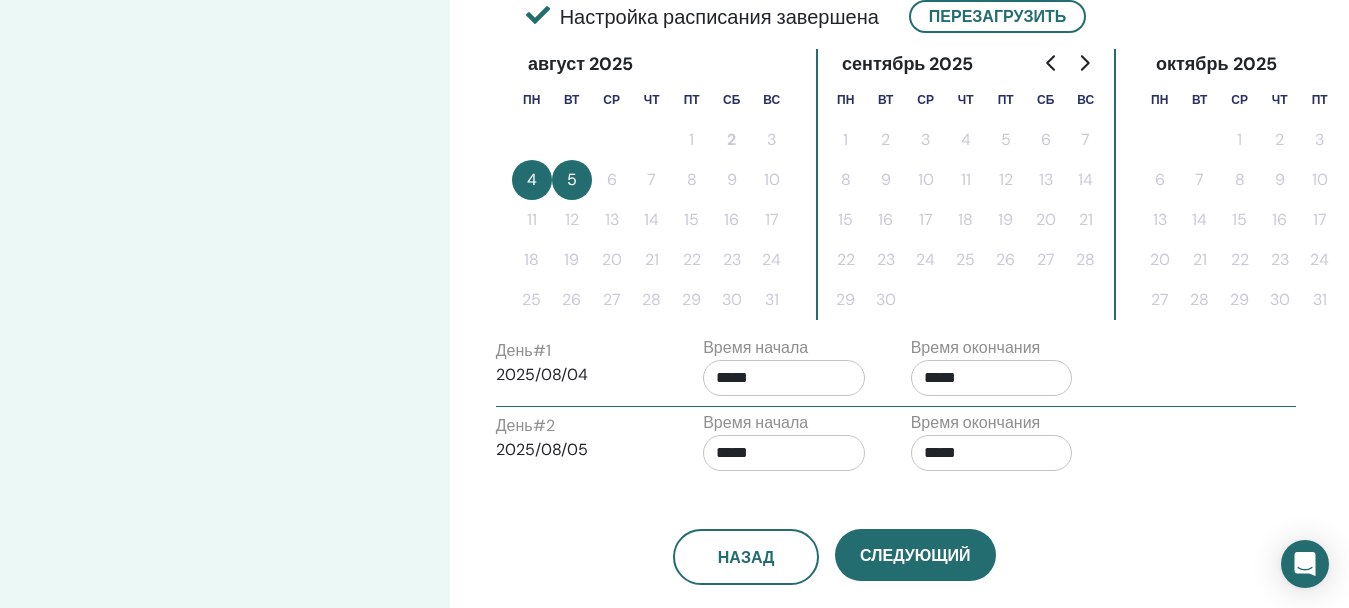scroll, scrollTop: 679, scrollLeft: 0, axis: vertical 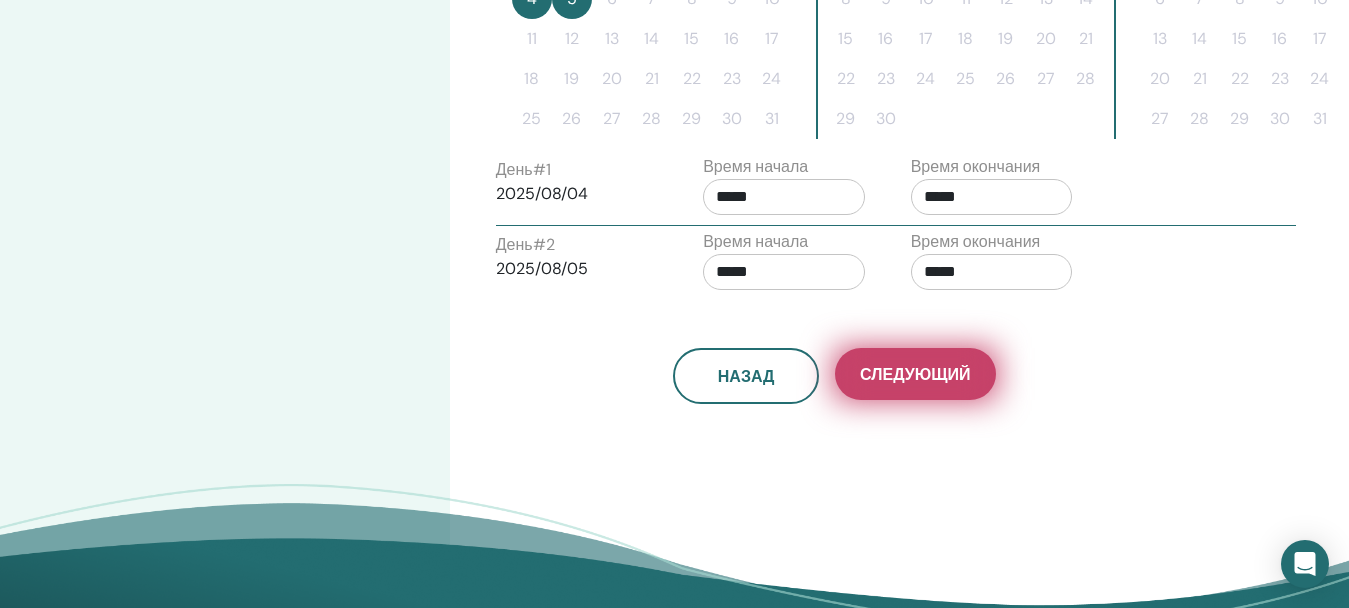 click on "Следующий" at bounding box center (915, 374) 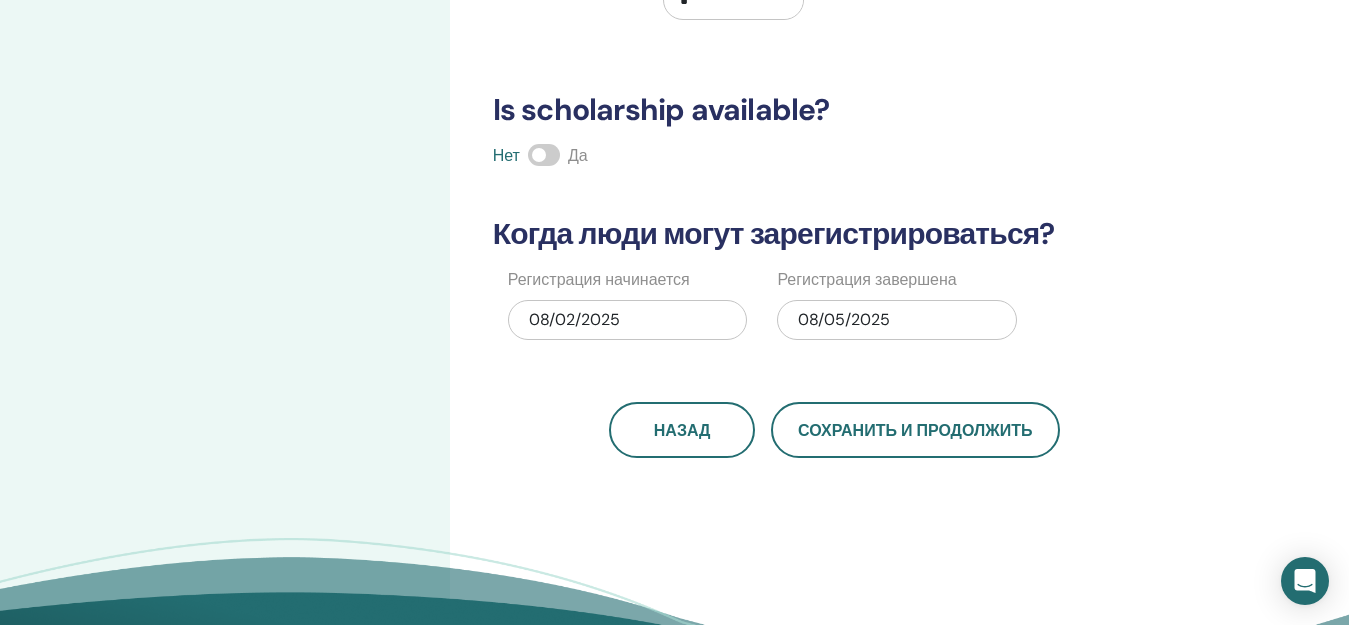 scroll, scrollTop: 500, scrollLeft: 0, axis: vertical 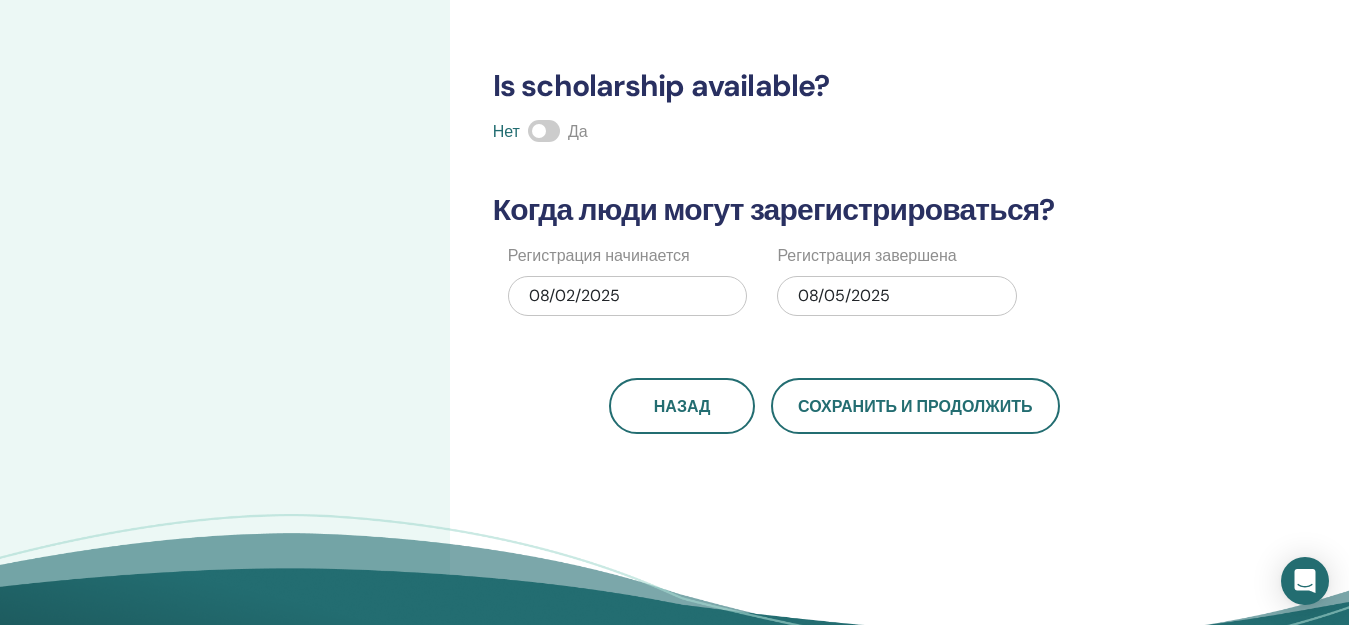 click on "08/02/2025" at bounding box center [628, 296] 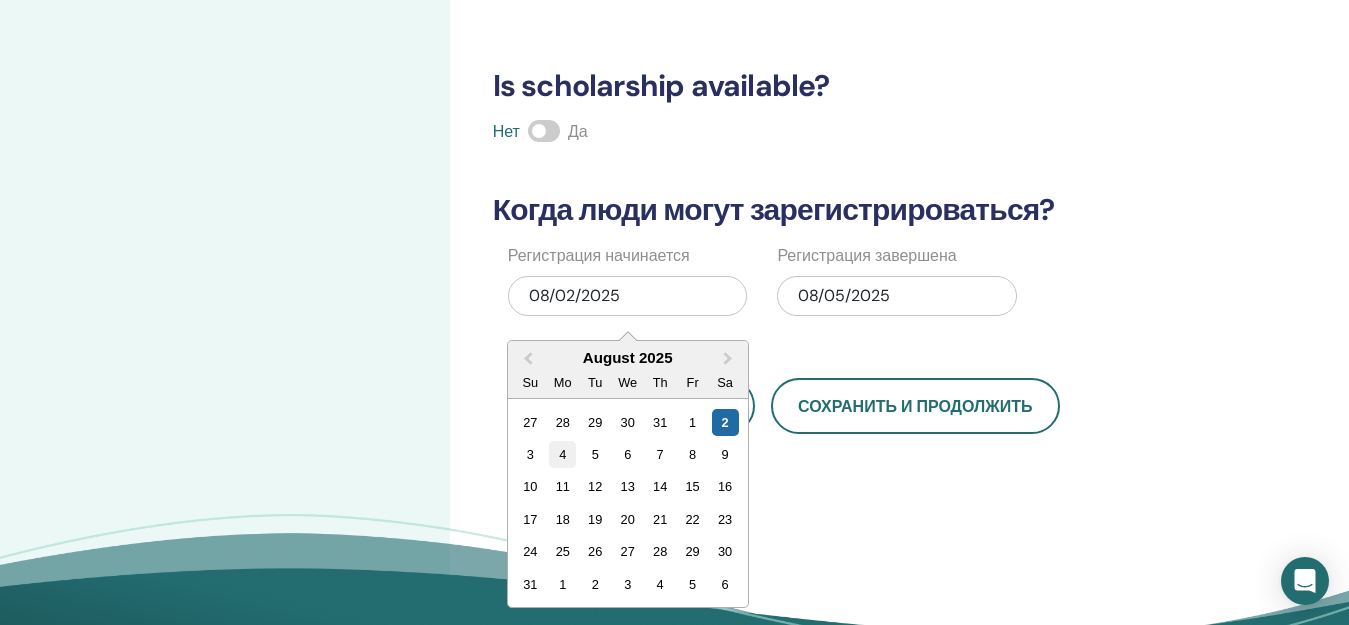 click on "4" at bounding box center [562, 454] 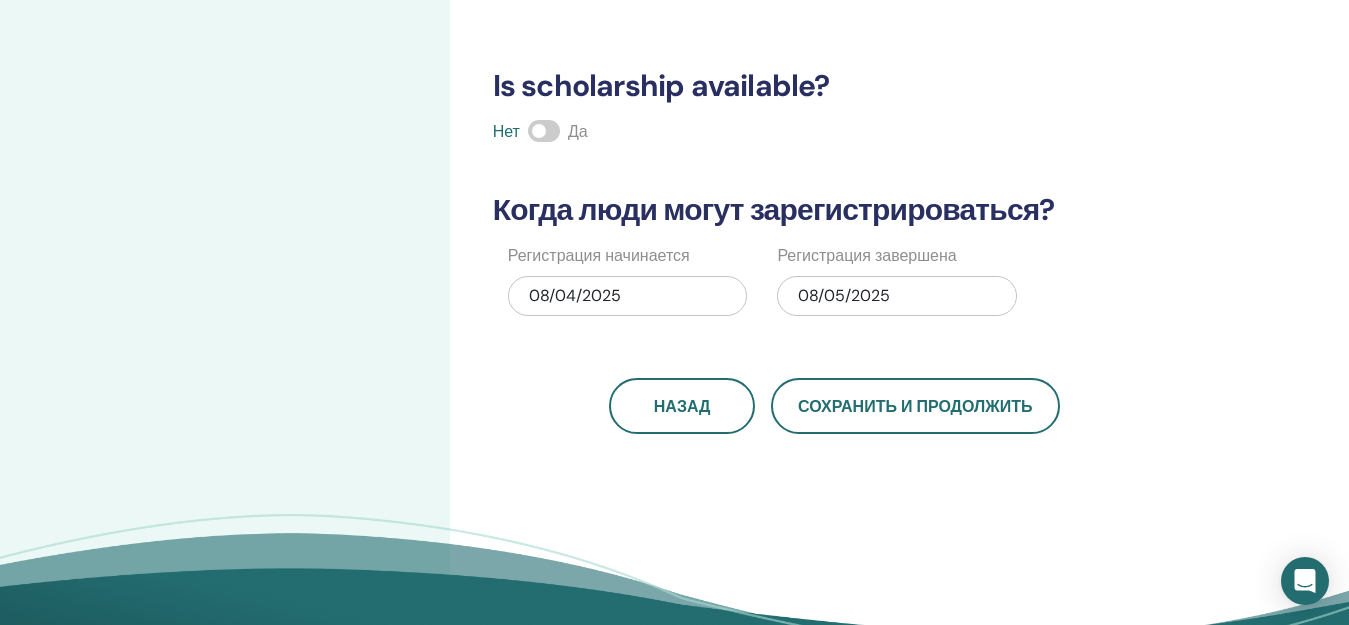 click on "08/05/2025" at bounding box center (897, 296) 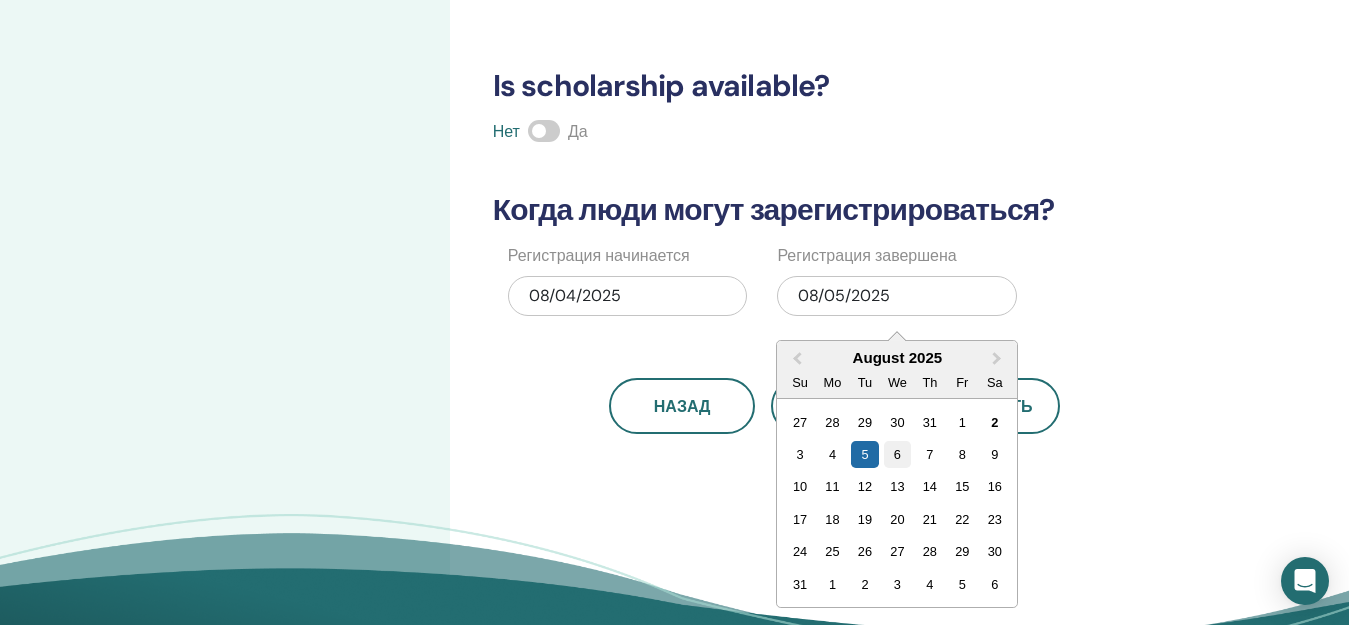 click on "6" at bounding box center (897, 454) 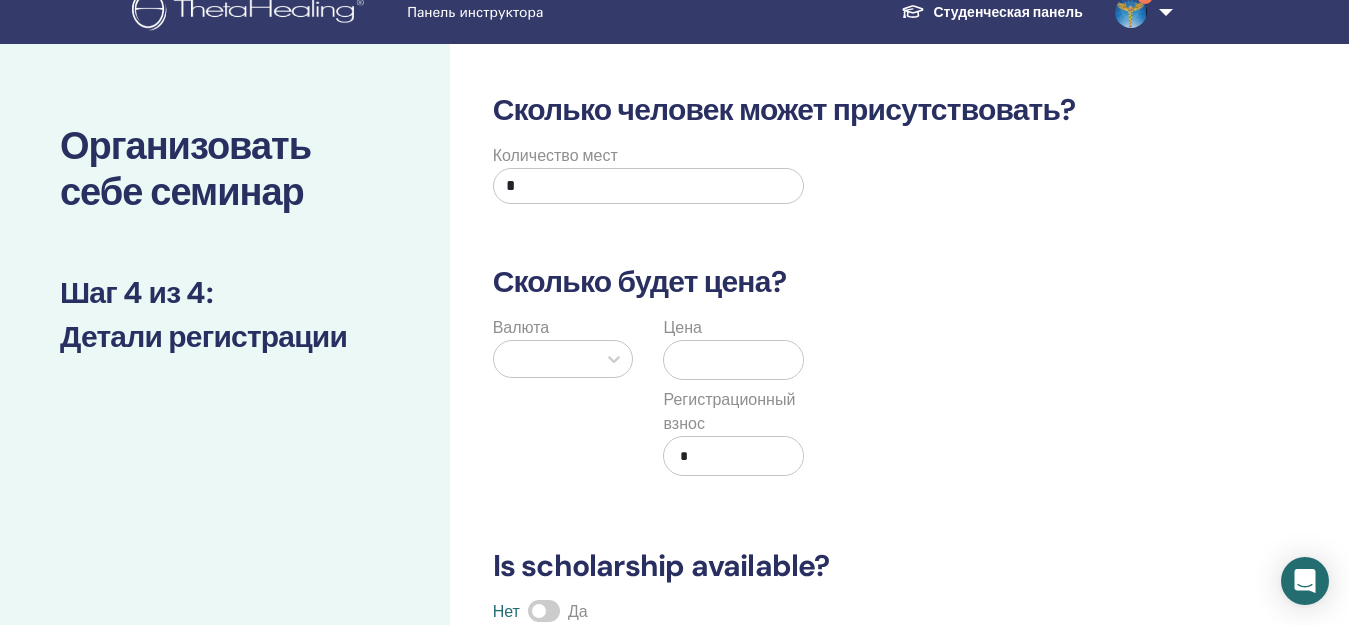 scroll, scrollTop: 0, scrollLeft: 0, axis: both 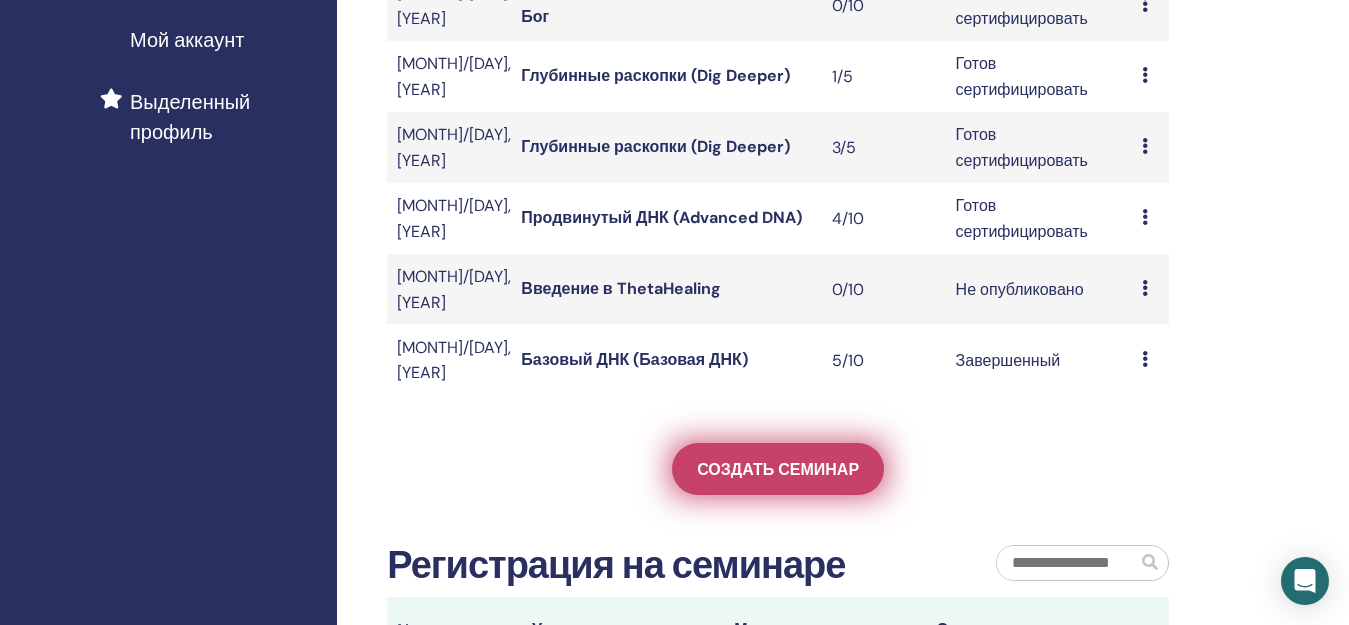 click on "Создать семинар" at bounding box center (778, 469) 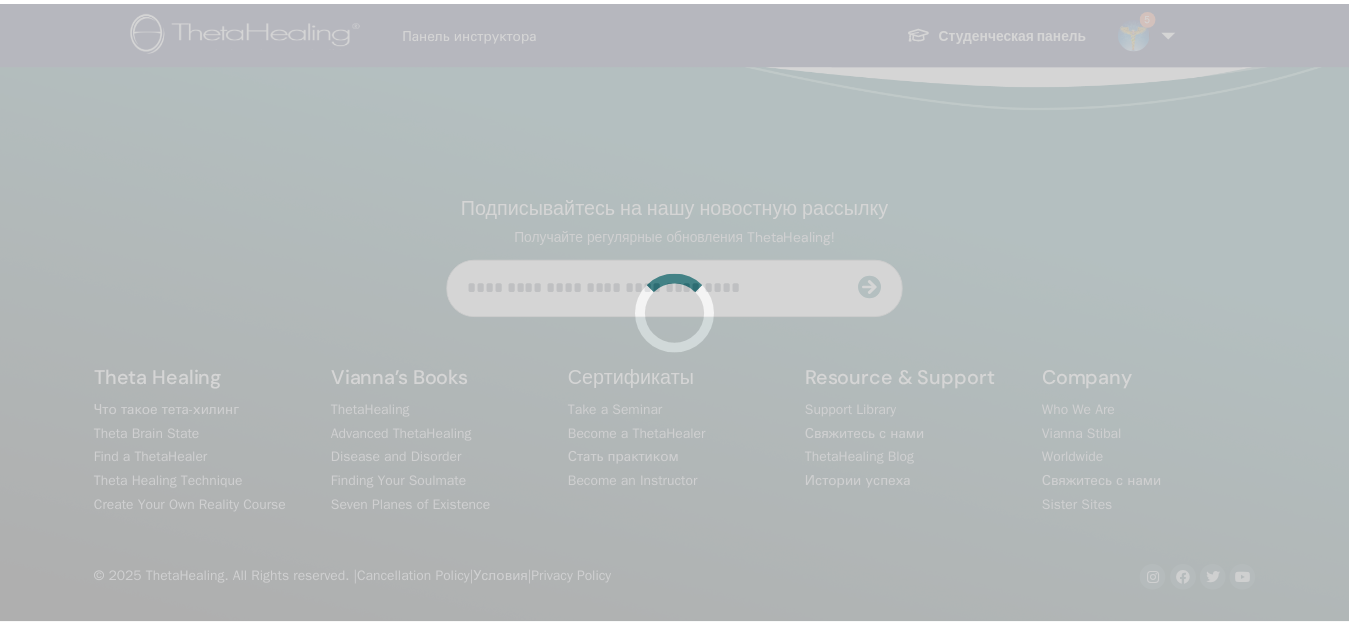 scroll, scrollTop: 0, scrollLeft: 0, axis: both 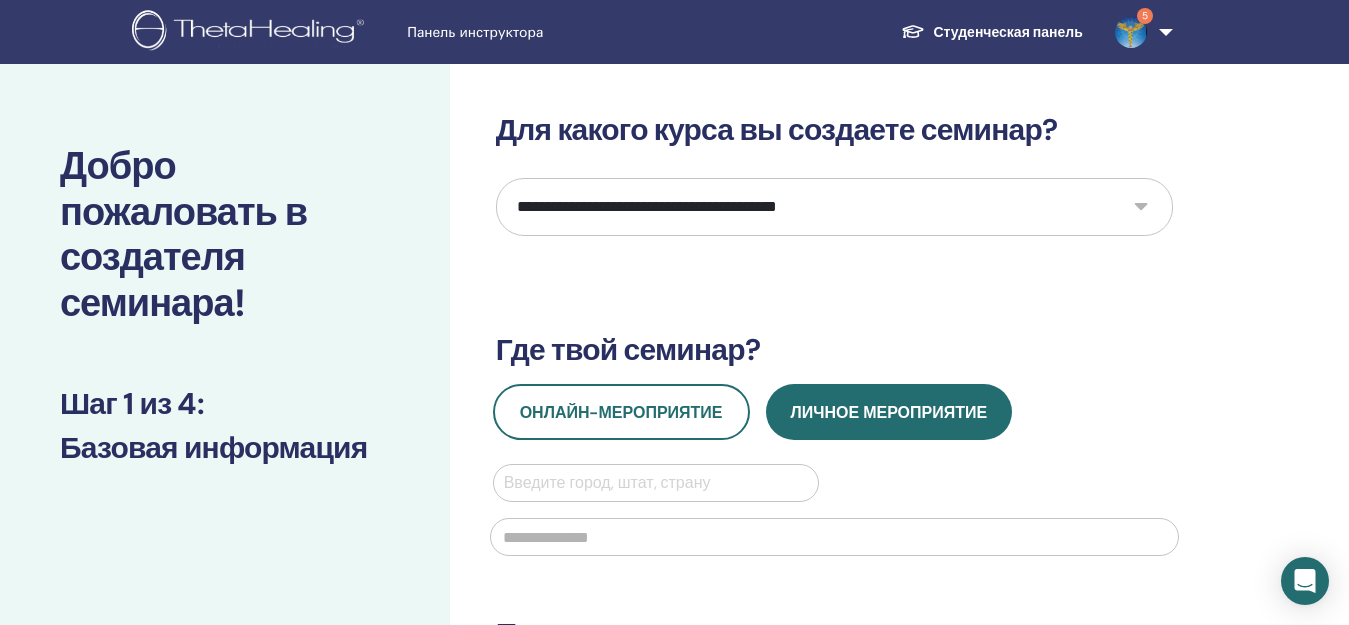 click on "**********" at bounding box center (834, 207) 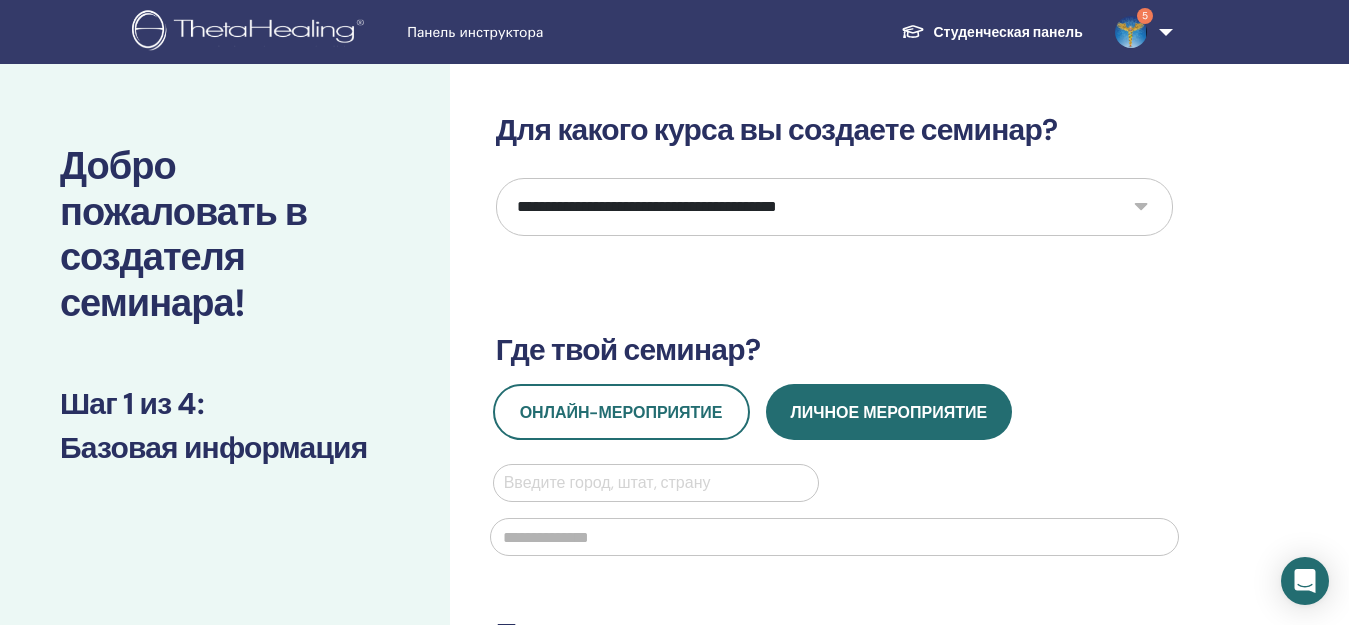 click on "**********" at bounding box center (834, 207) 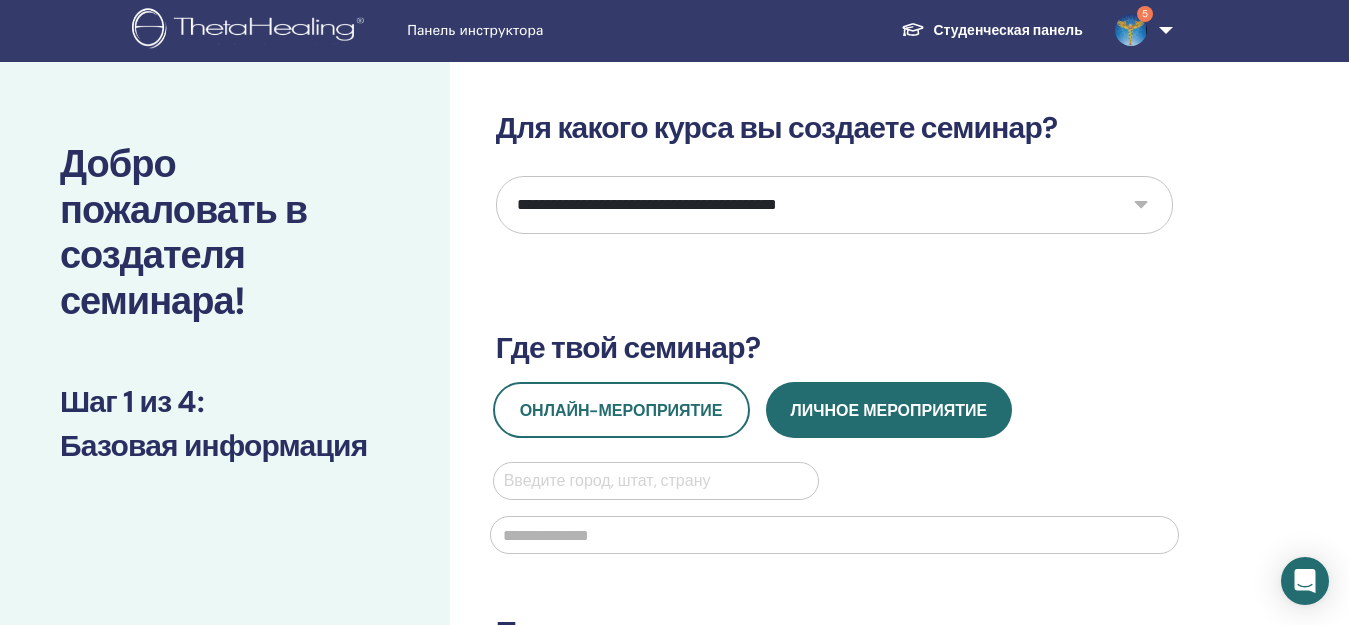 scroll, scrollTop: 0, scrollLeft: 0, axis: both 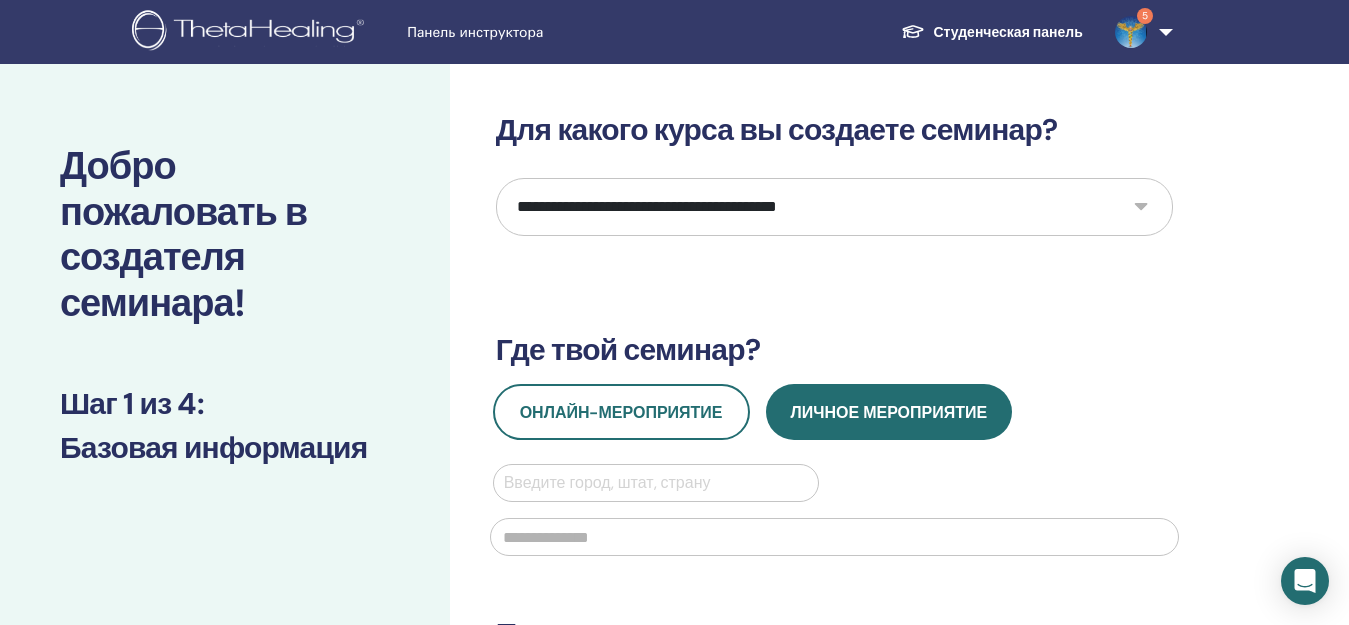 click on "**********" at bounding box center [834, 207] 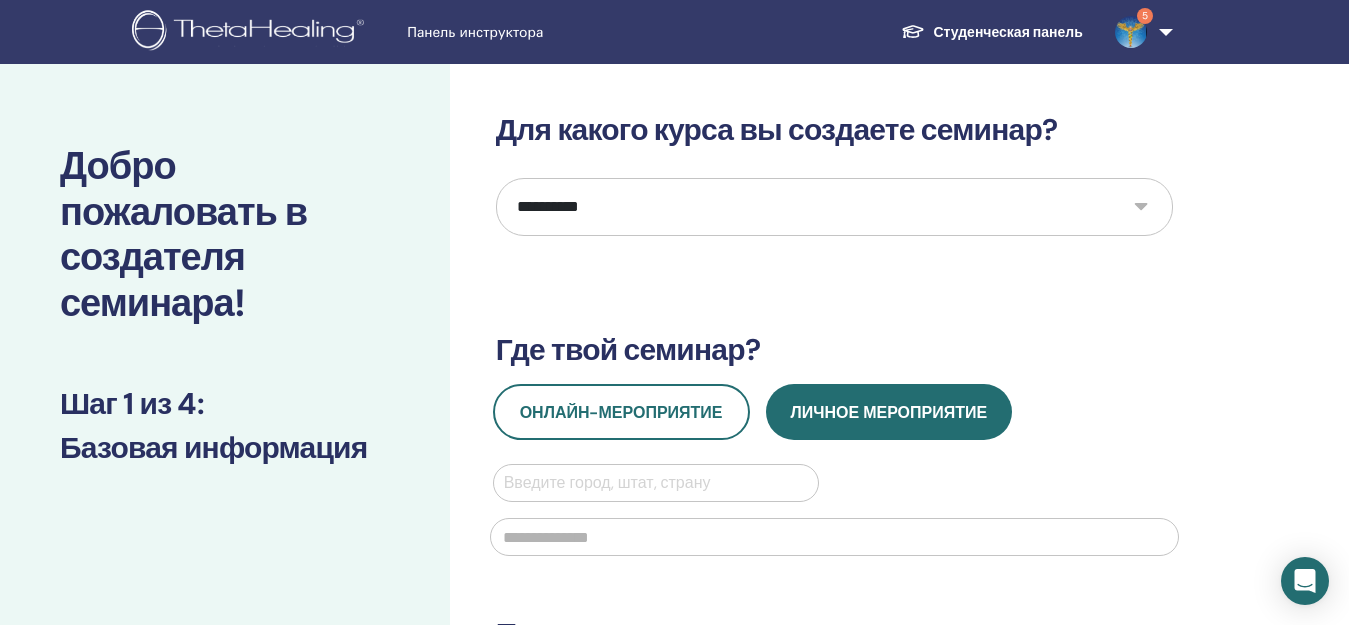 click on "**********" at bounding box center [834, 207] 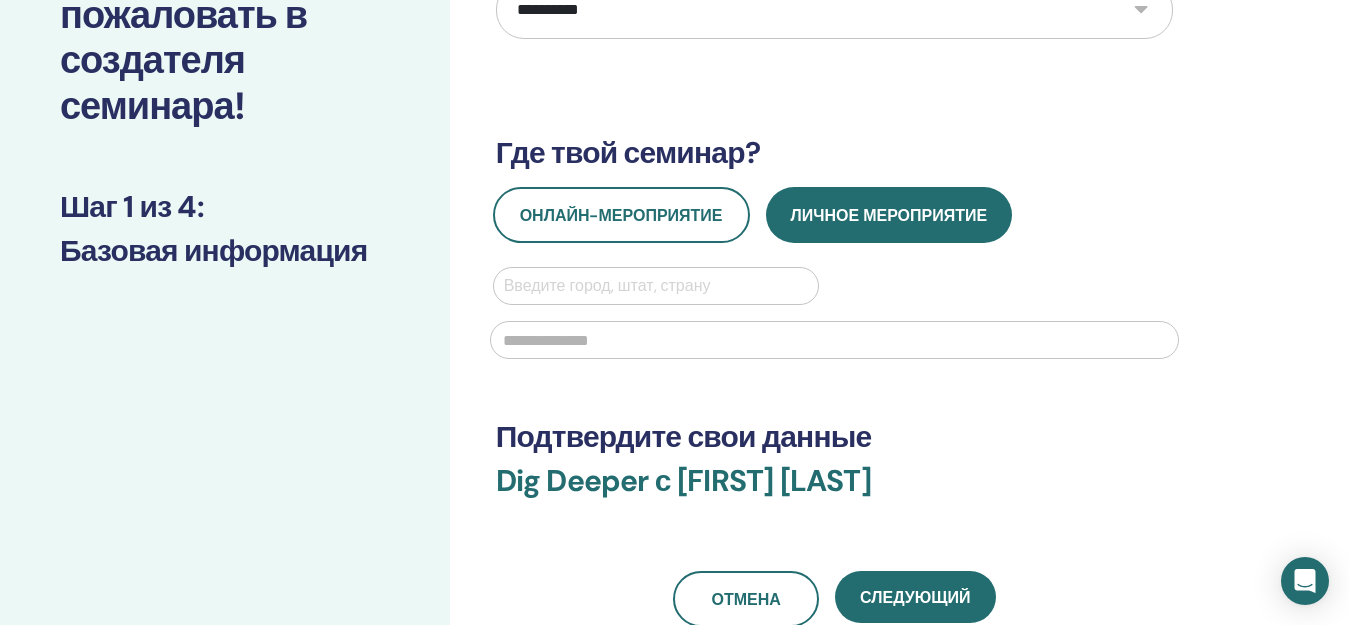 scroll, scrollTop: 200, scrollLeft: 0, axis: vertical 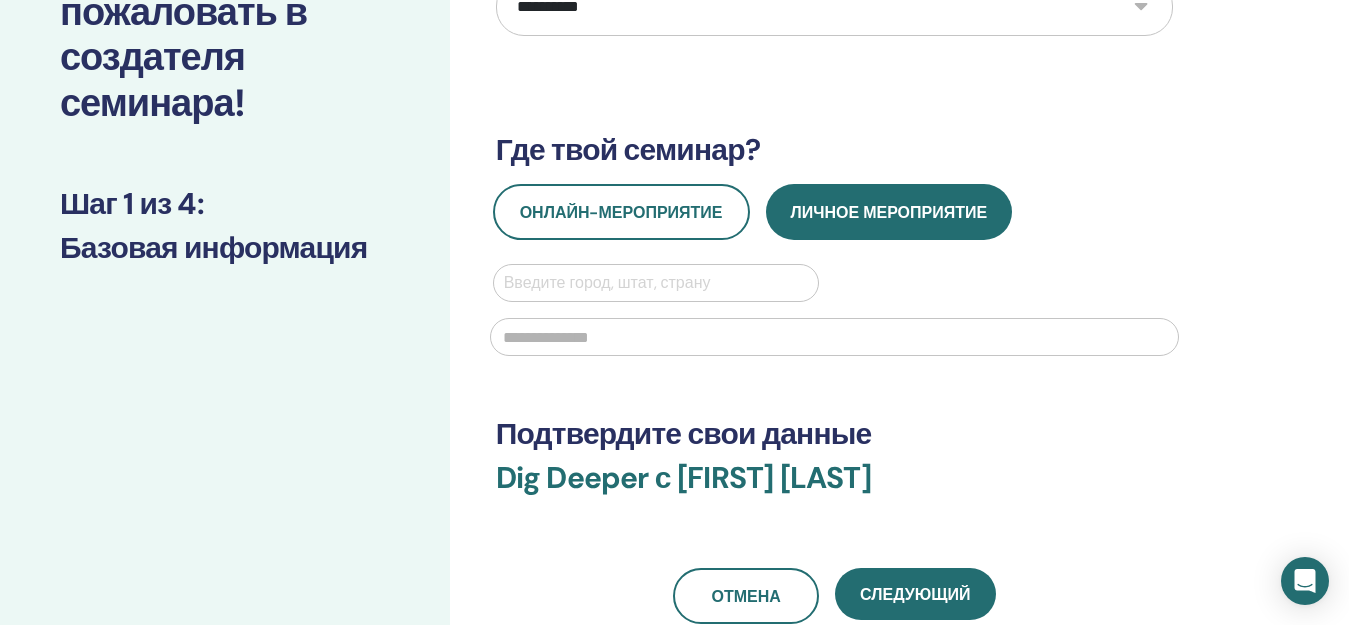click at bounding box center (656, 283) 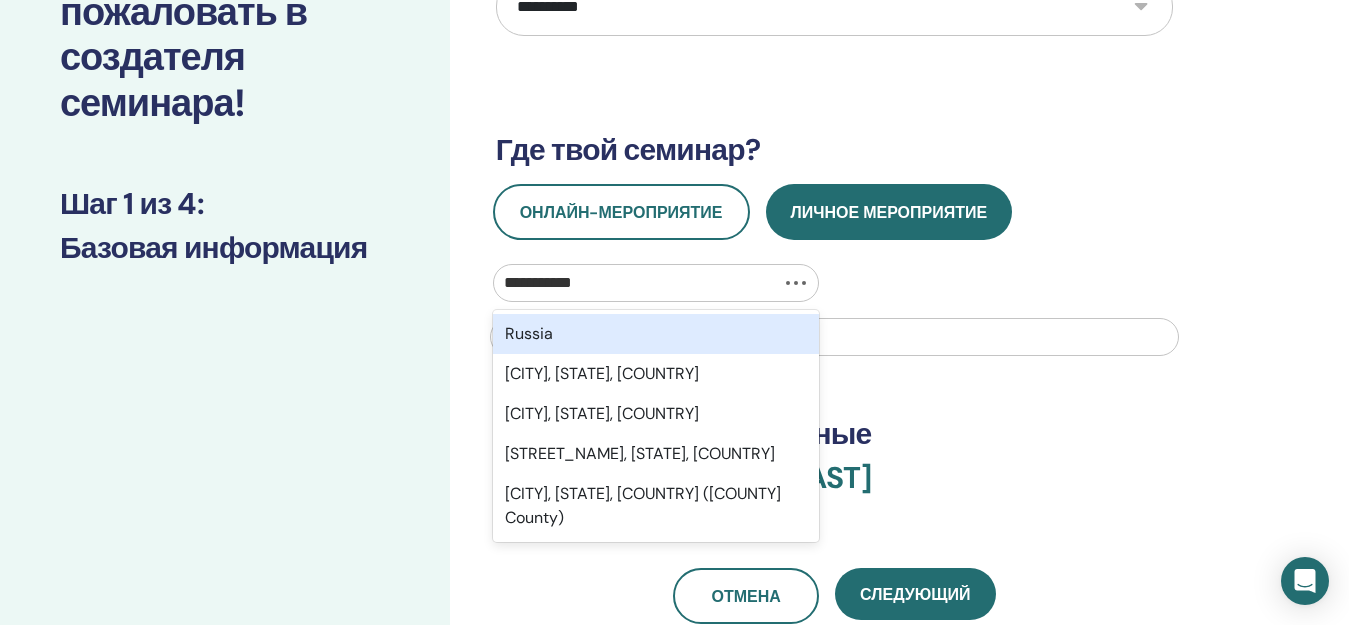 type on "**********" 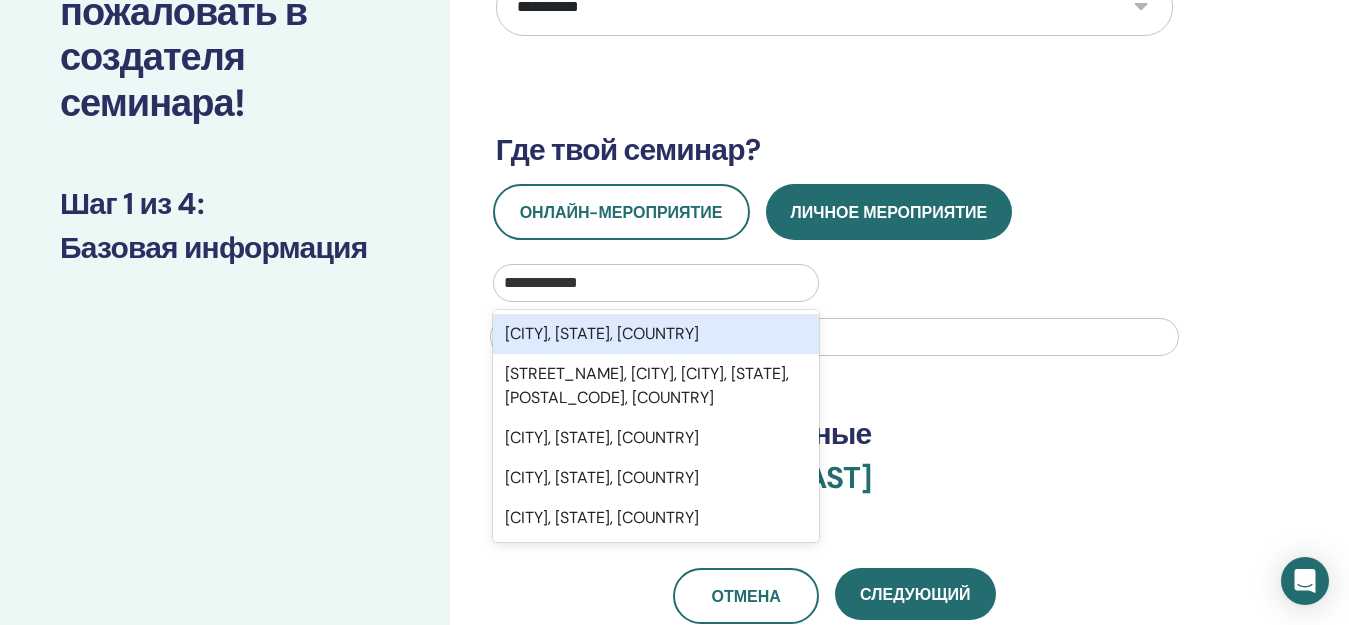 click on "Novosibirsk, Novosibirsk Oblast, RUS" at bounding box center (656, 334) 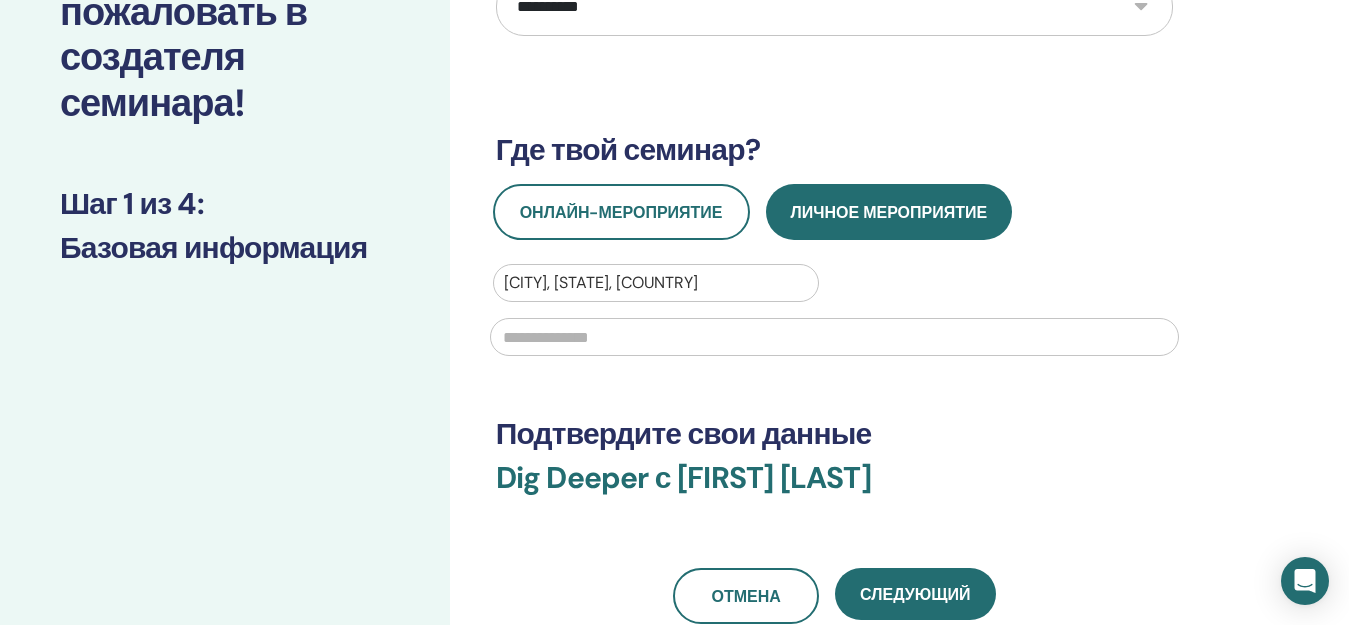 click at bounding box center [834, 337] 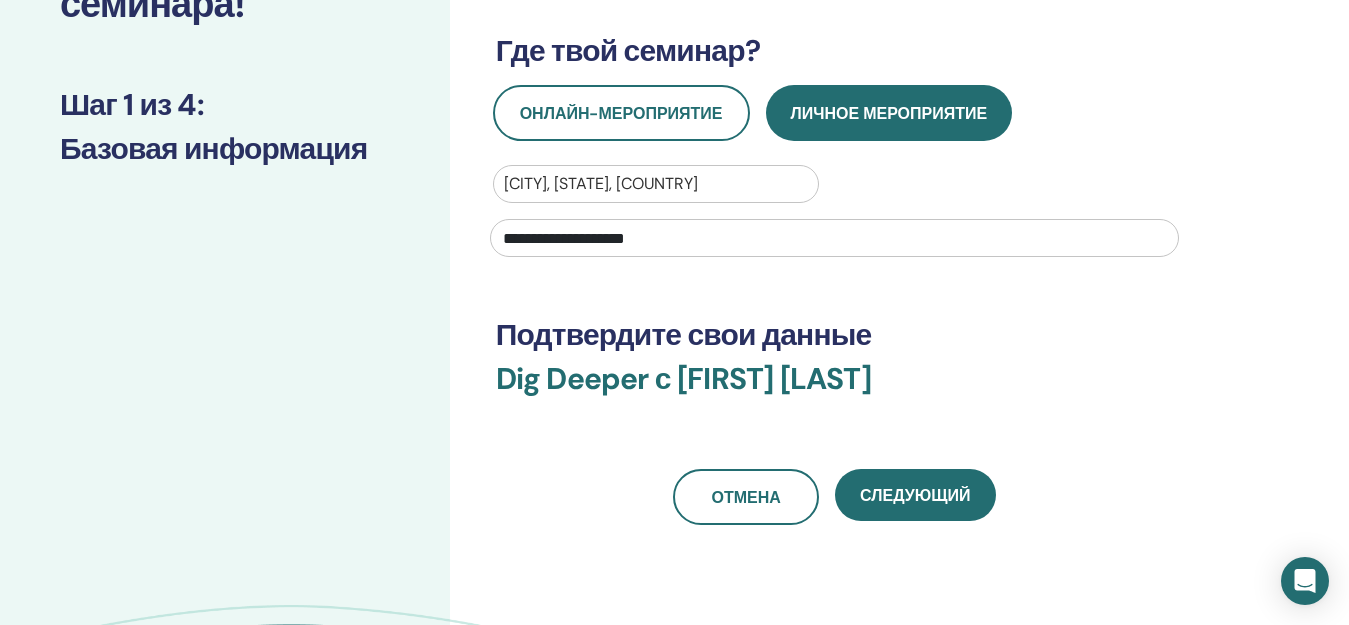 scroll, scrollTop: 300, scrollLeft: 0, axis: vertical 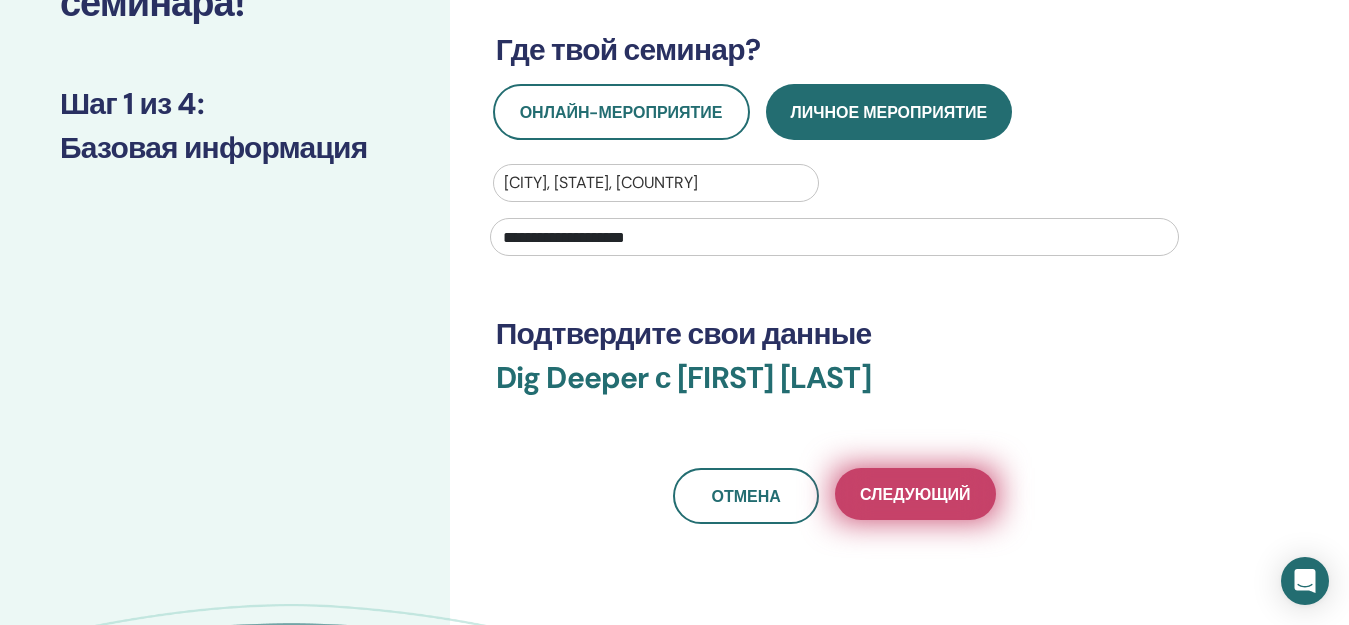 type on "**********" 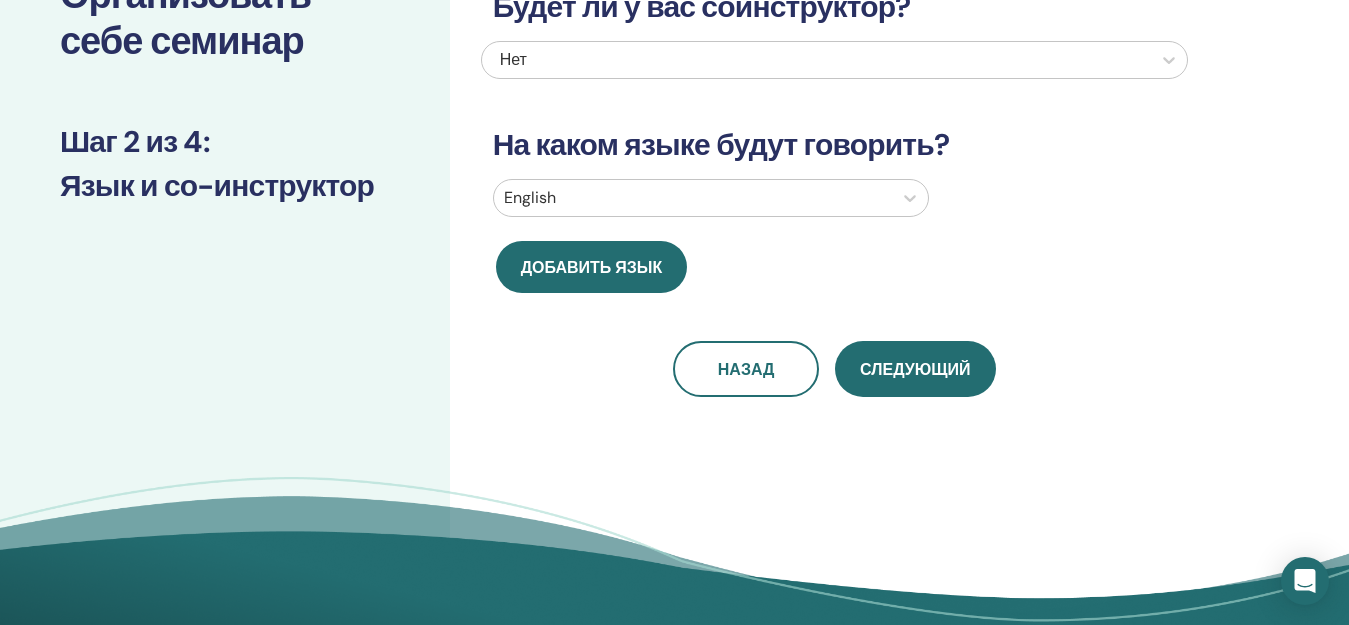 scroll, scrollTop: 0, scrollLeft: 0, axis: both 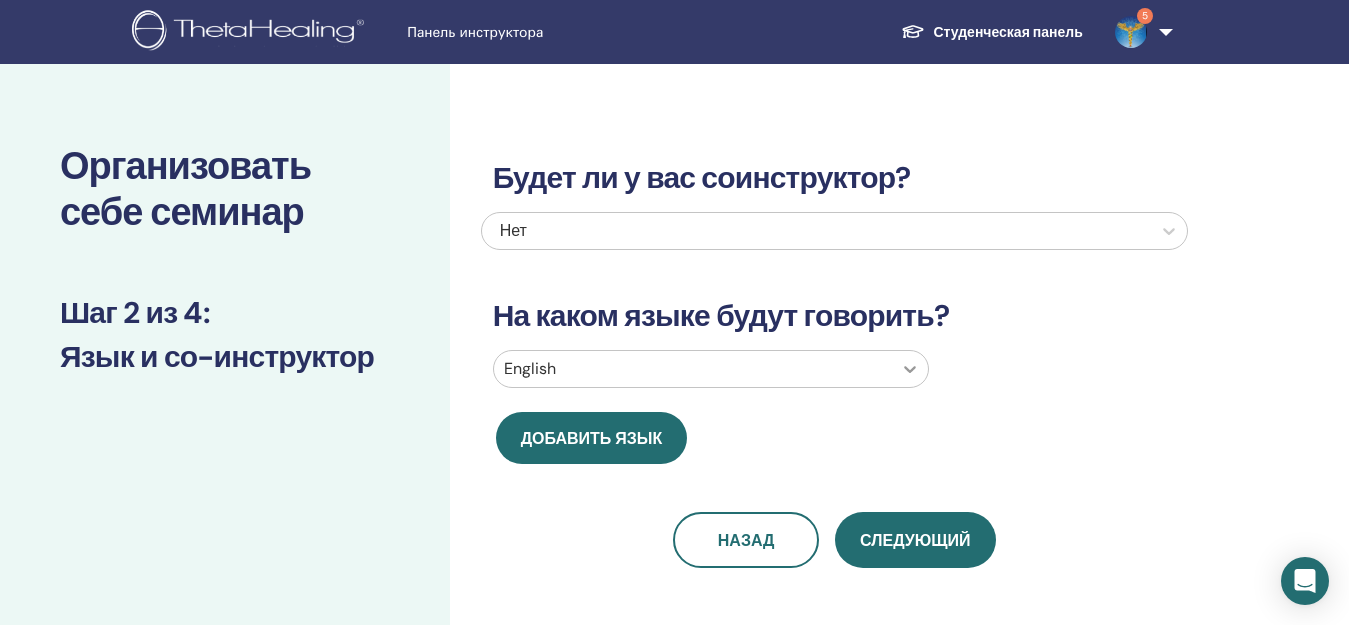 click at bounding box center [910, 369] 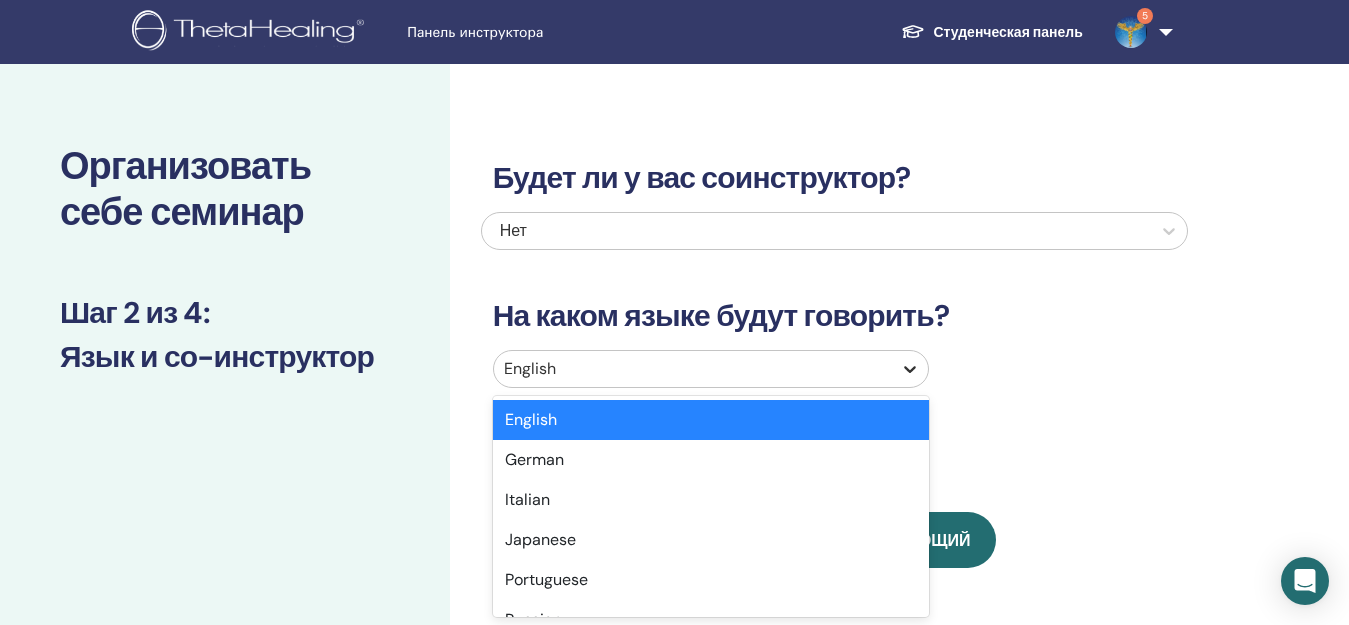 scroll, scrollTop: 79, scrollLeft: 0, axis: vertical 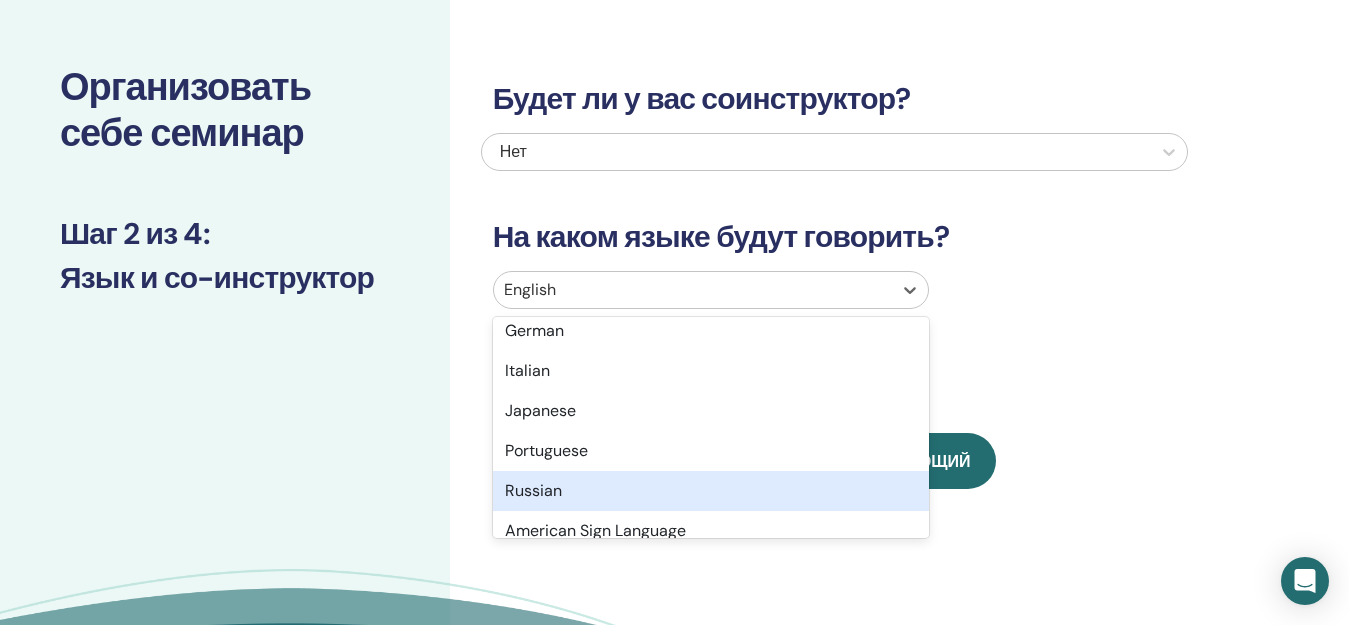 click on "Russian" at bounding box center [711, 491] 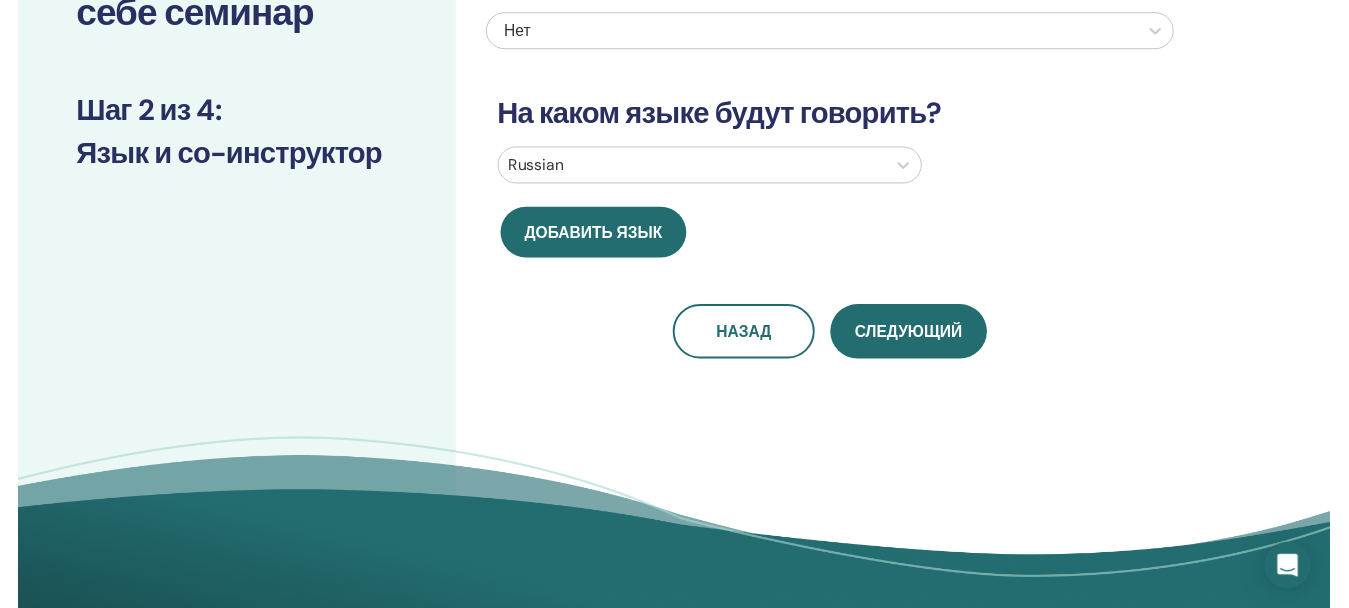 scroll, scrollTop: 200, scrollLeft: 0, axis: vertical 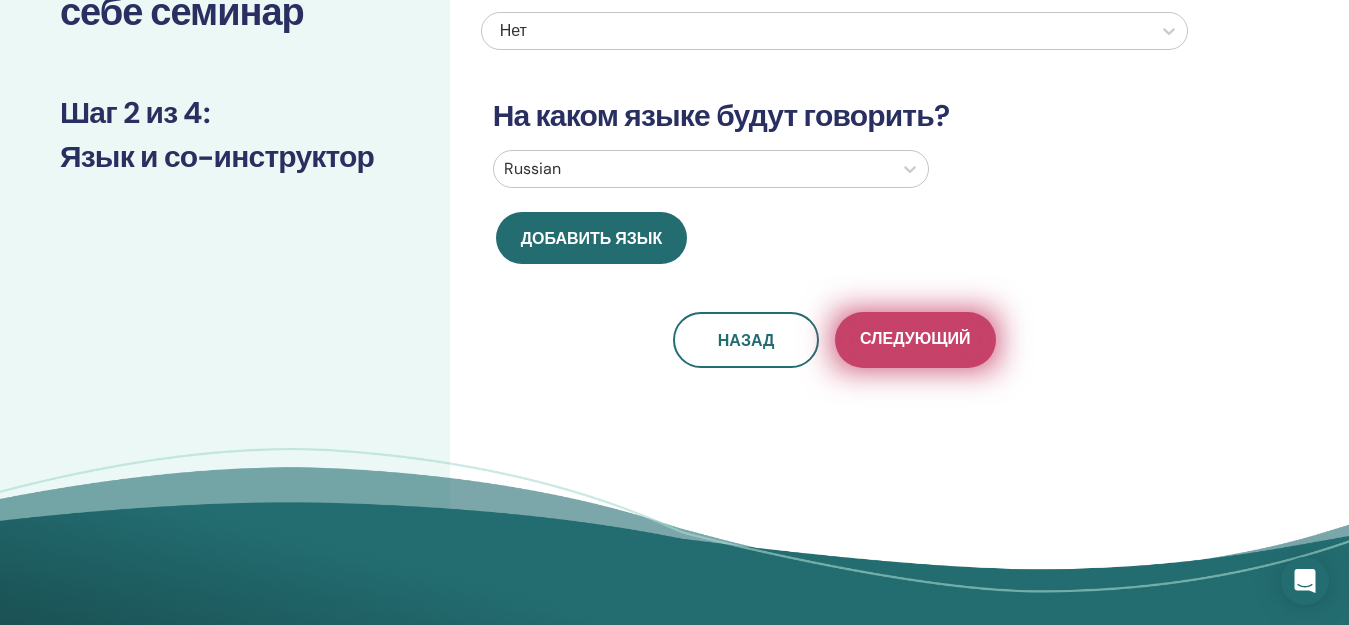 click on "Следующий" at bounding box center [915, 340] 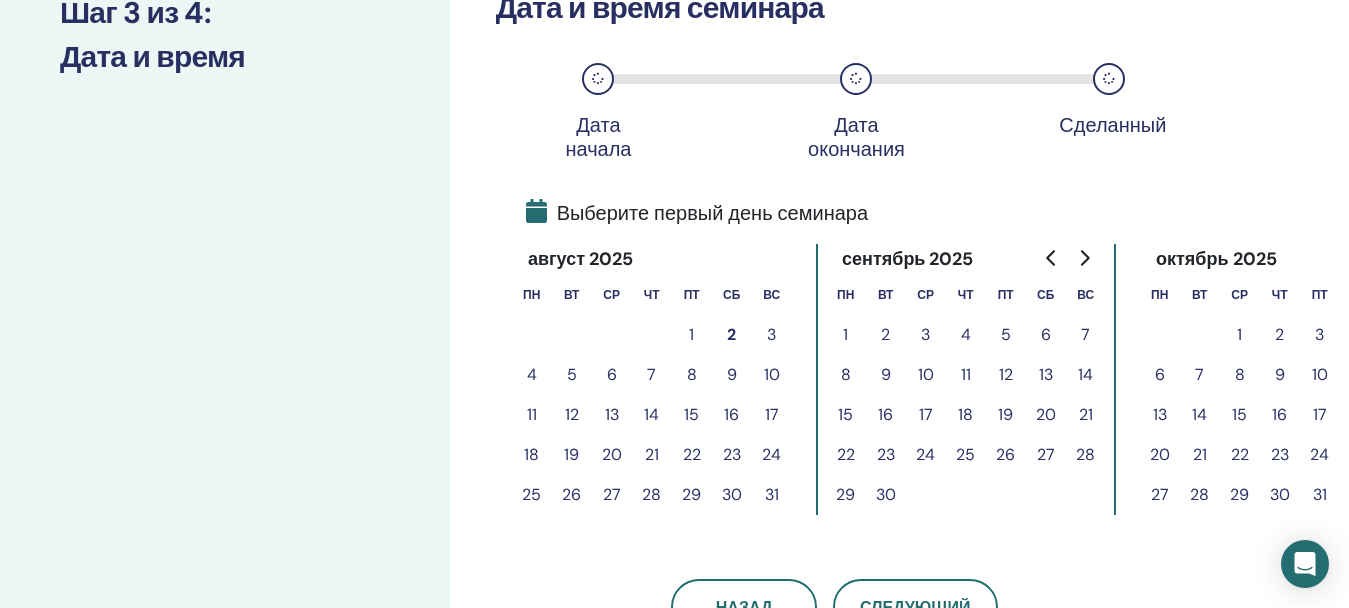 scroll, scrollTop: 400, scrollLeft: 0, axis: vertical 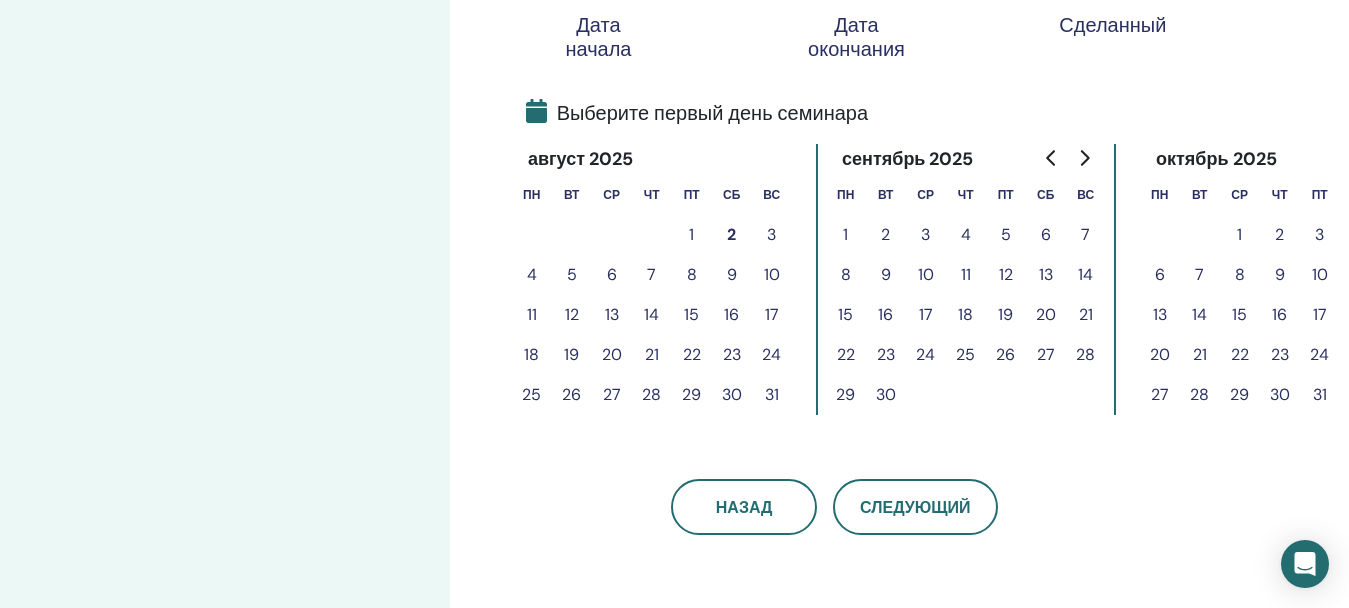 click on "4" at bounding box center [532, 275] 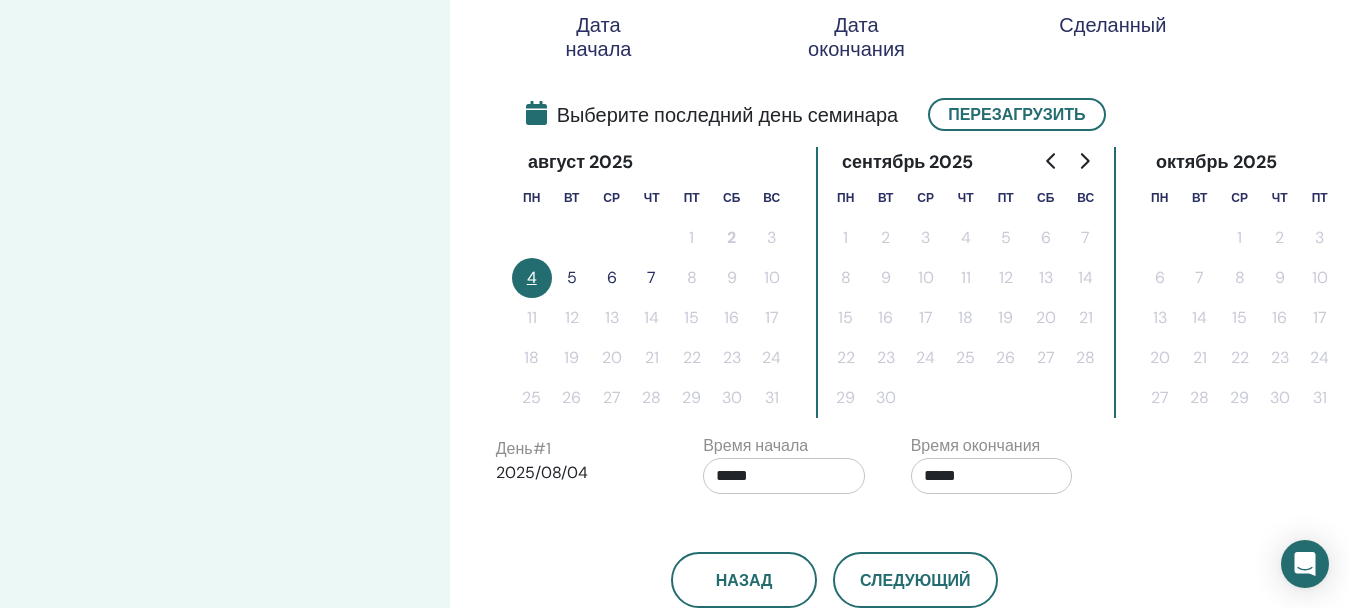 click on "5" at bounding box center [572, 278] 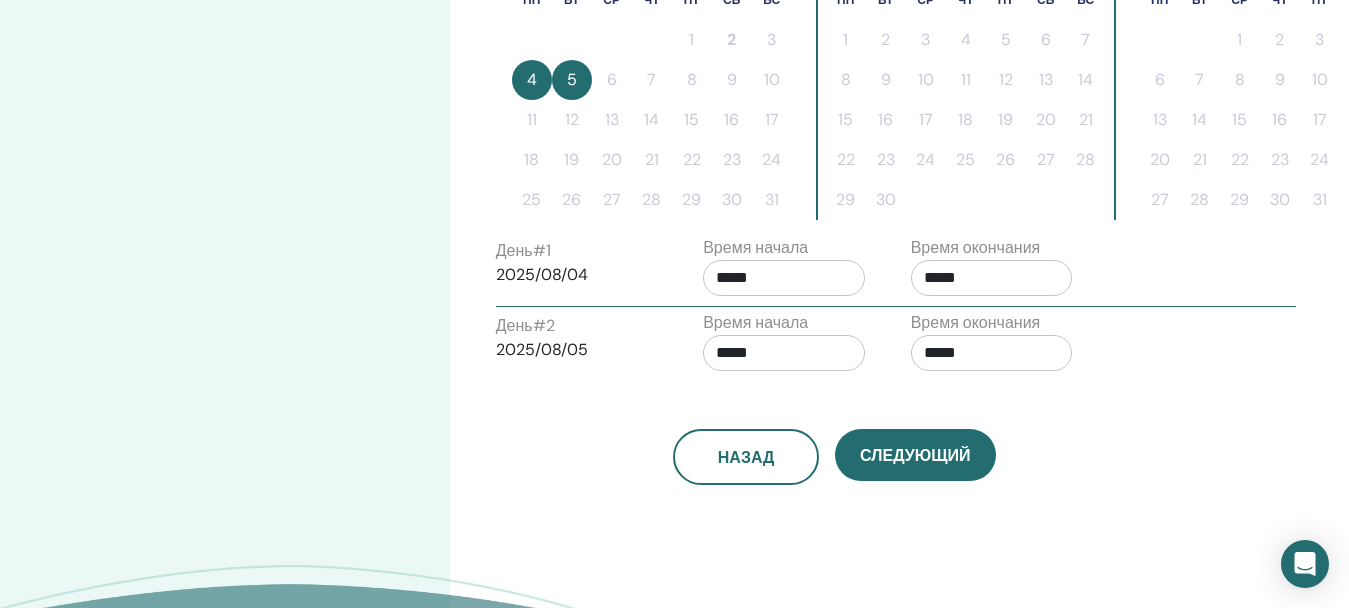 scroll, scrollTop: 600, scrollLeft: 0, axis: vertical 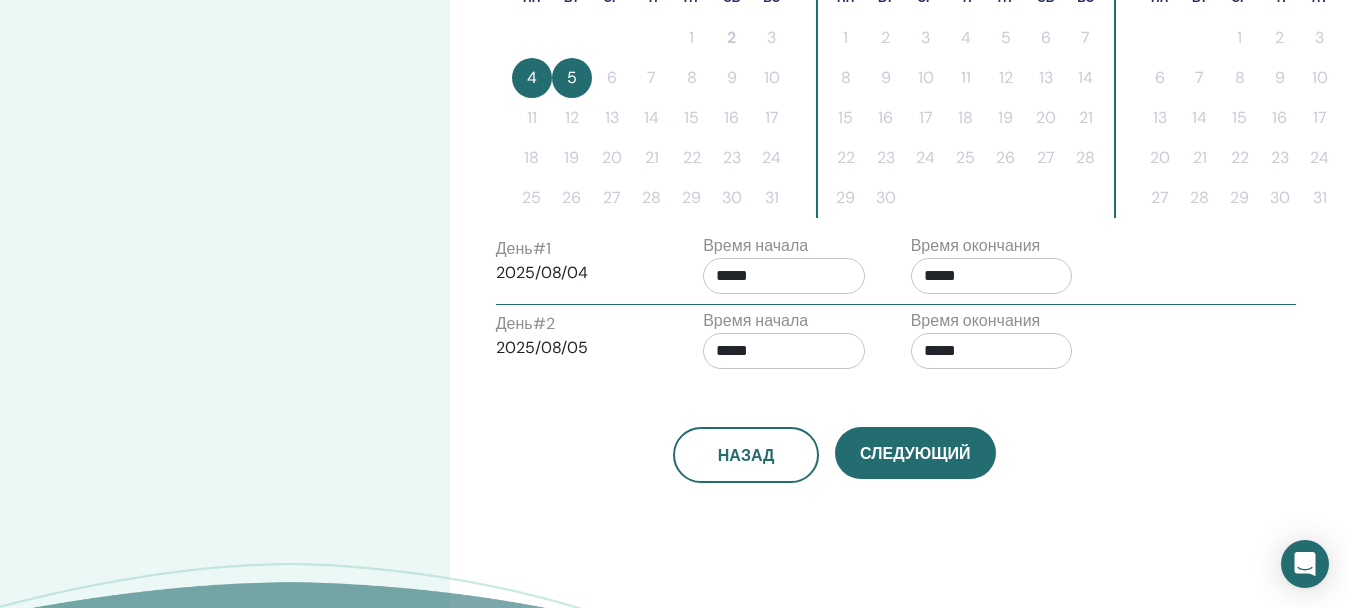 click on "*****" at bounding box center (784, 276) 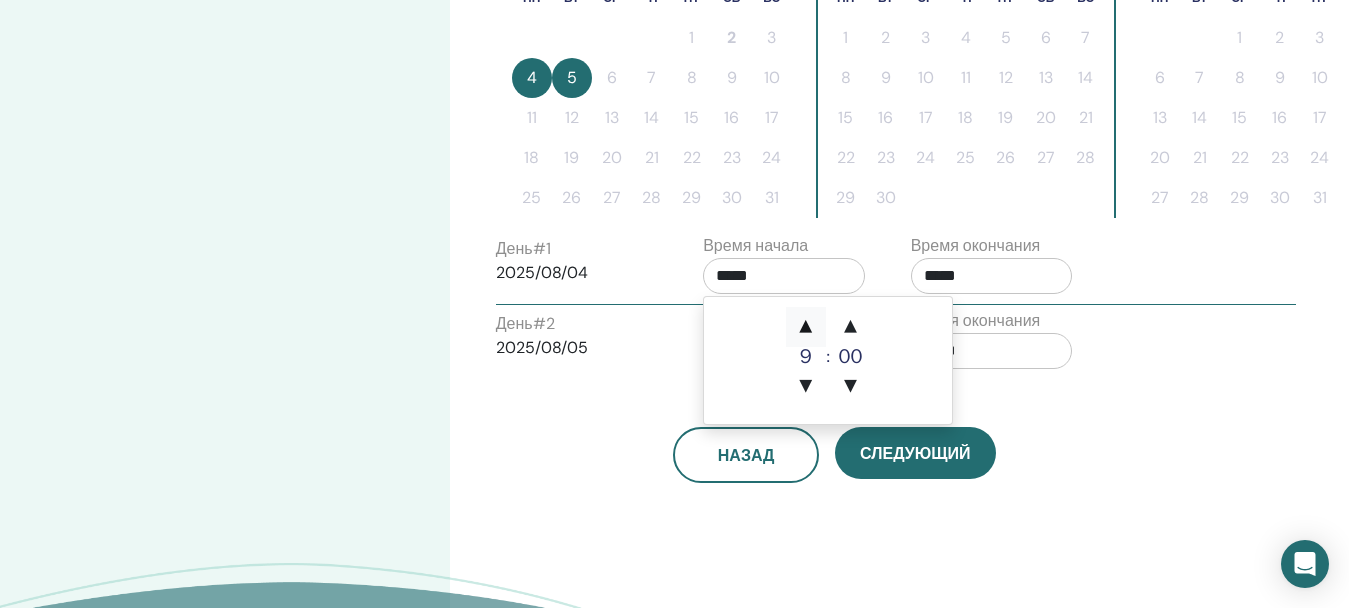 click on "▲" at bounding box center [806, 327] 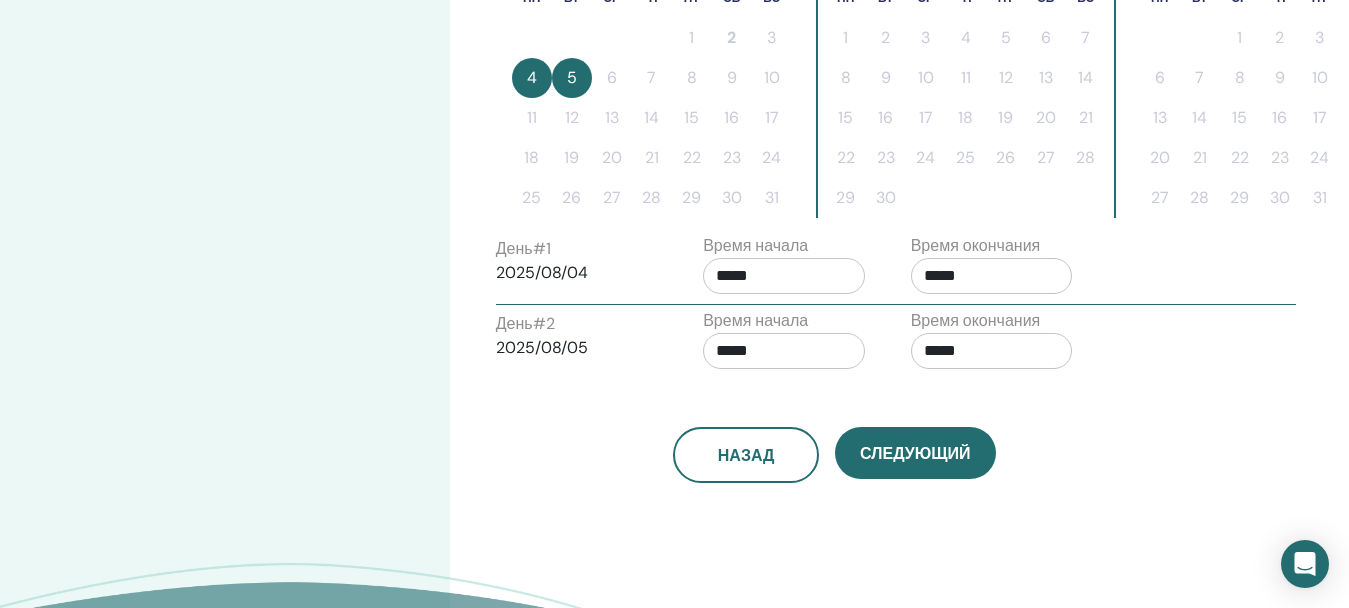 click on "Назад Следующий" at bounding box center (834, 431) 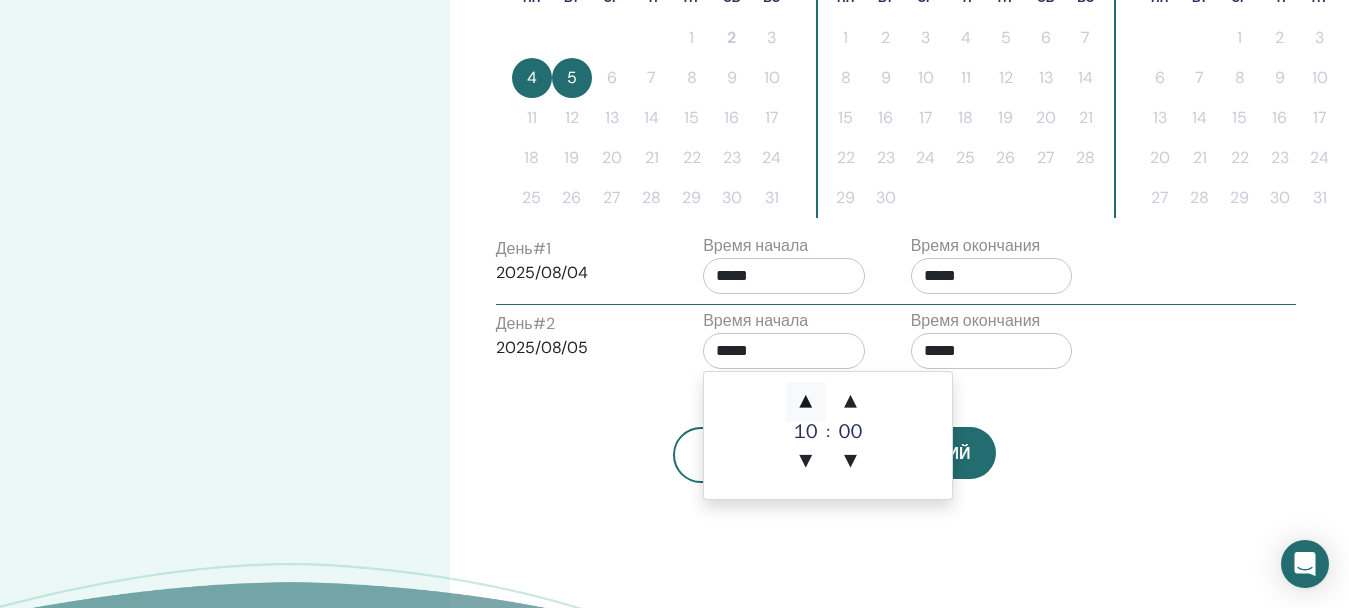click on "▲" at bounding box center [806, 402] 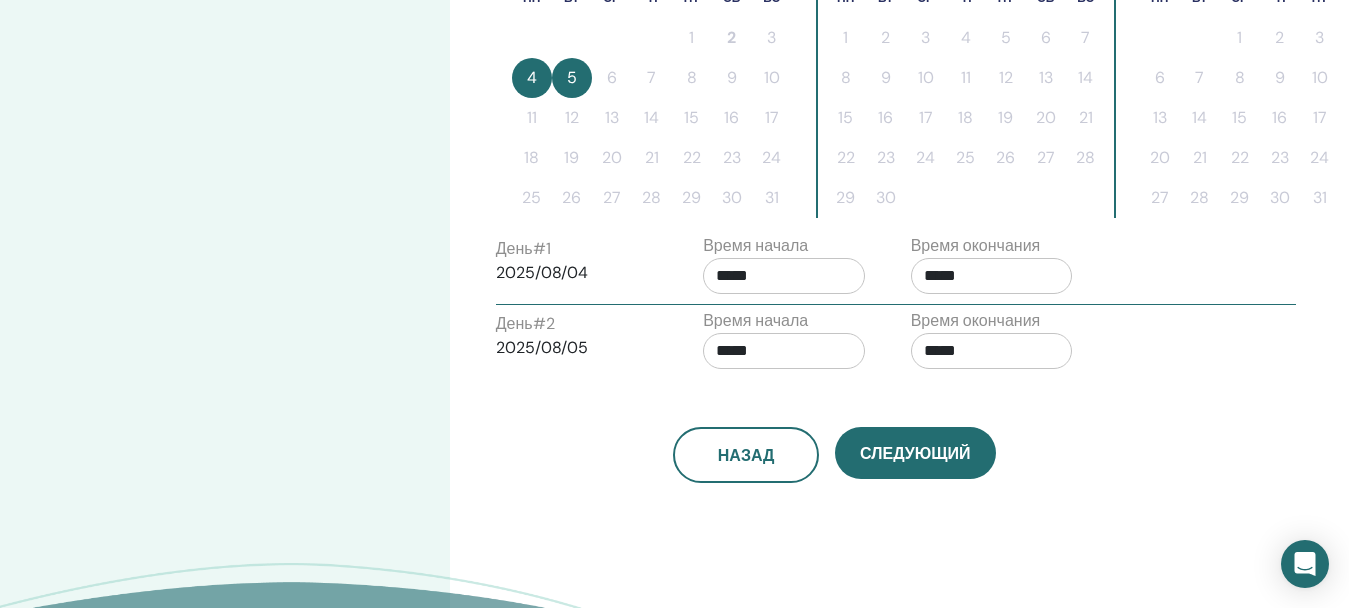click on "Назад Следующий" at bounding box center (834, 431) 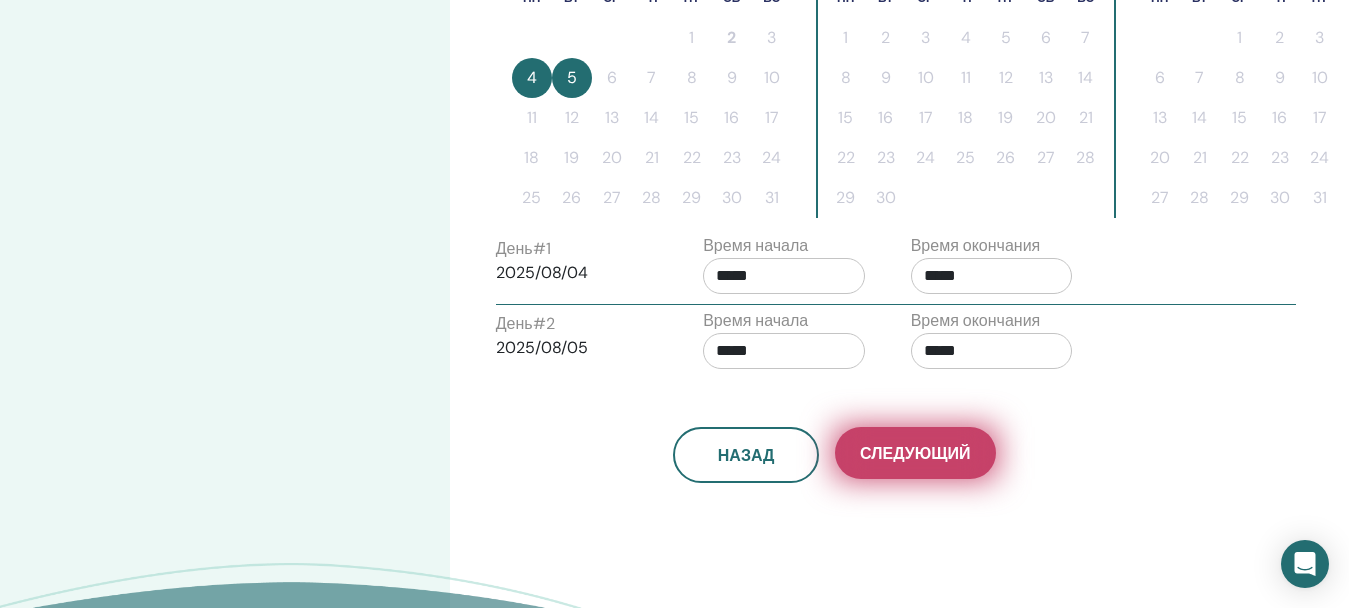 click on "Следующий" at bounding box center (915, 453) 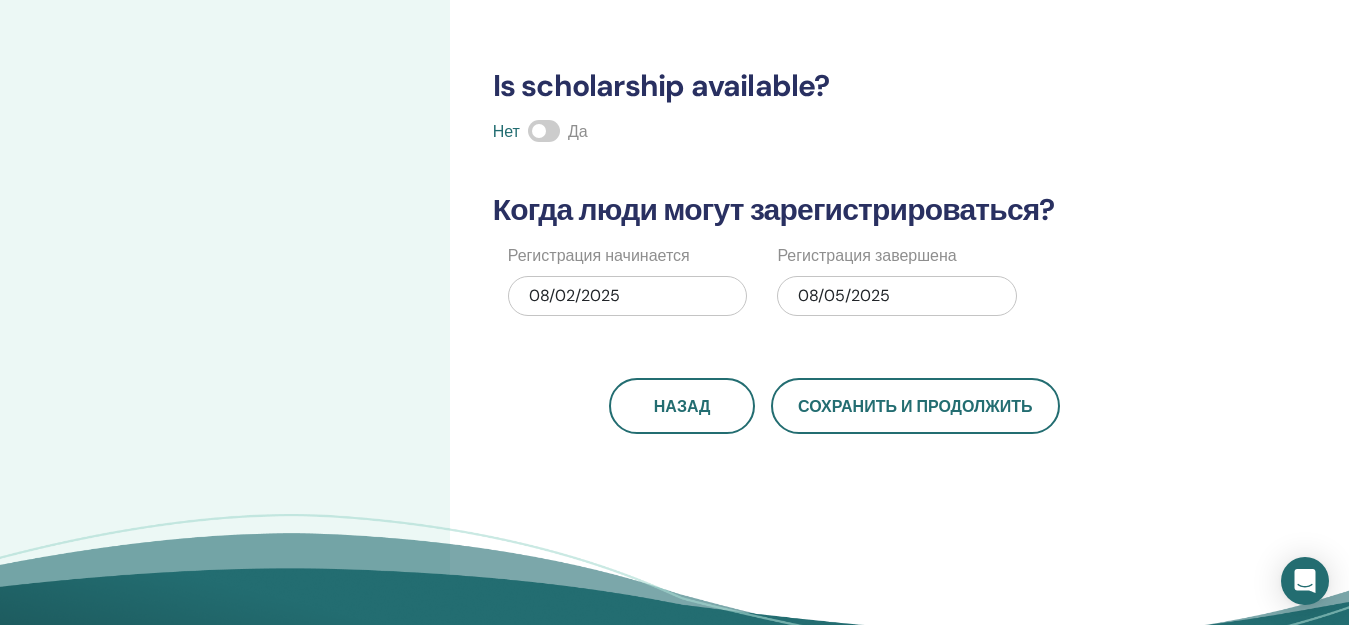 scroll, scrollTop: 0, scrollLeft: 0, axis: both 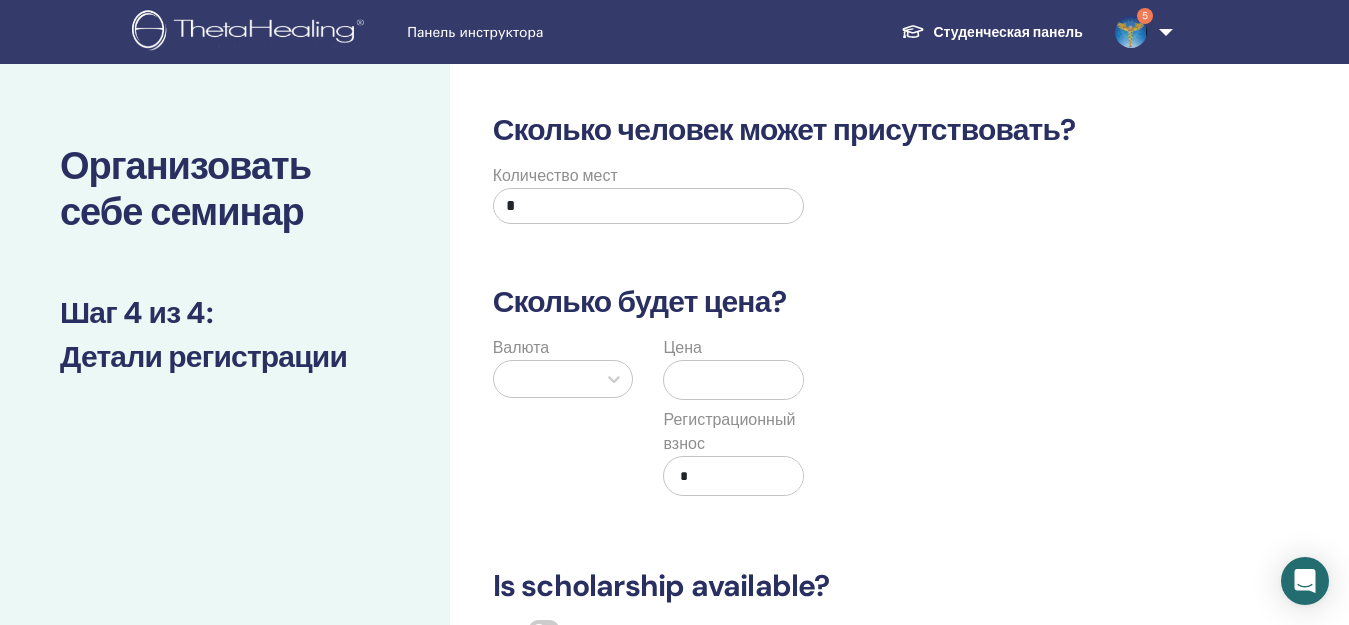 click at bounding box center (251, 32) 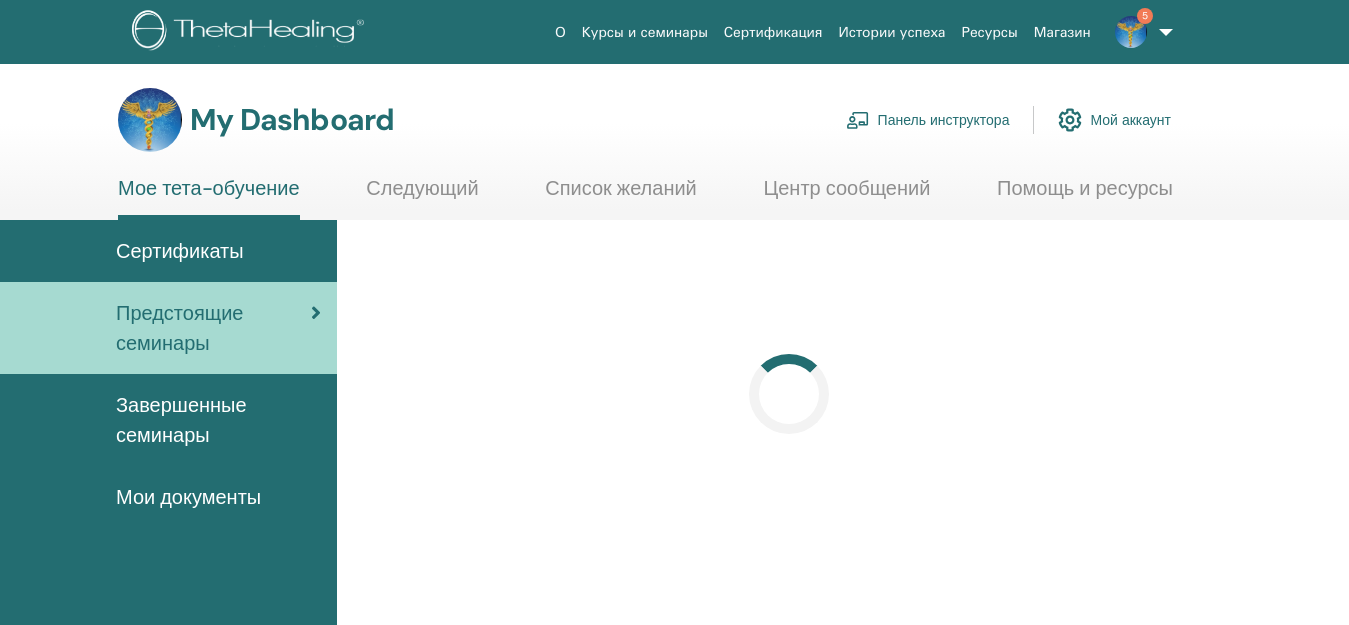 scroll, scrollTop: 0, scrollLeft: 0, axis: both 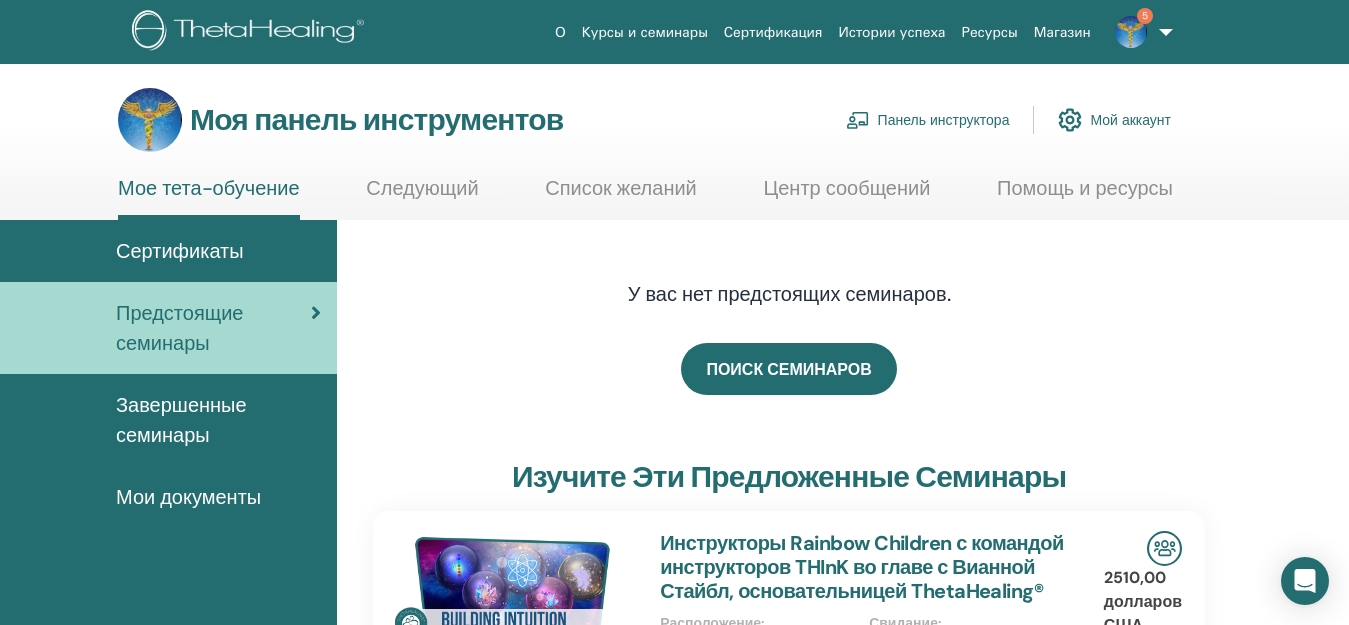 click on "Панель инструктора" at bounding box center [944, 121] 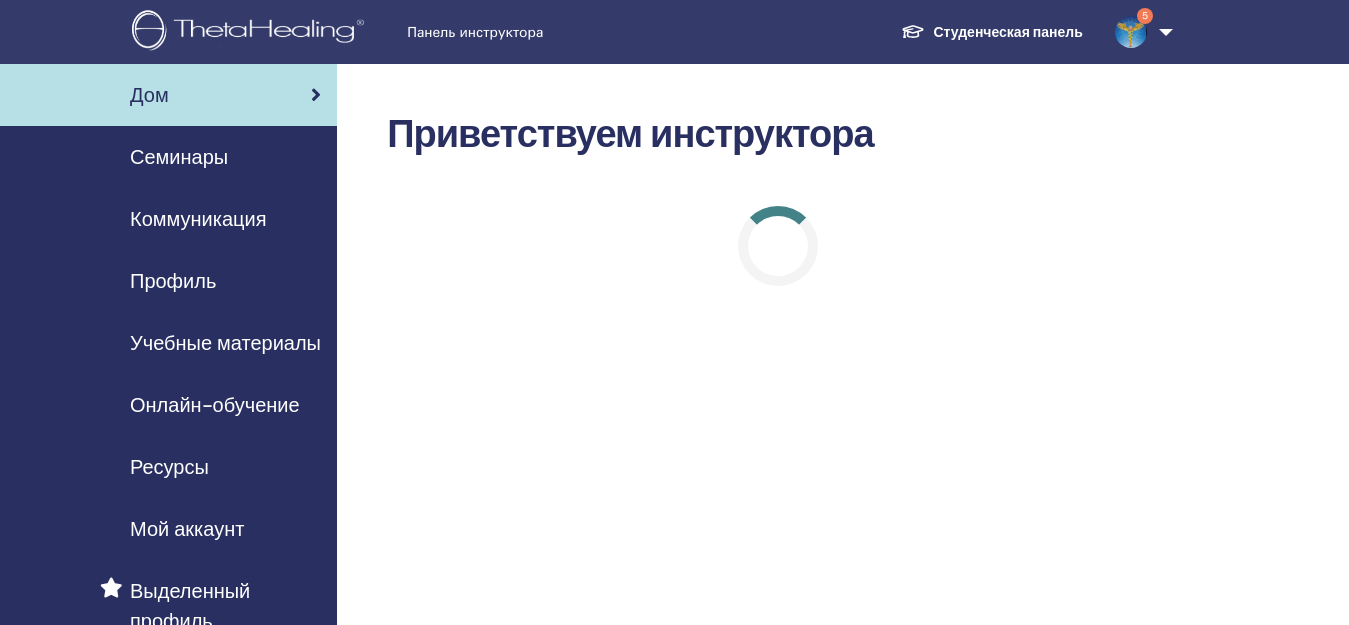scroll, scrollTop: 0, scrollLeft: 0, axis: both 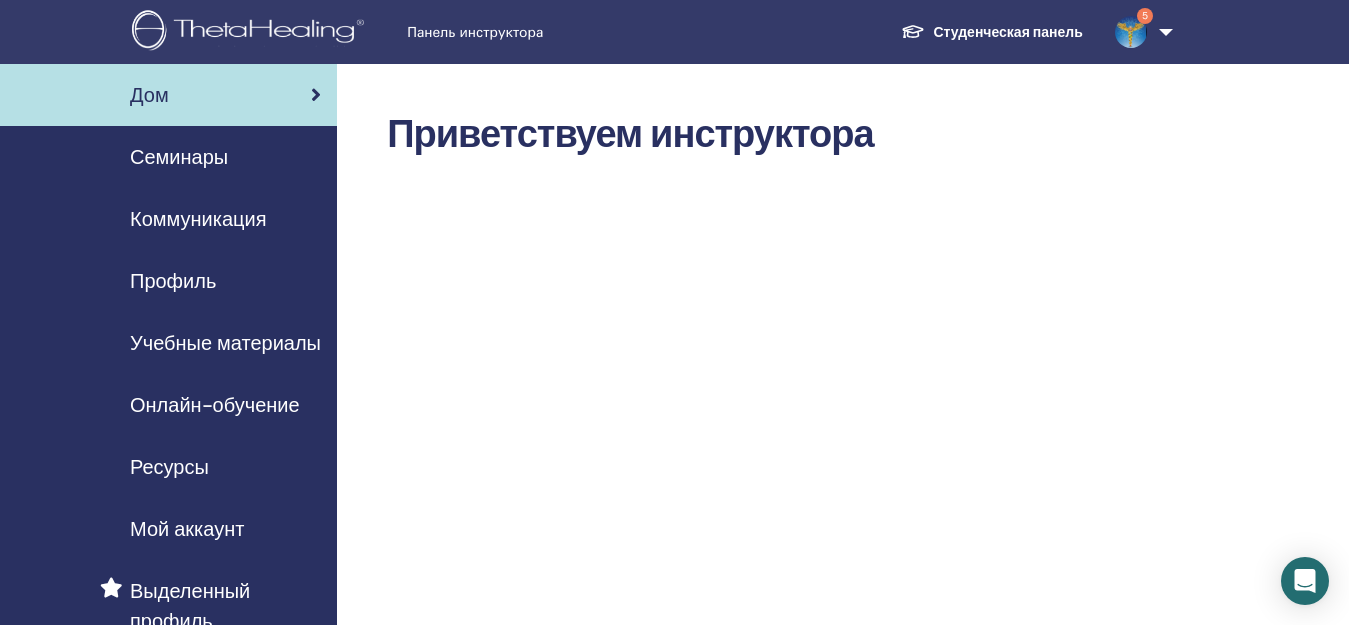 click on "Семинары" at bounding box center (179, 157) 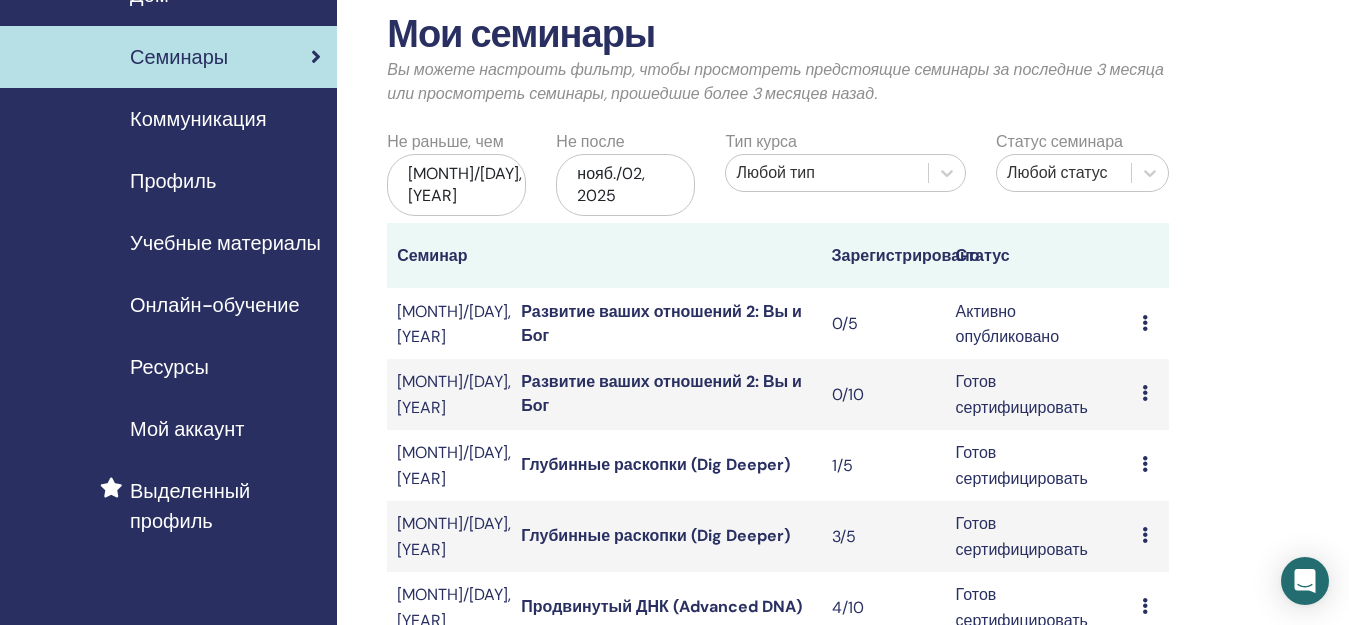 scroll, scrollTop: 200, scrollLeft: 0, axis: vertical 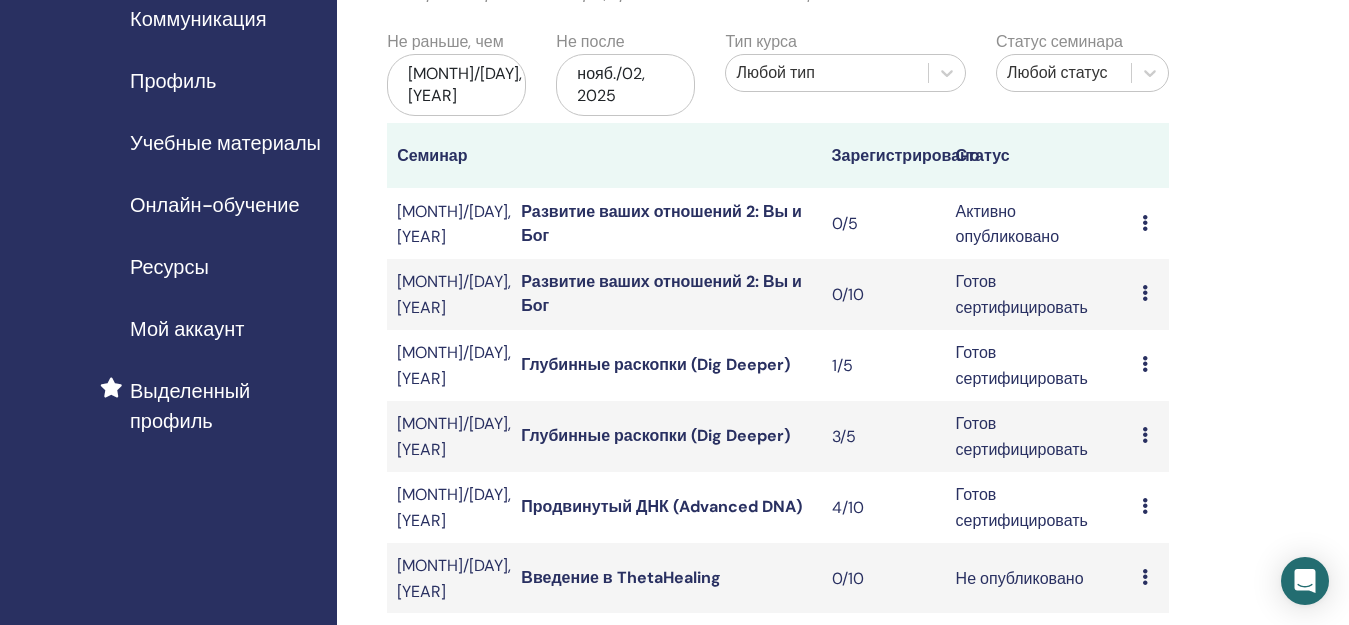 click at bounding box center (1145, 223) 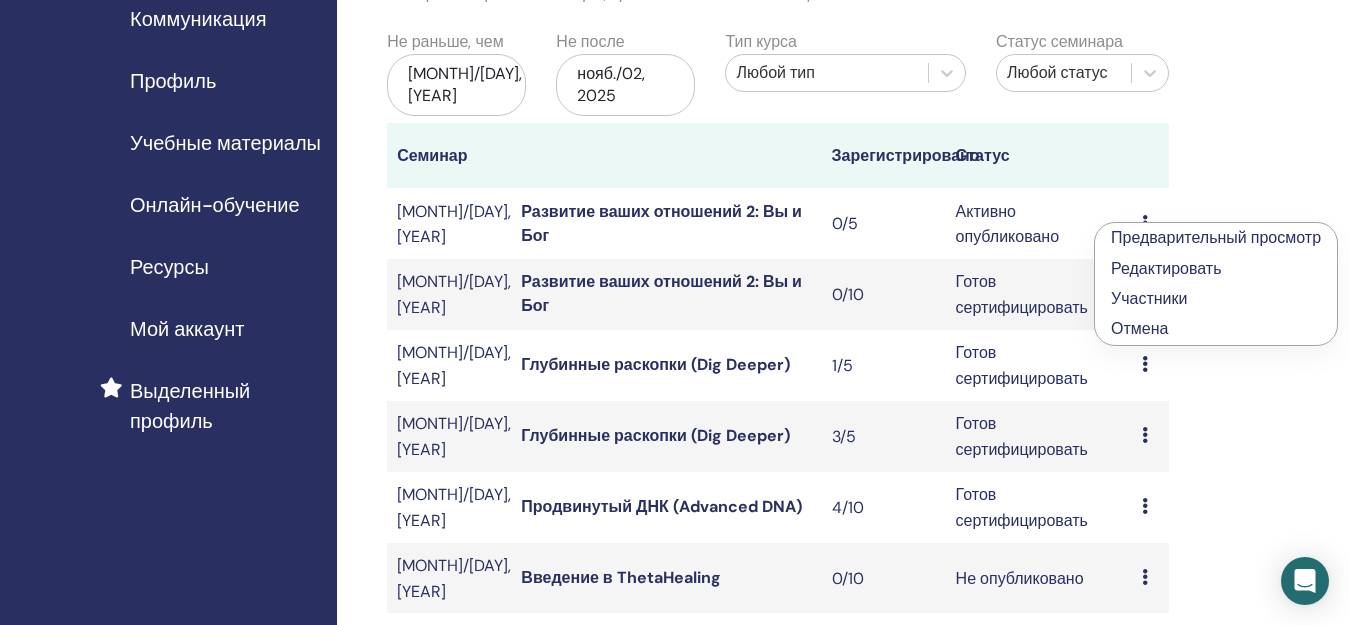 click on "Редактировать" at bounding box center (1166, 268) 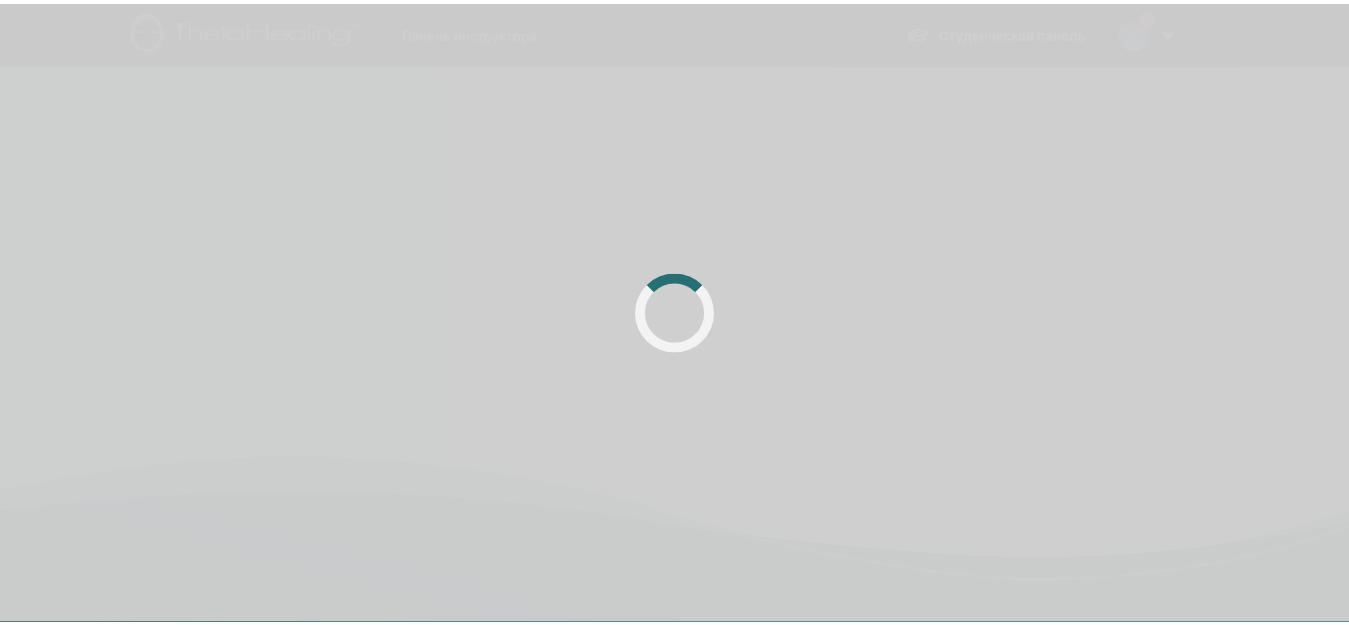 scroll, scrollTop: 0, scrollLeft: 0, axis: both 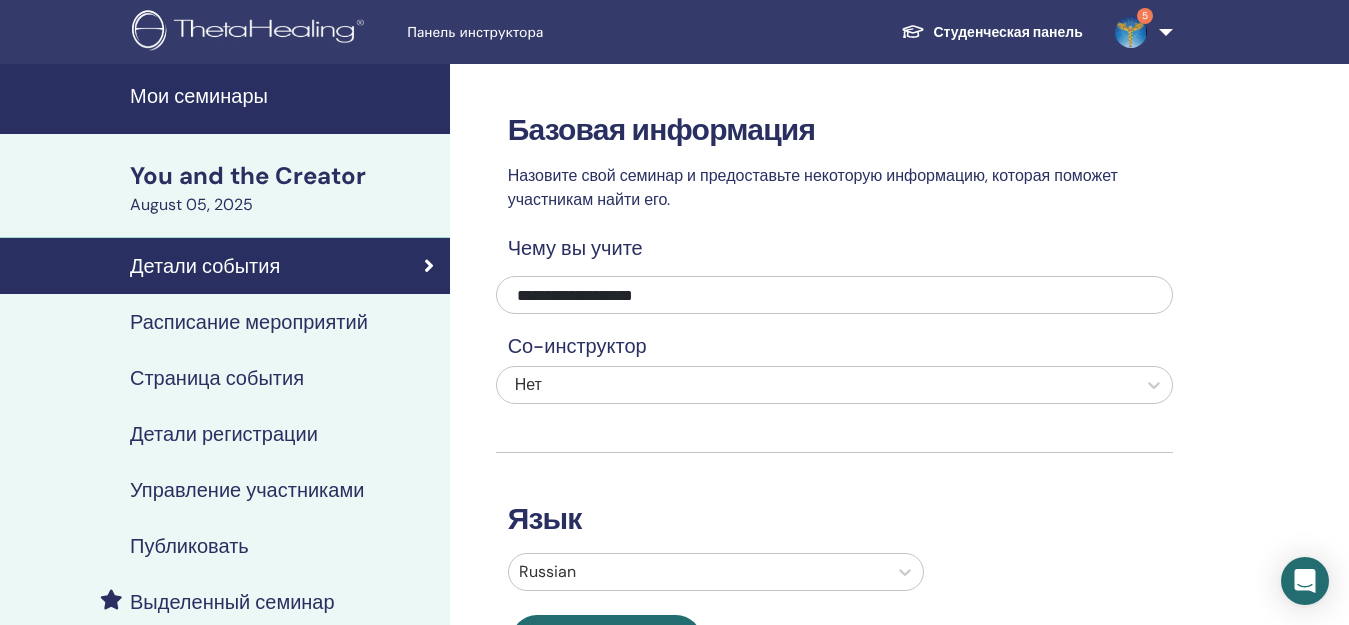click on "Детали регистрации" at bounding box center [224, 434] 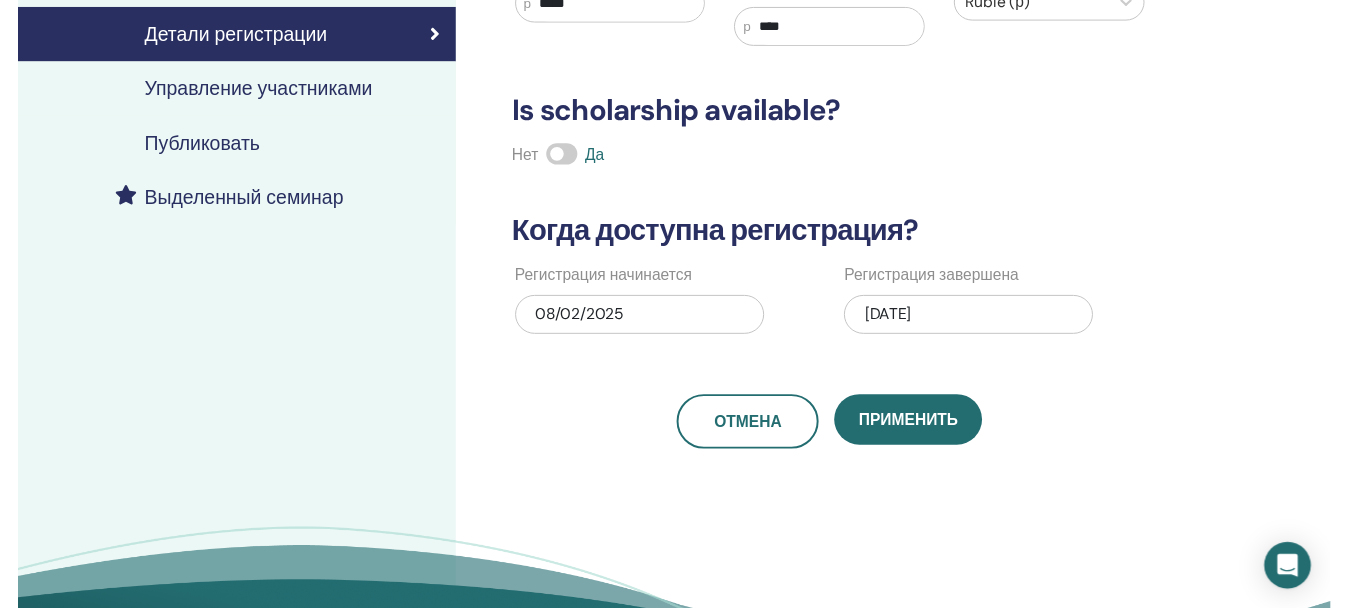 scroll, scrollTop: 200, scrollLeft: 0, axis: vertical 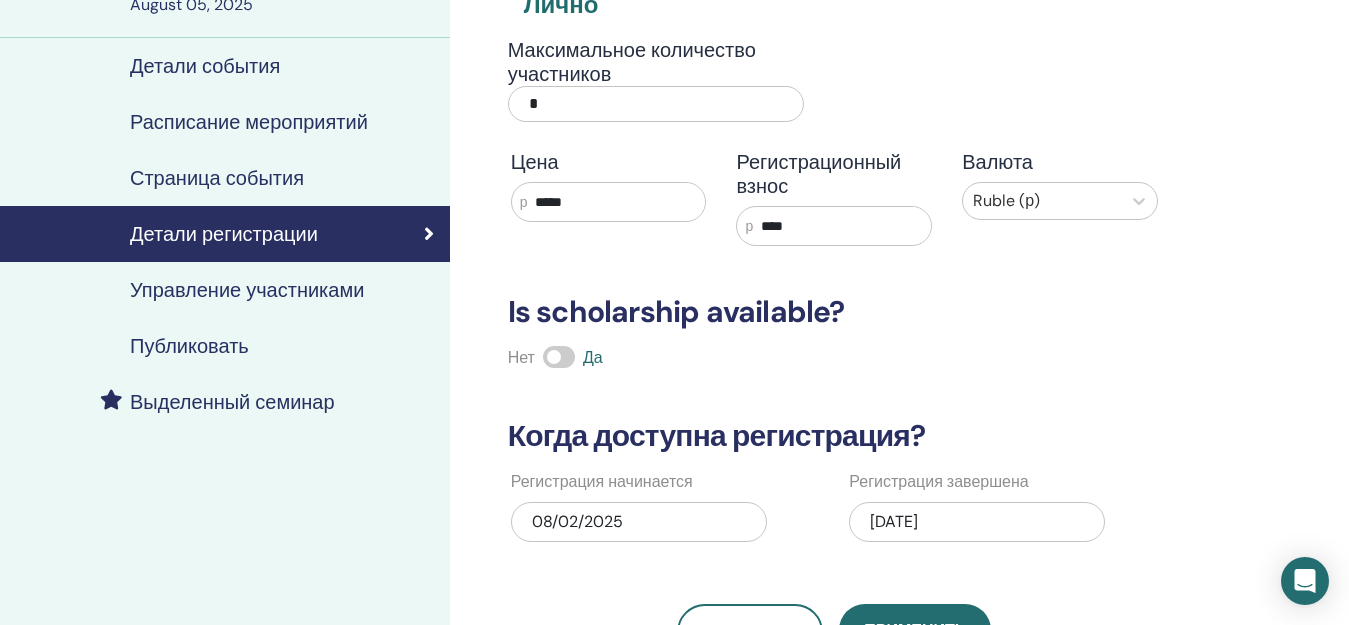 click on "Страница события" at bounding box center (217, 178) 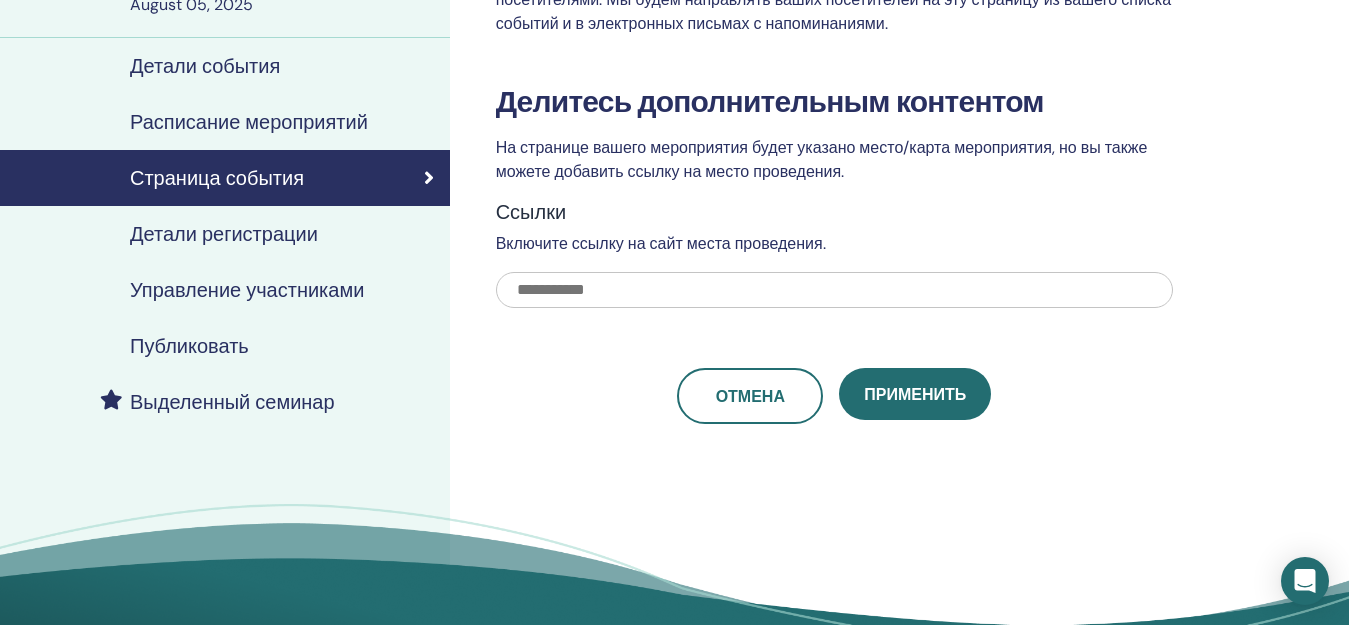 click on "Расписание мероприятий" at bounding box center (249, 122) 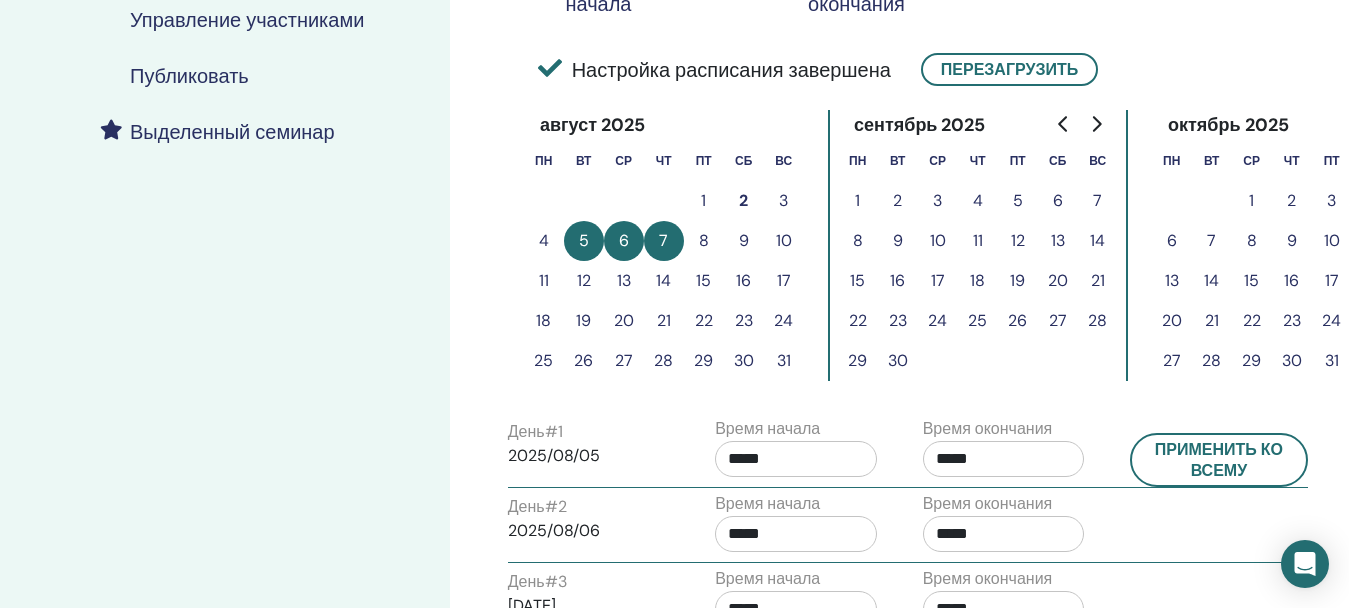 scroll, scrollTop: 500, scrollLeft: 0, axis: vertical 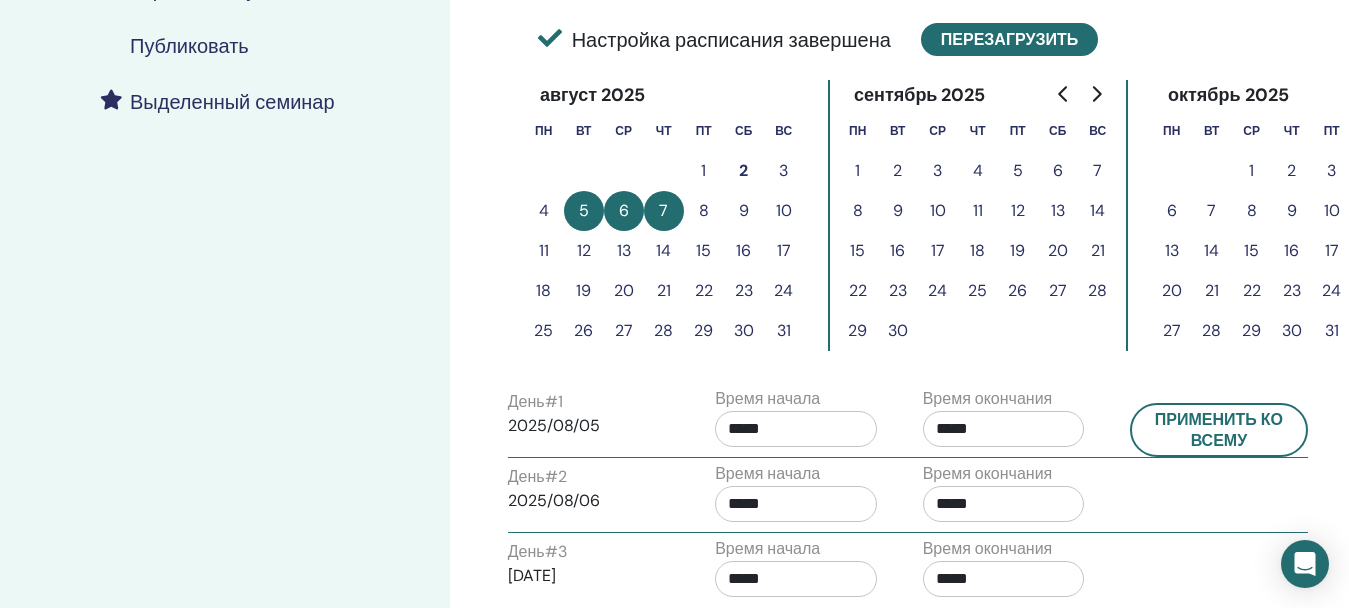click on "Перезагрузить" at bounding box center [1009, 39] 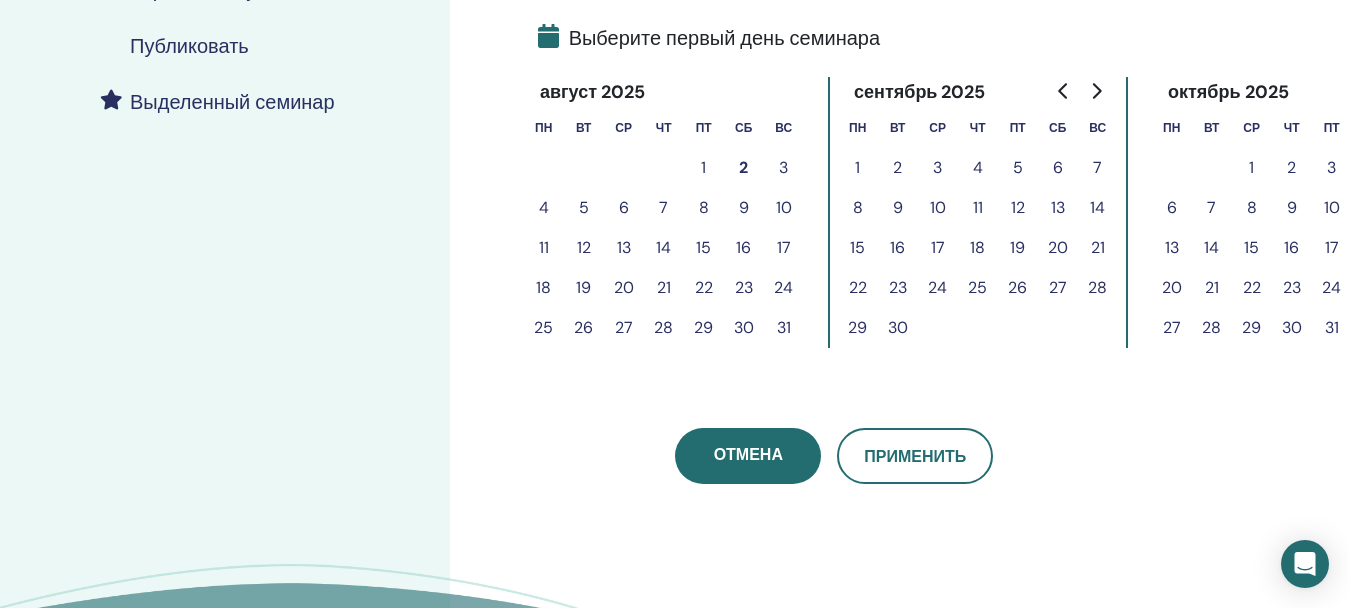 click on "6" at bounding box center [624, 208] 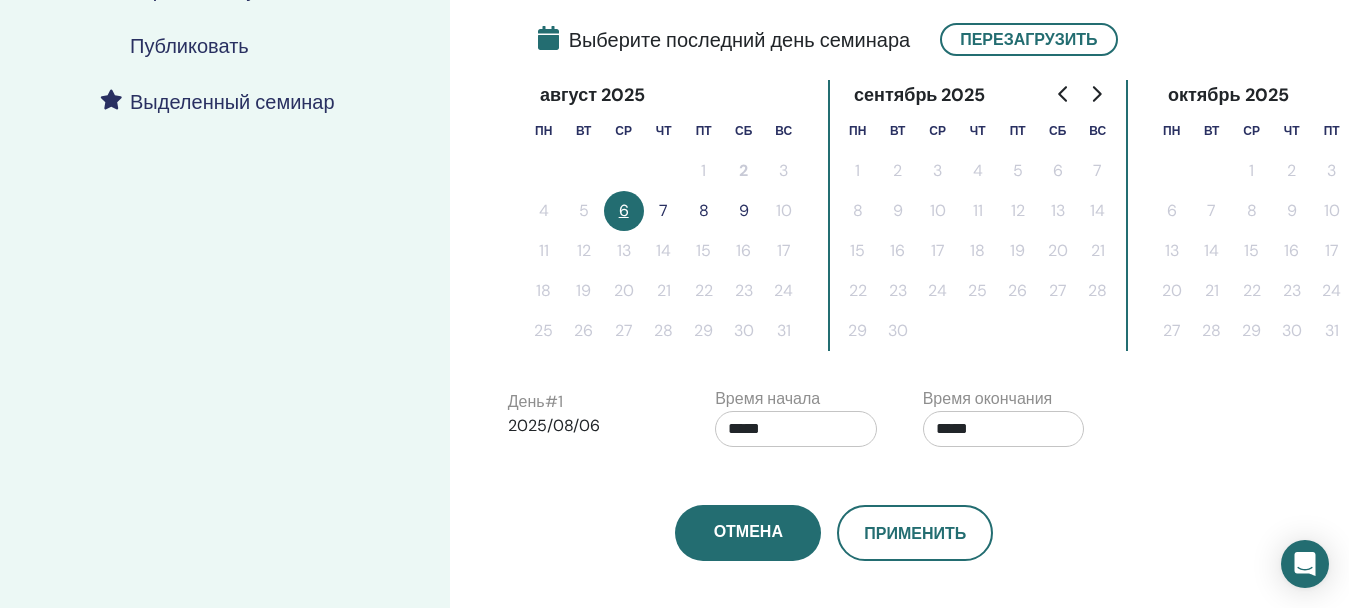 click on "7" at bounding box center (664, 211) 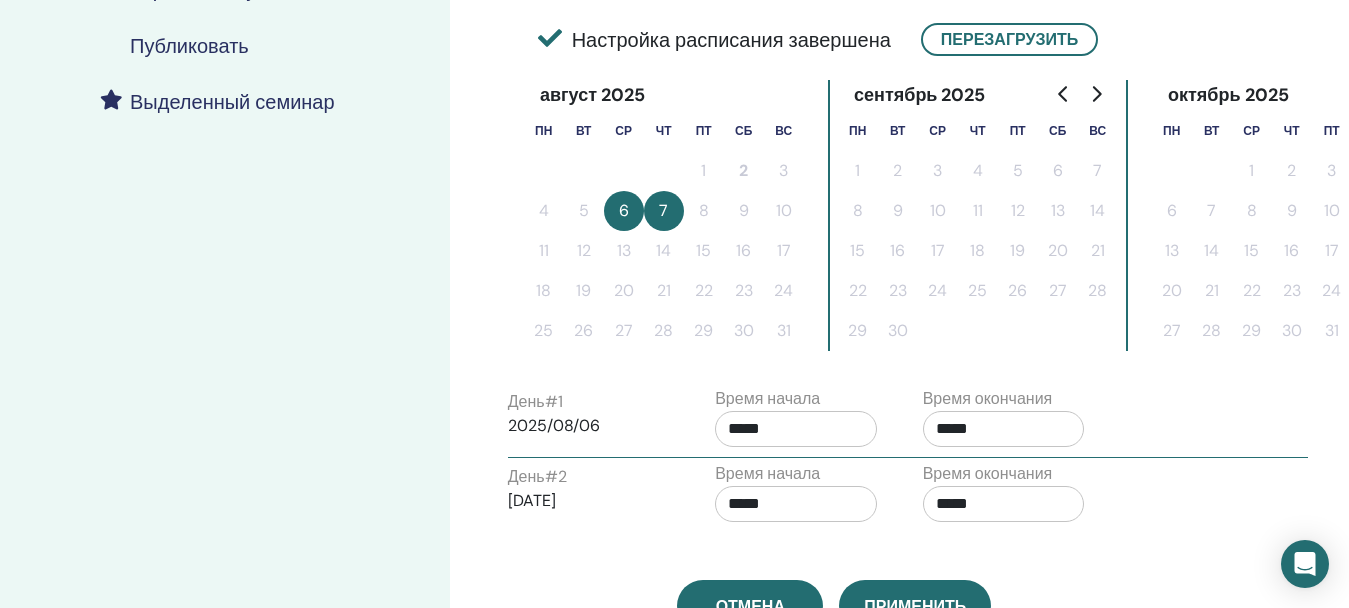 scroll, scrollTop: 700, scrollLeft: 0, axis: vertical 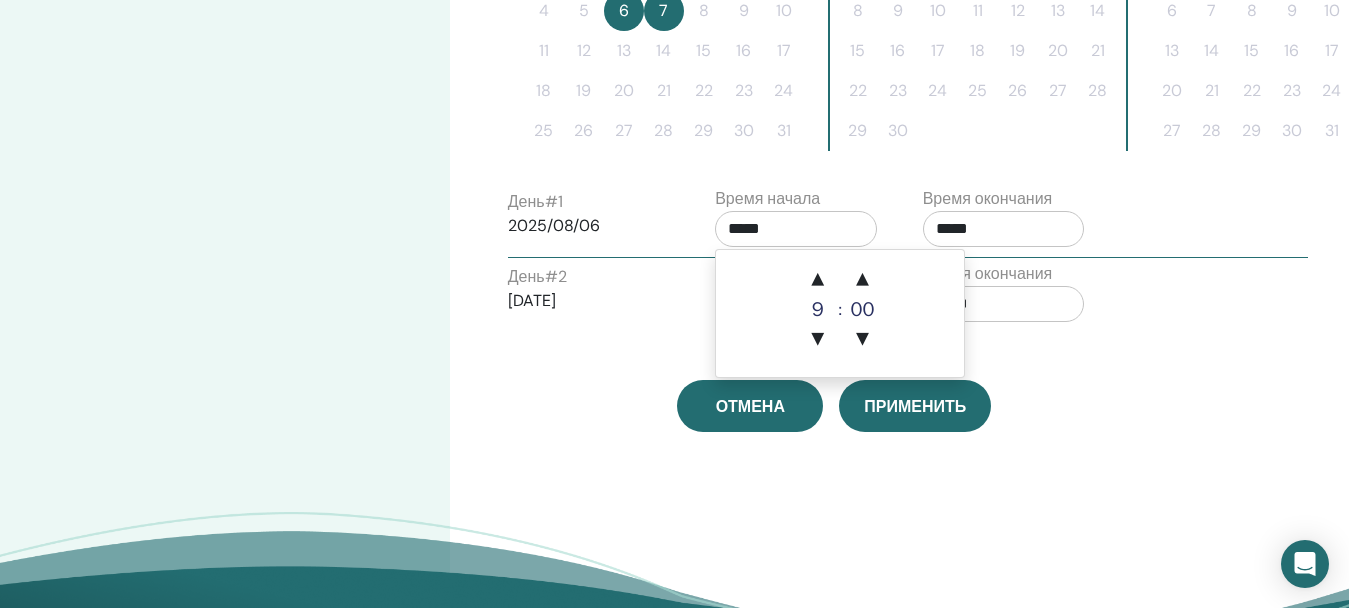 click on "*****" at bounding box center (796, 229) 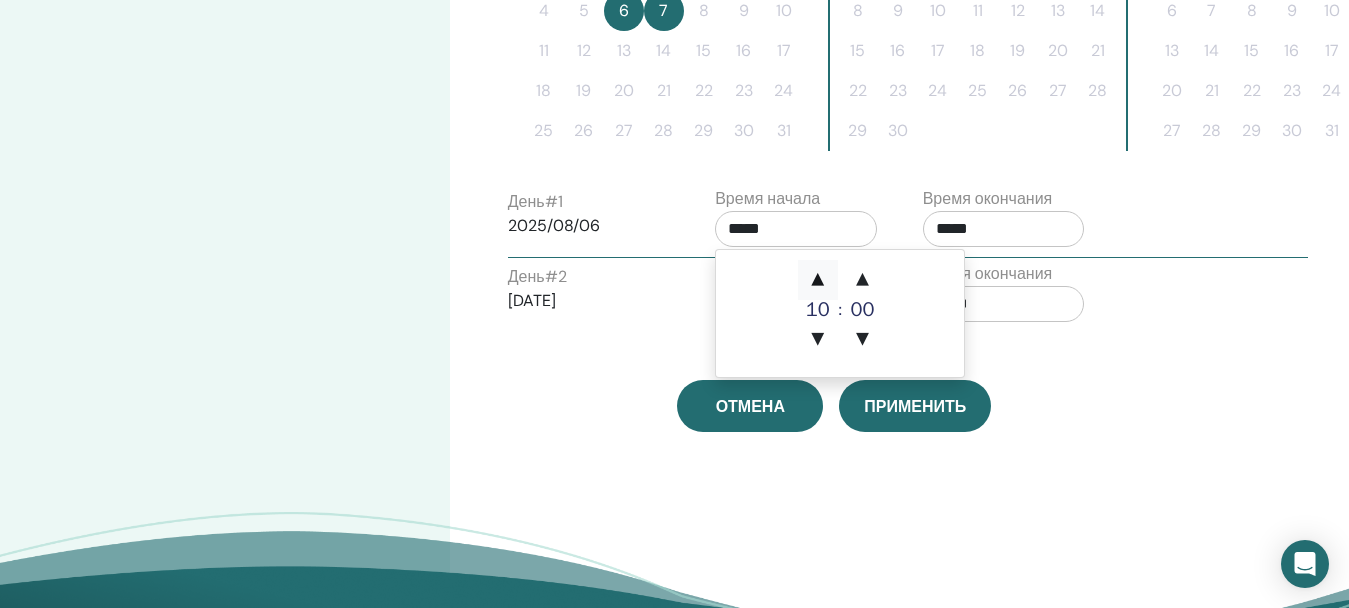 click on "▲" at bounding box center [818, 280] 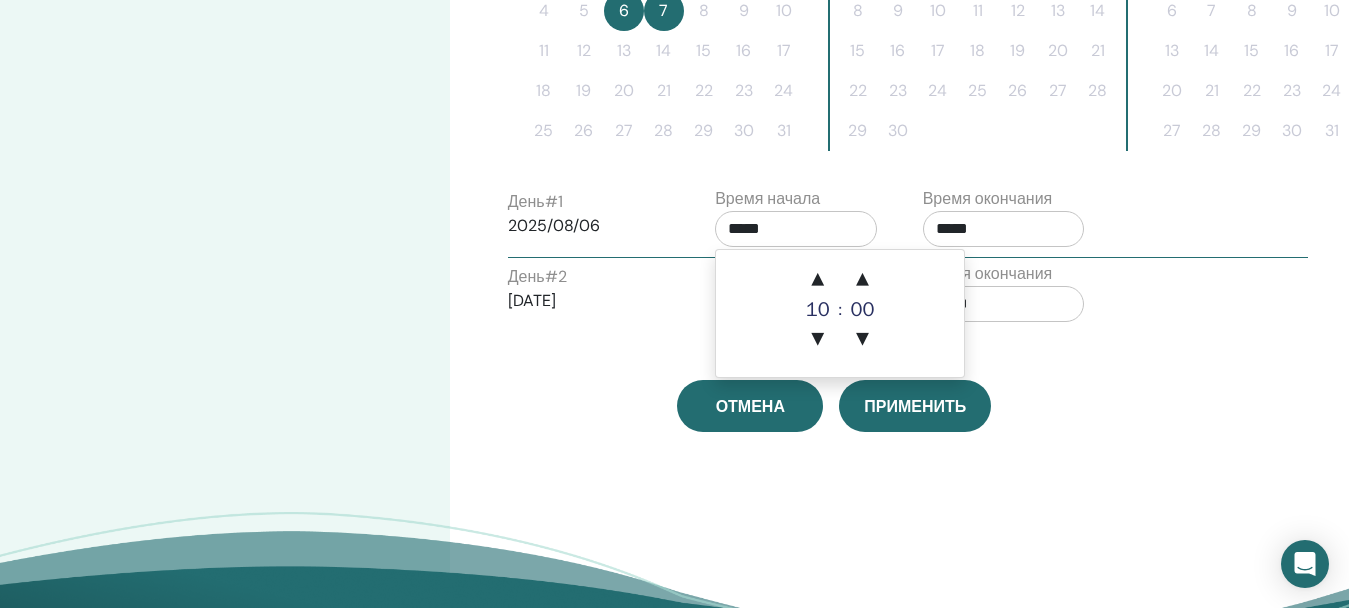 click on "Часовой пояс (GMT+7) Asia/Barnaul Дата и время семинара Дата начала Дата окончания Сделанный Настройка расписания завершена Перезагрузить август 2025 пн вт ср чт пт сб вс 1 2 3 4 5 6 7 8 9 10 11 12 13 14 15 16 17 18 19 20 21 22 23 24 25 26 27 28 29 30 31 сентябрь 2025 пн вт ср чт пт сб вс 1 2 3 4 5 6 7 8 9 10 11 12 13 14 15 16 17 18 19 20 21 22 23 24 25 26 27 28 29 30 октябрь 2025 пн вт ср чт пт сб вс 1 2 3 4 5 6 7 8 9 10 11 12 13 14 15 16 17 18 19 20 21 22 23 24 25 26 27 28 29 30 31 День  # 1 2025/08/06 Время начала ***** Время окончания ***** День  # 2 2025/08/07 Время начала ***** Время окончания ***** Отмена Применить" at bounding box center (834, -102) 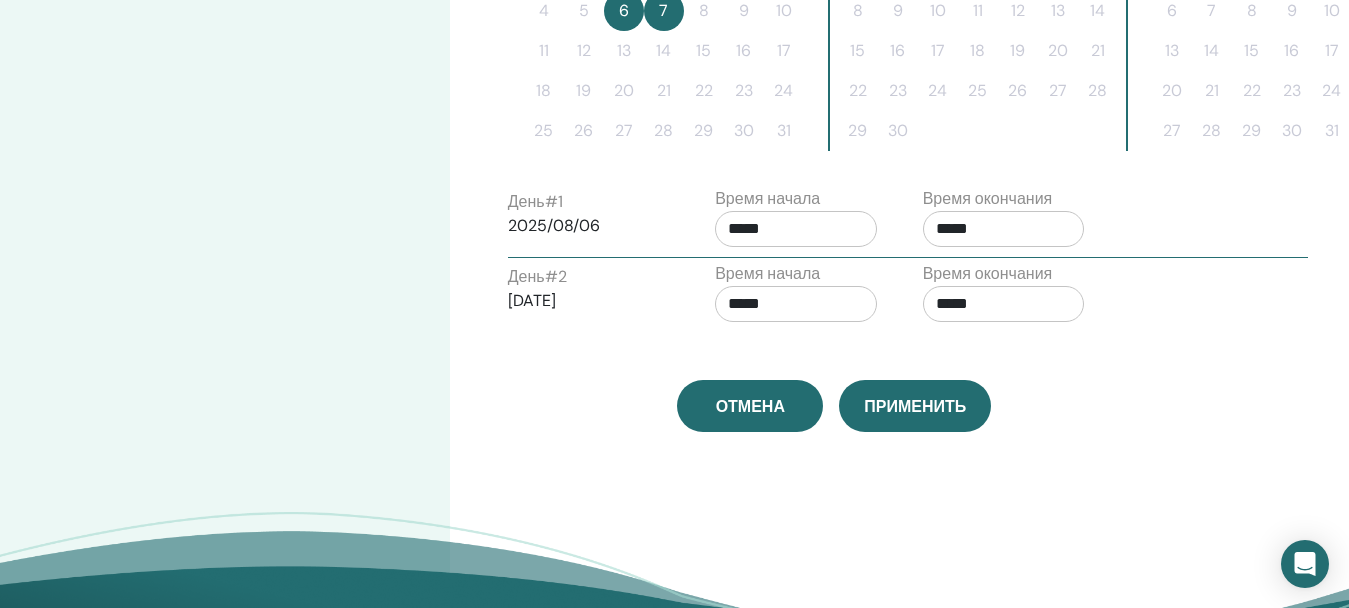 click on "*****" at bounding box center [796, 304] 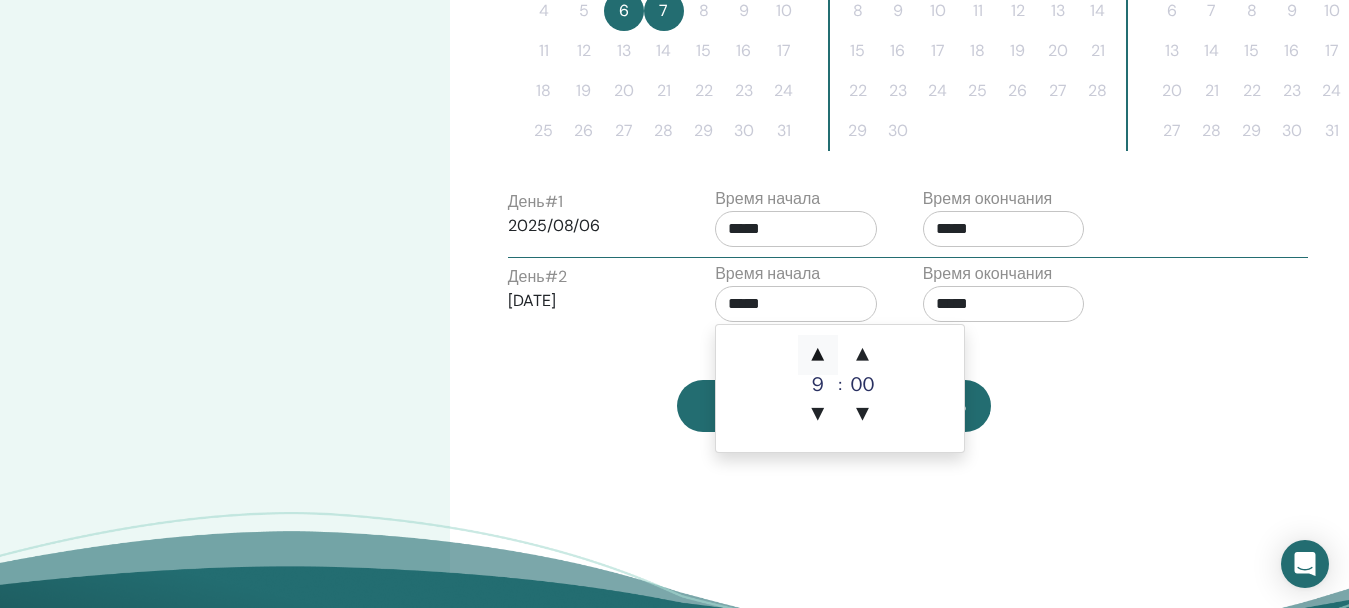 click on "▲" at bounding box center (818, 355) 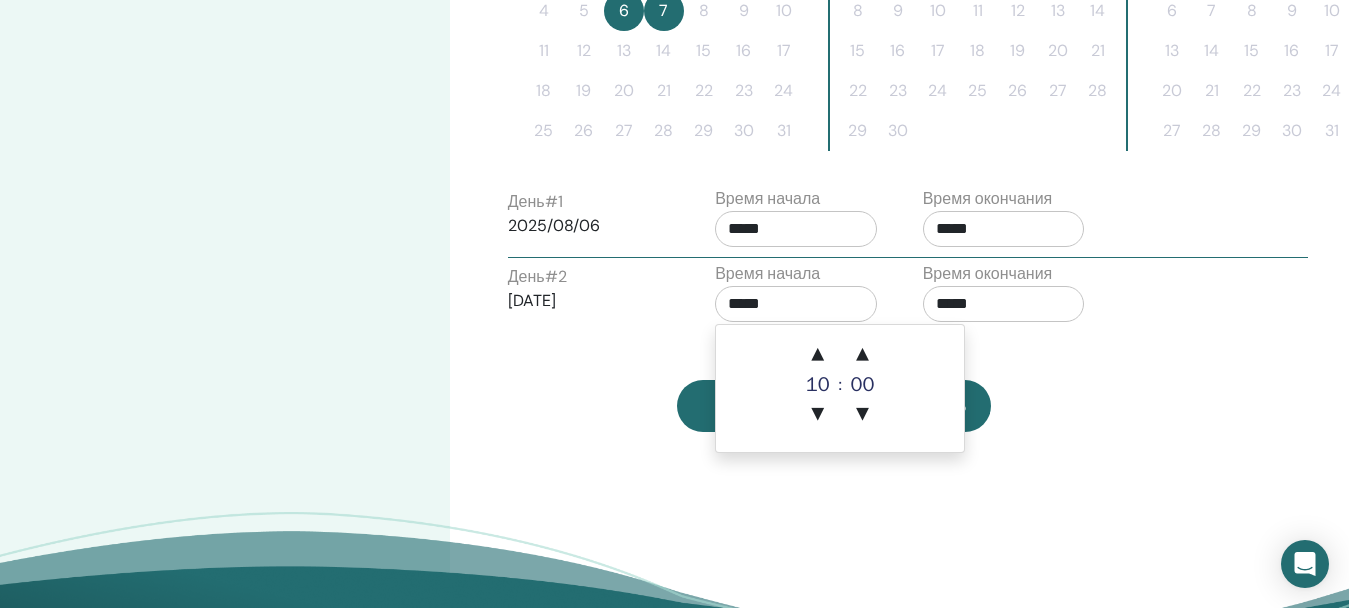 click on "Часовой пояс (GMT+7) Asia/Barnaul Дата и время семинара Дата начала Дата окончания Сделанный Настройка расписания завершена Перезагрузить август 2025 пн вт ср чт пт сб вс 1 2 3 4 5 6 7 8 9 10 11 12 13 14 15 16 17 18 19 20 21 22 23 24 25 26 27 28 29 30 31 сентябрь 2025 пн вт ср чт пт сб вс 1 2 3 4 5 6 7 8 9 10 11 12 13 14 15 16 17 18 19 20 21 22 23 24 25 26 27 28 29 30 октябрь 2025 пн вт ср чт пт сб вс 1 2 3 4 5 6 7 8 9 10 11 12 13 14 15 16 17 18 19 20 21 22 23 24 25 26 27 28 29 30 31 День  # 1 2025/08/06 Время начала ***** Время окончания ***** День  # 2 2025/08/07 Время начала ***** Время окончания ***** Отмена Применить" at bounding box center [834, -102] 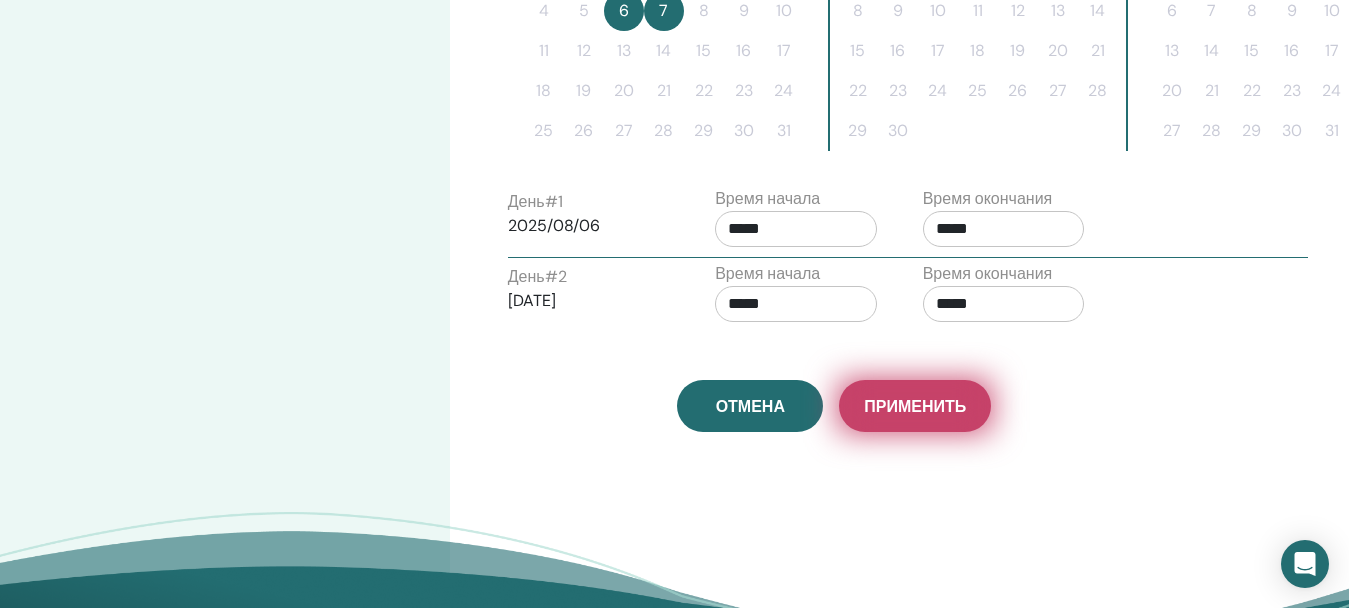 click on "Применить" at bounding box center (915, 406) 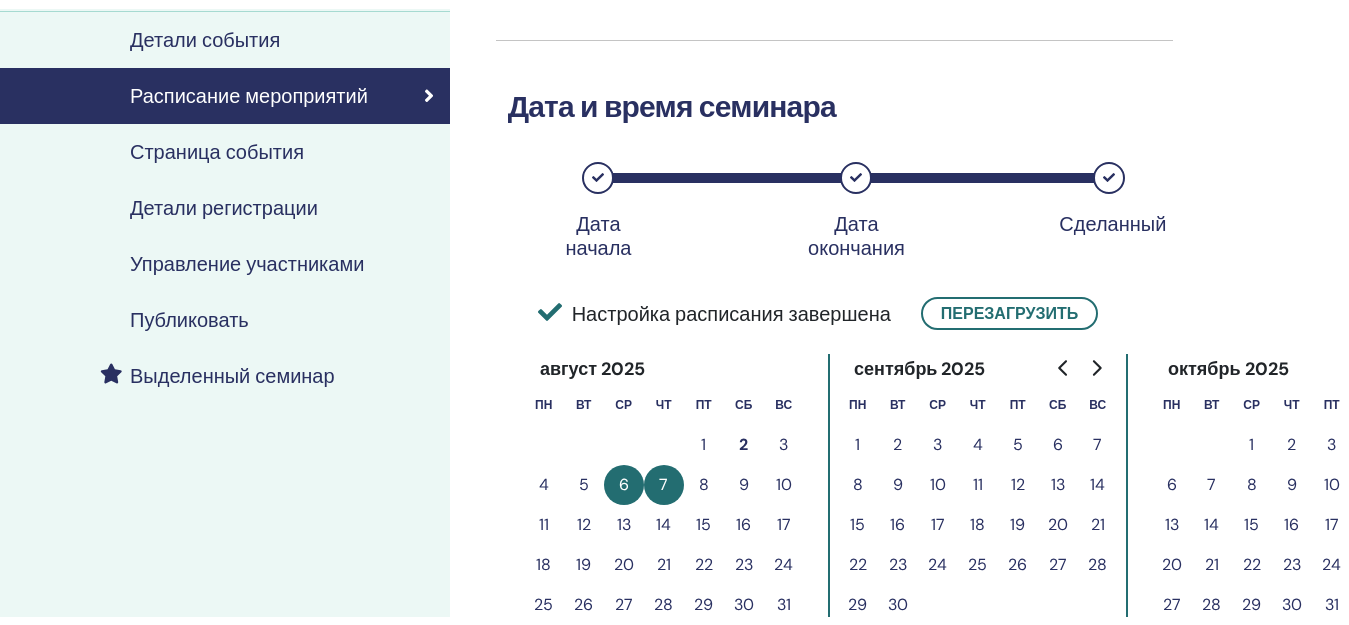 scroll, scrollTop: 200, scrollLeft: 0, axis: vertical 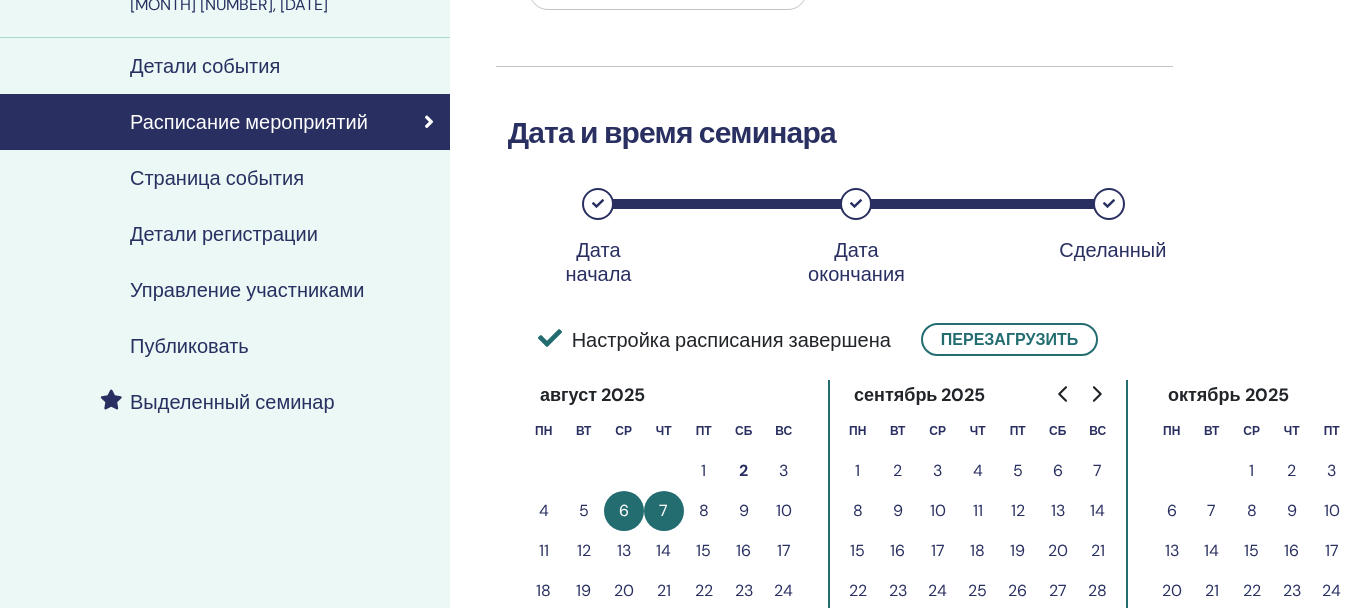click on "Публиковать" at bounding box center [189, 346] 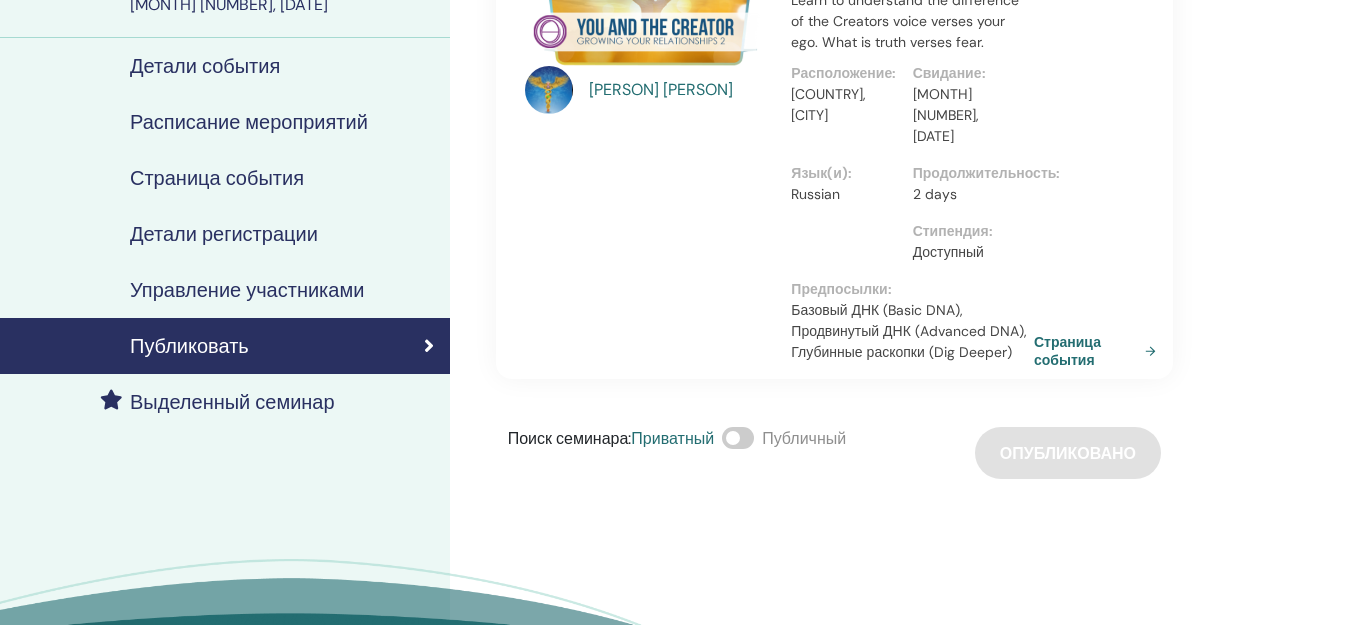 click on "Поиск семинара :  Приватный Публичный Опубликовано" at bounding box center [834, 453] 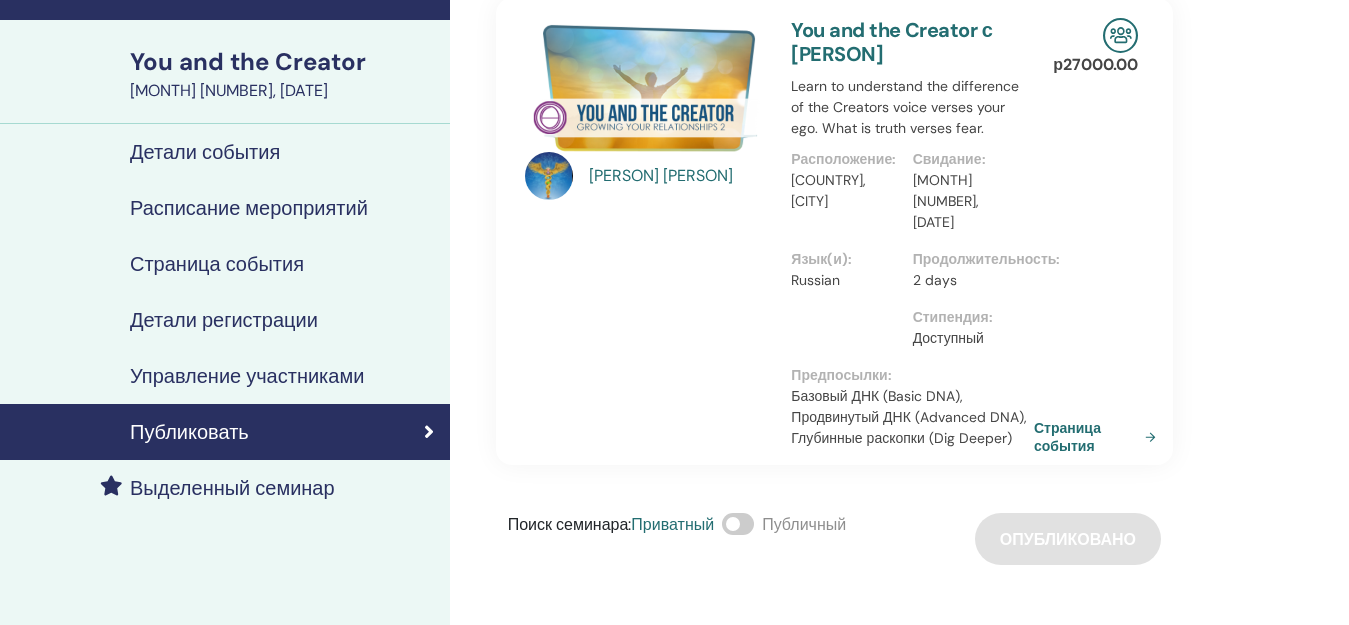 scroll, scrollTop: 0, scrollLeft: 0, axis: both 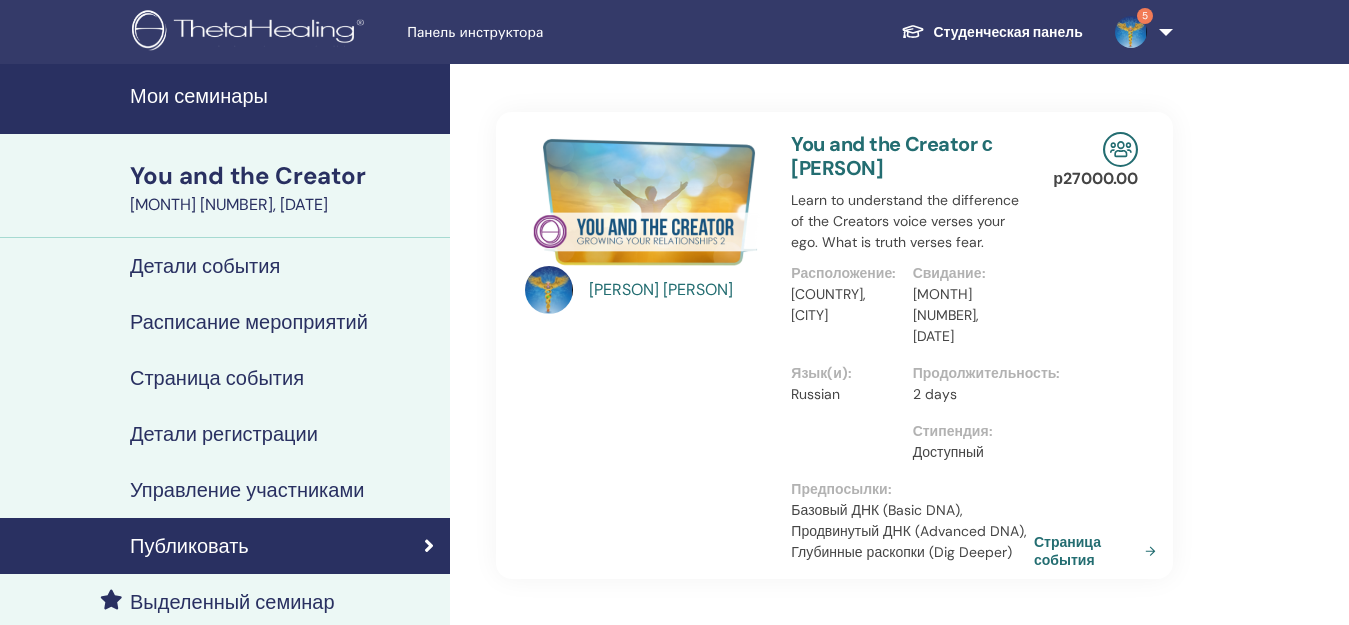 click on "Мои семинары" at bounding box center [284, 96] 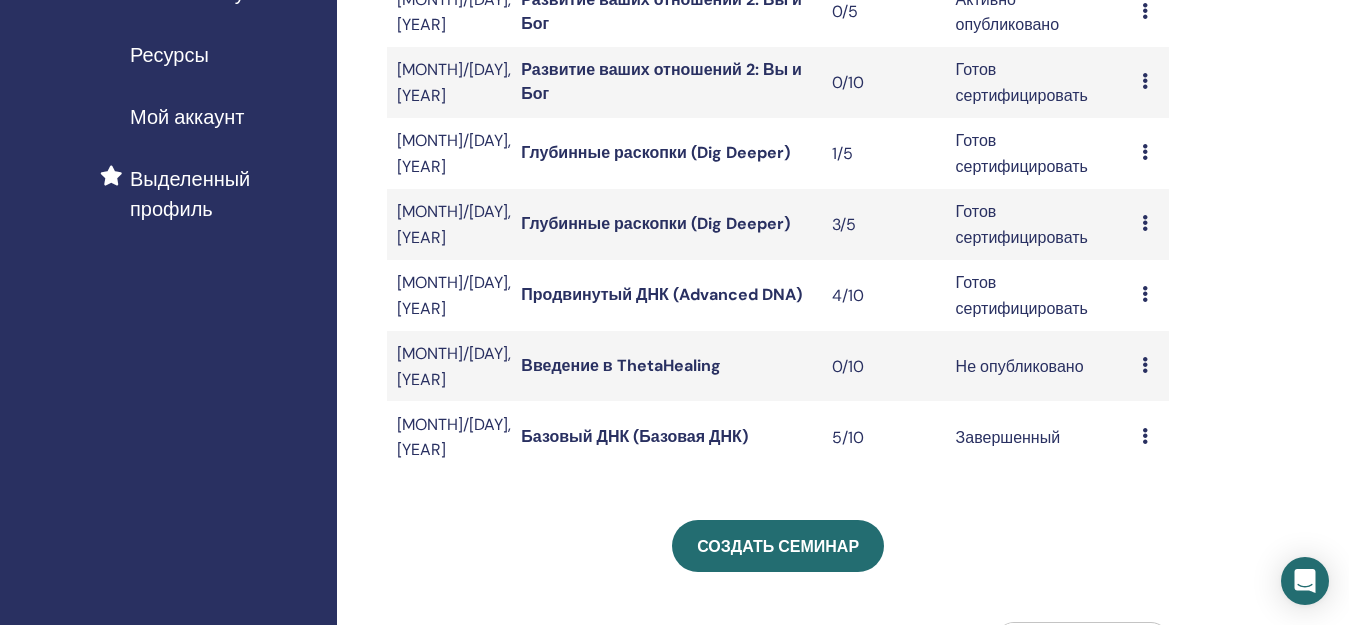 scroll, scrollTop: 500, scrollLeft: 0, axis: vertical 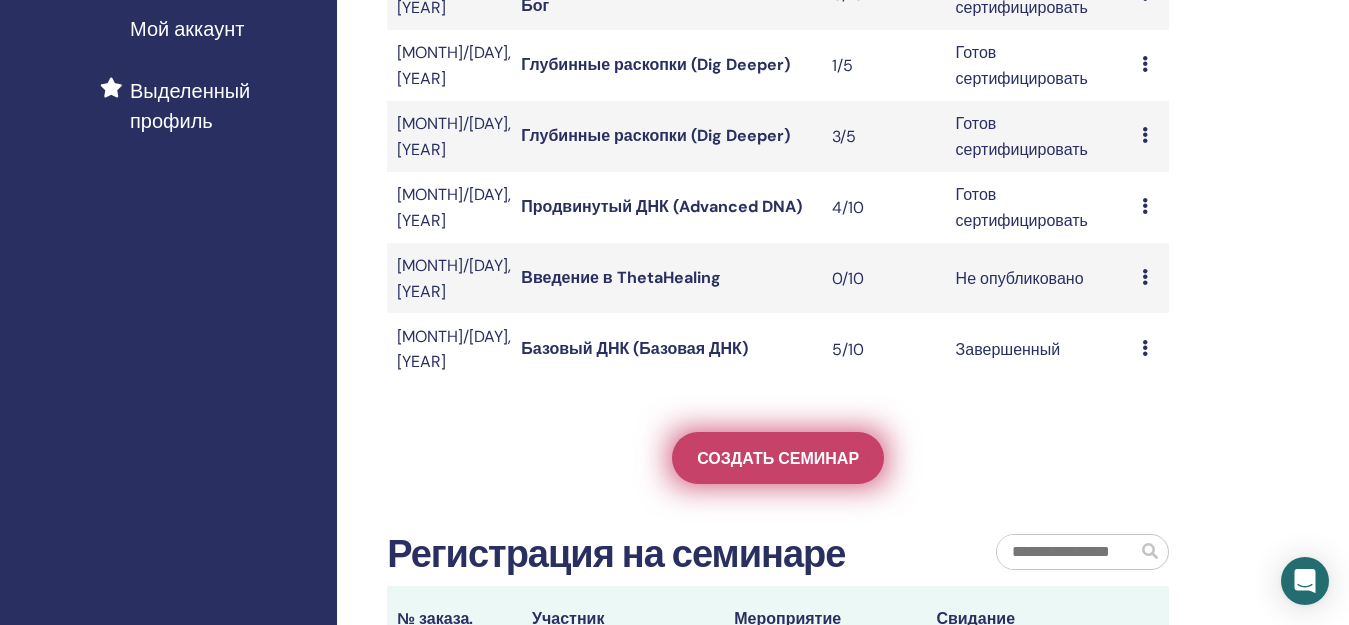 click on "Создать семинар" at bounding box center [778, 458] 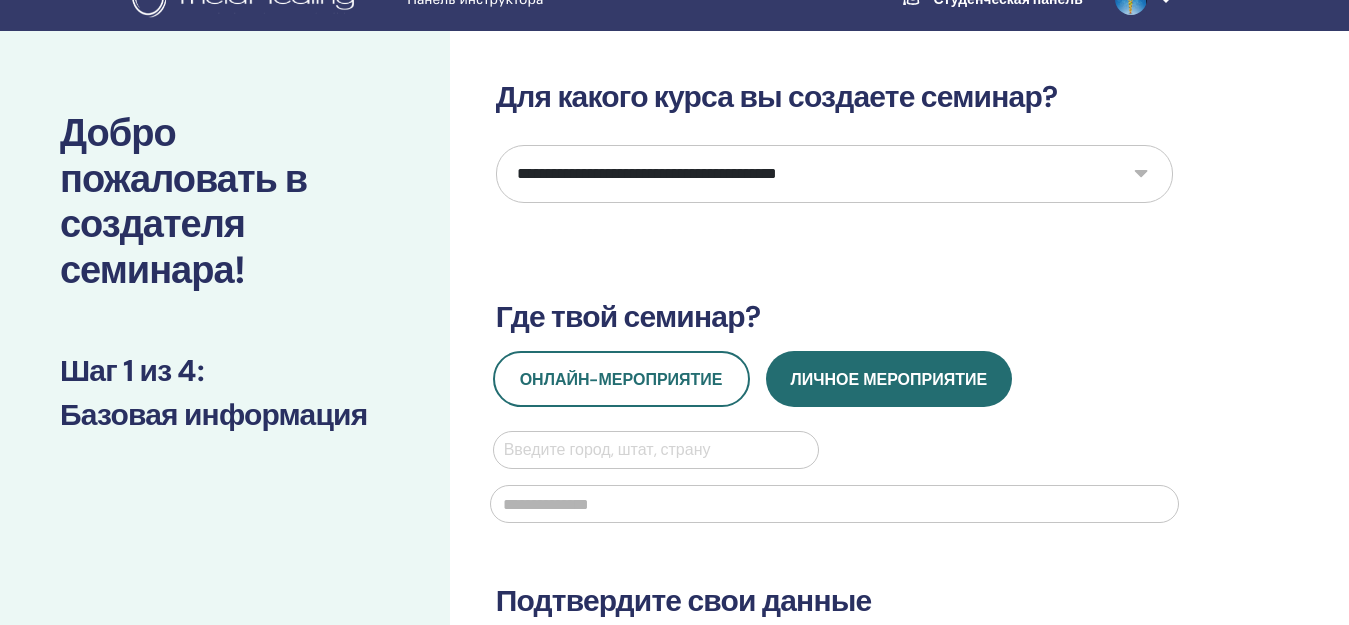 scroll, scrollTop: 0, scrollLeft: 0, axis: both 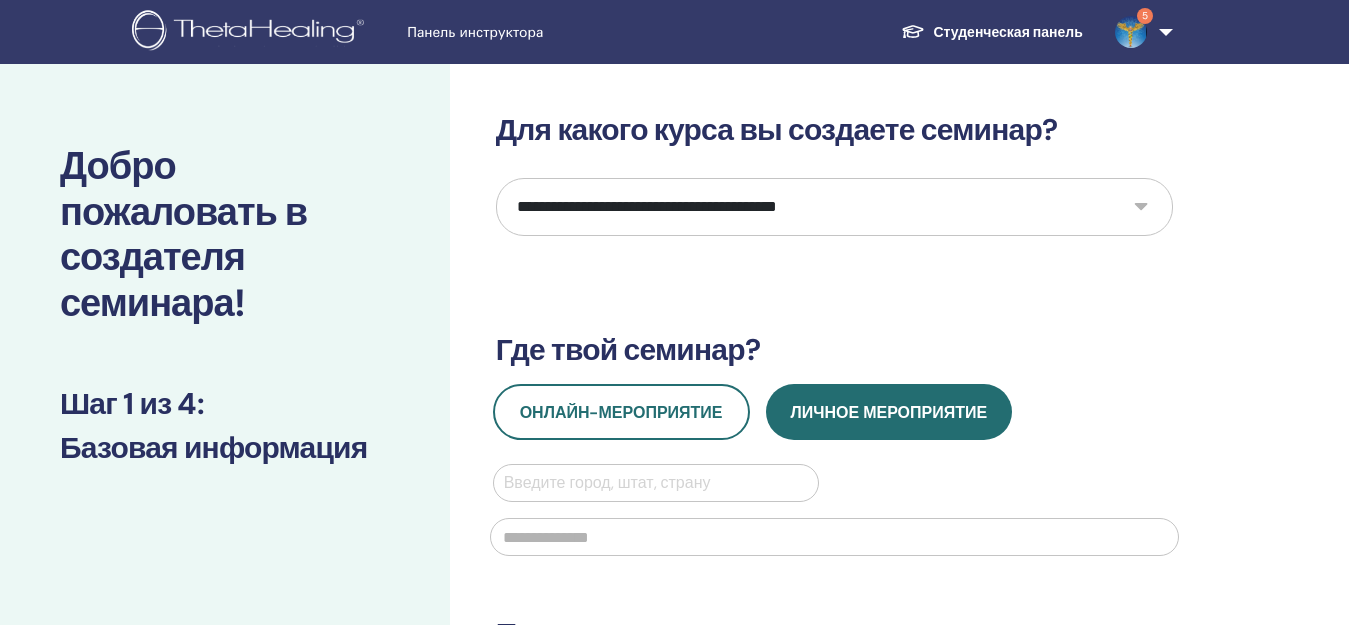 click on "**********" at bounding box center (834, 207) 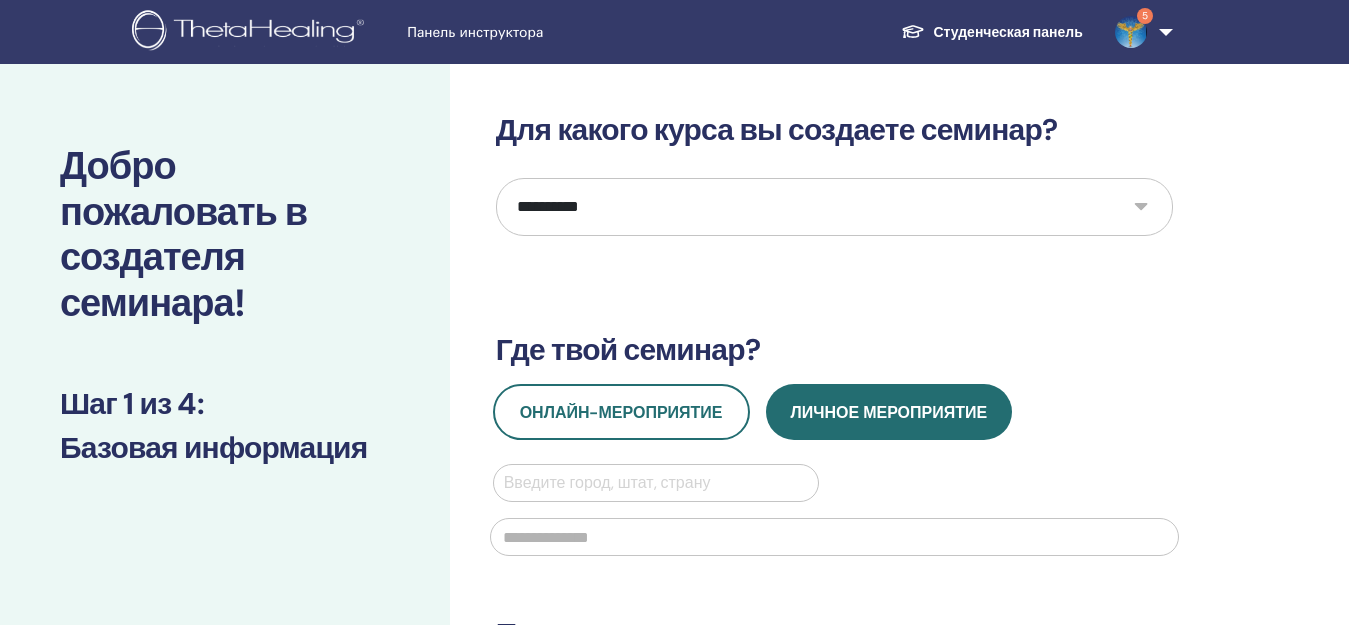 click on "**********" at bounding box center (834, 207) 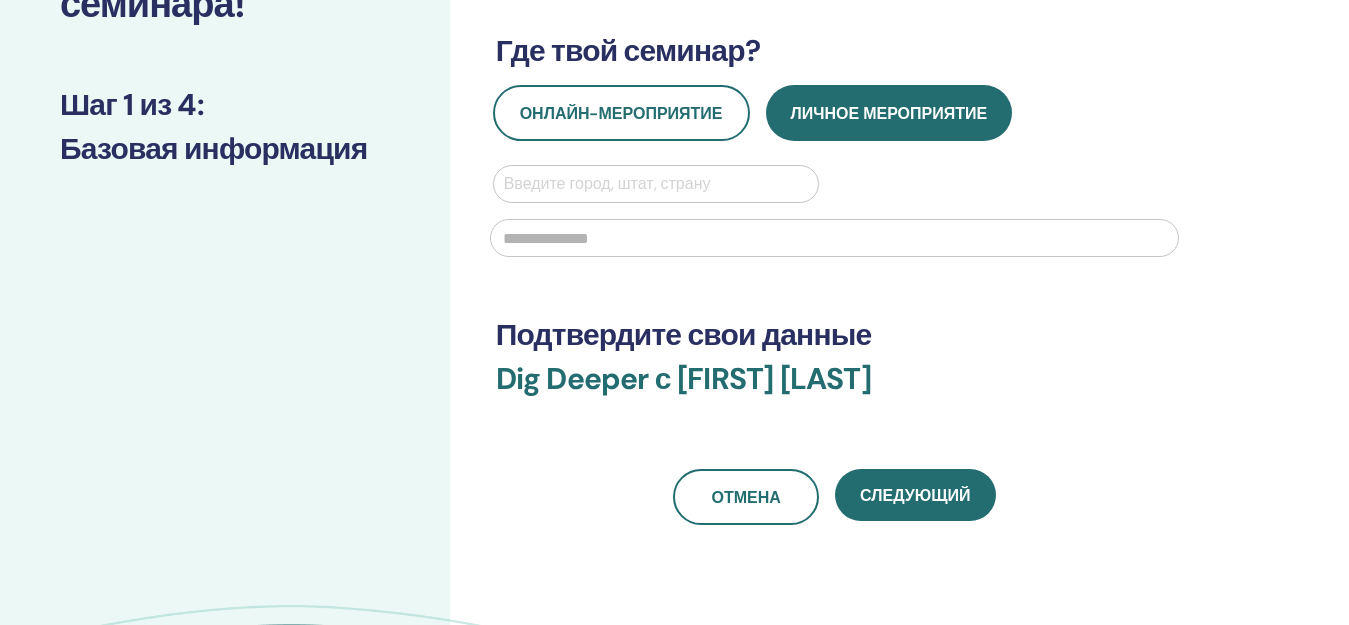 scroll, scrollTop: 300, scrollLeft: 0, axis: vertical 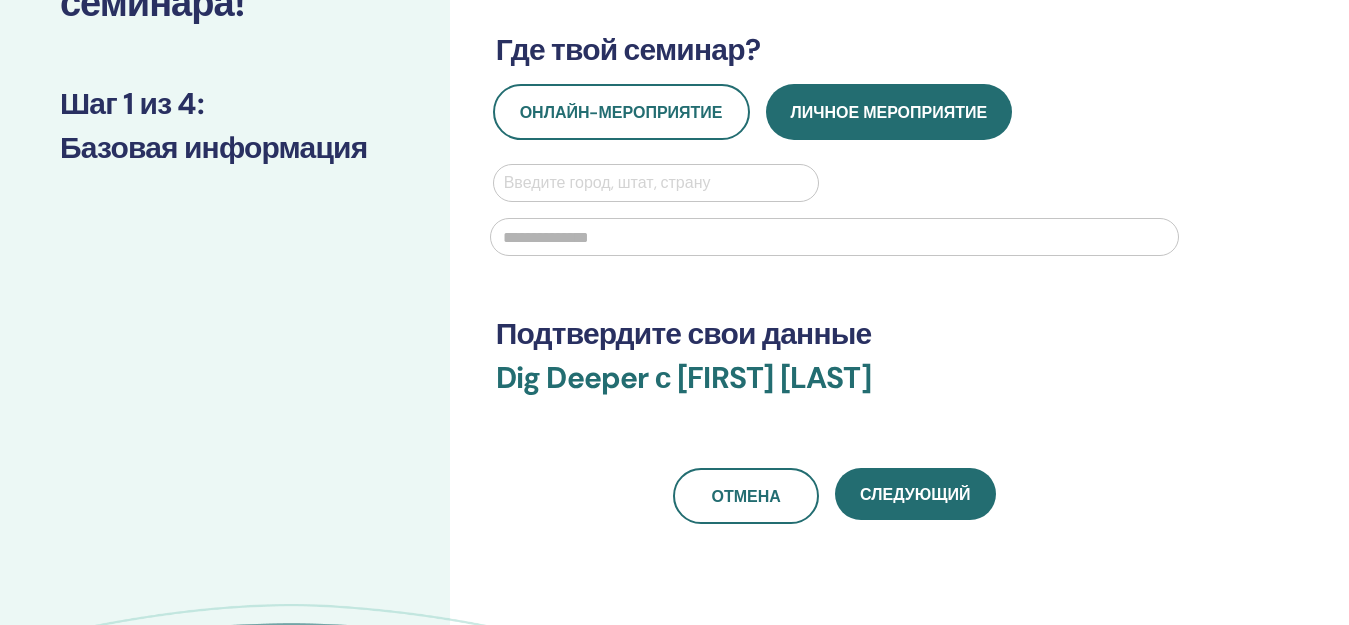 click at bounding box center (656, 183) 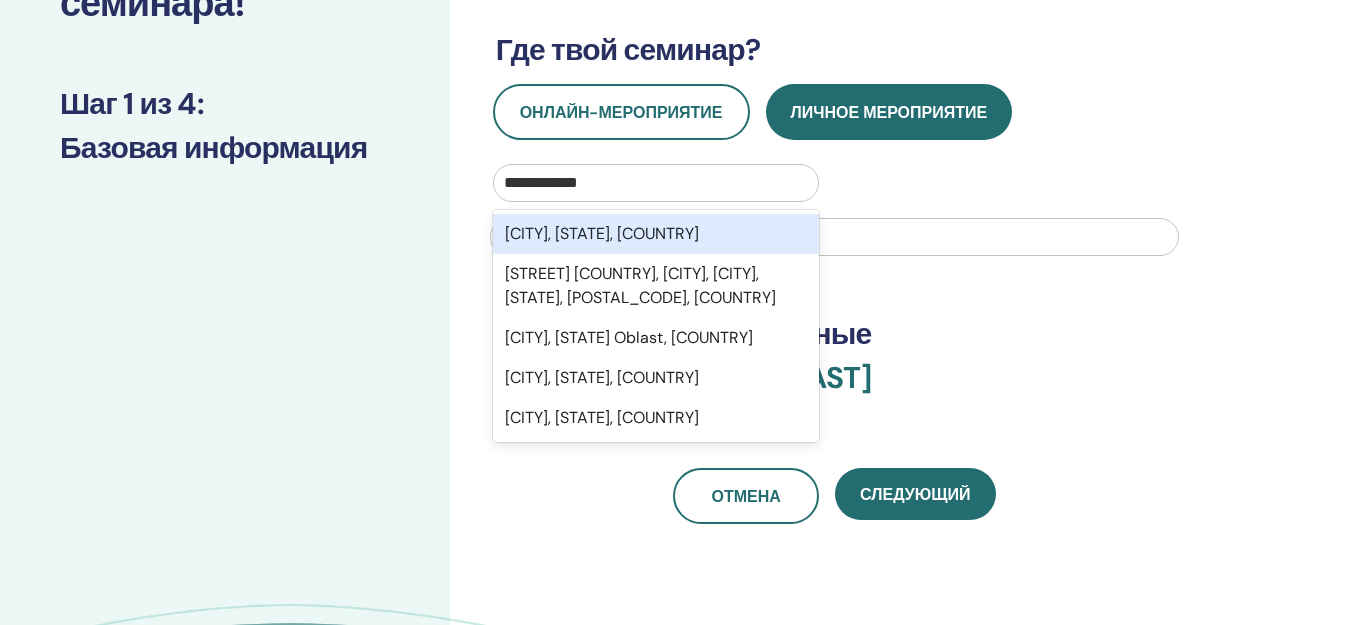type on "**********" 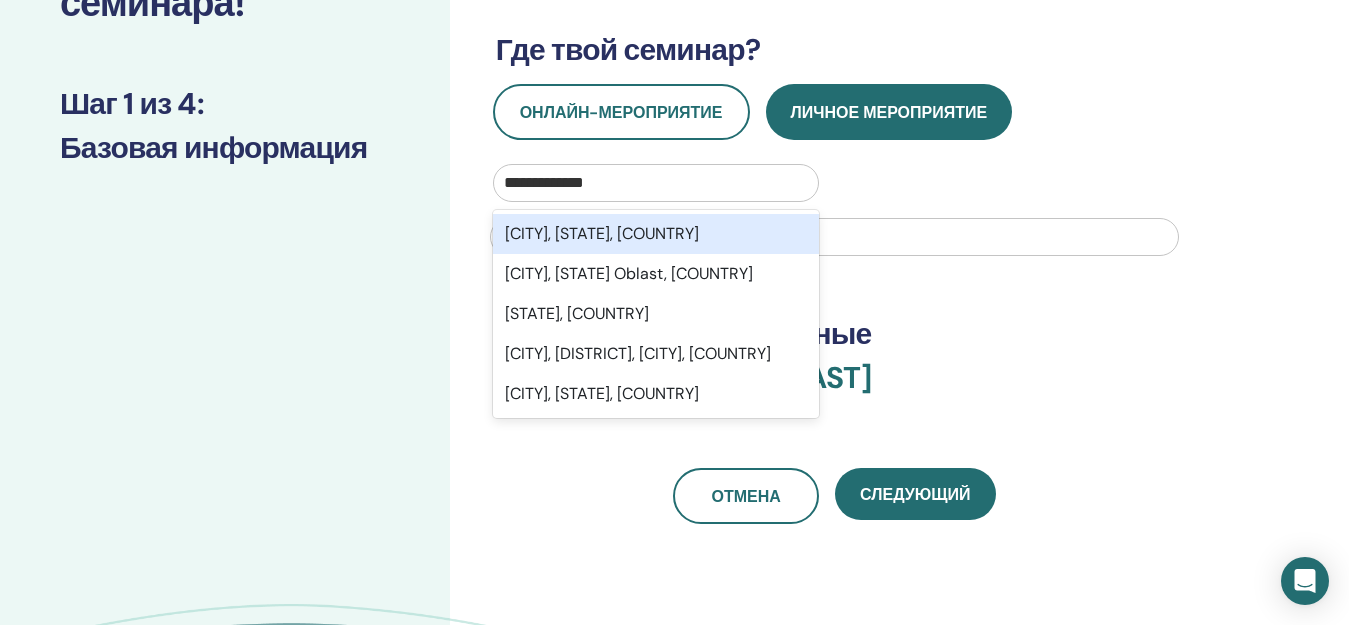 click on "[CITY], [STATE], [COUNTRY]" at bounding box center (656, 234) 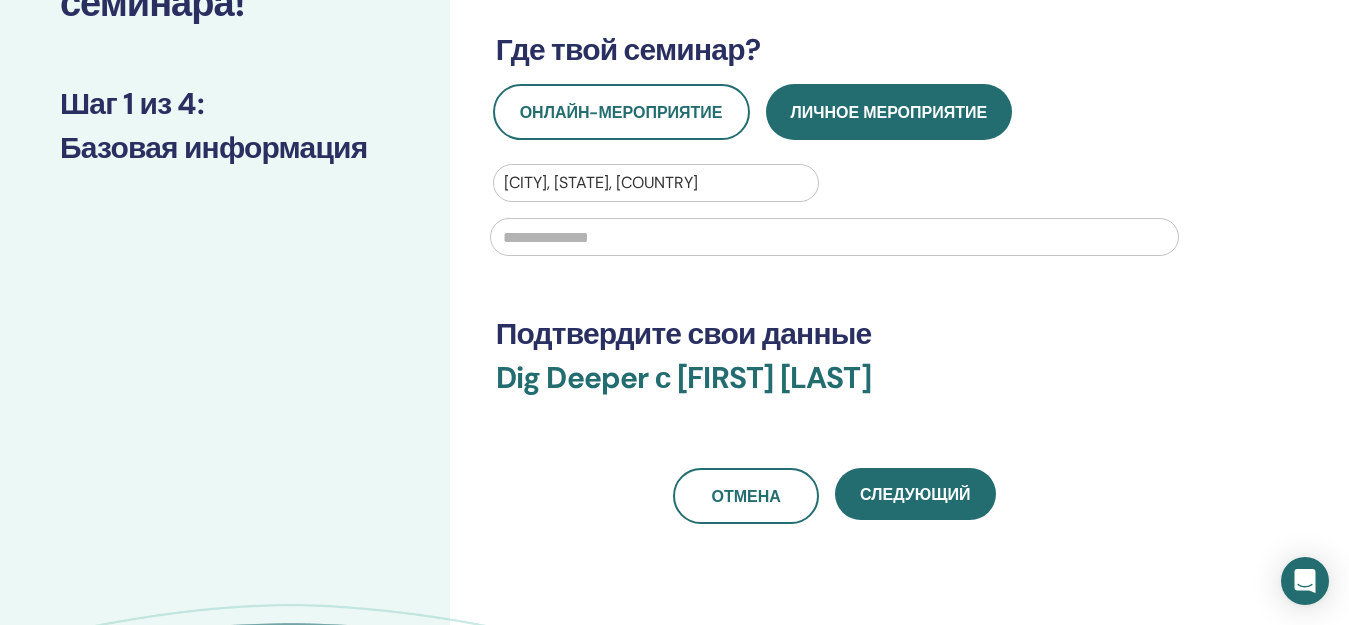click at bounding box center [834, 237] 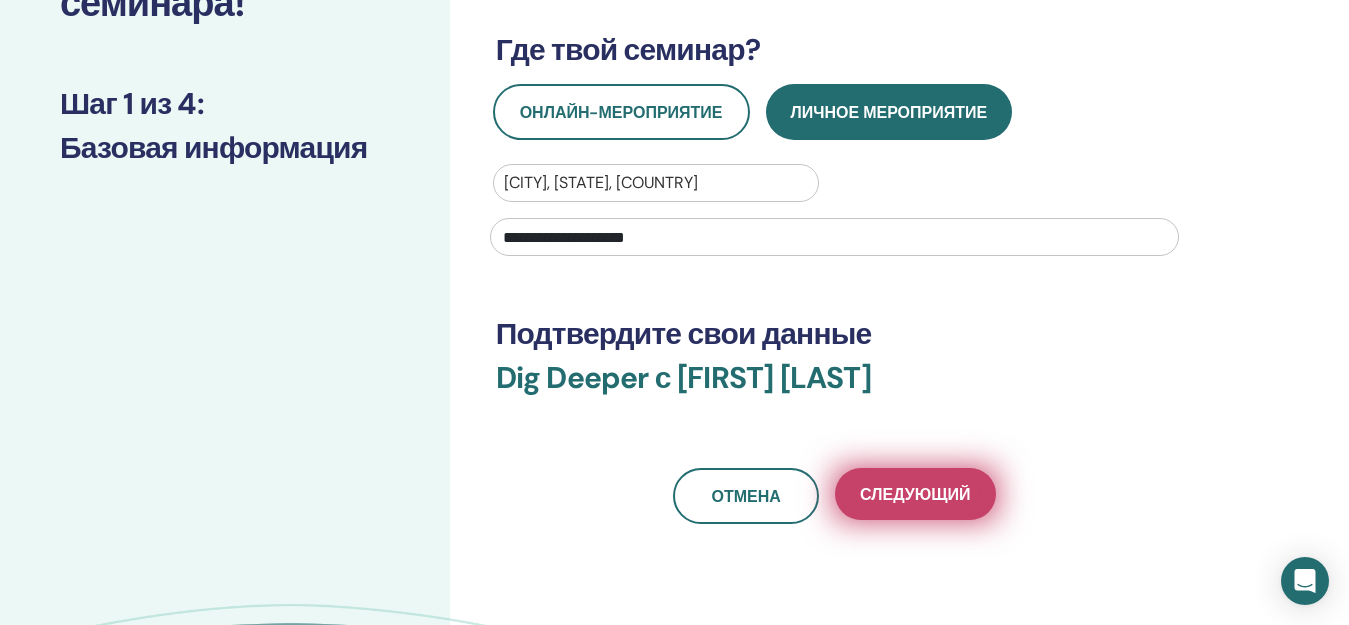 type on "**********" 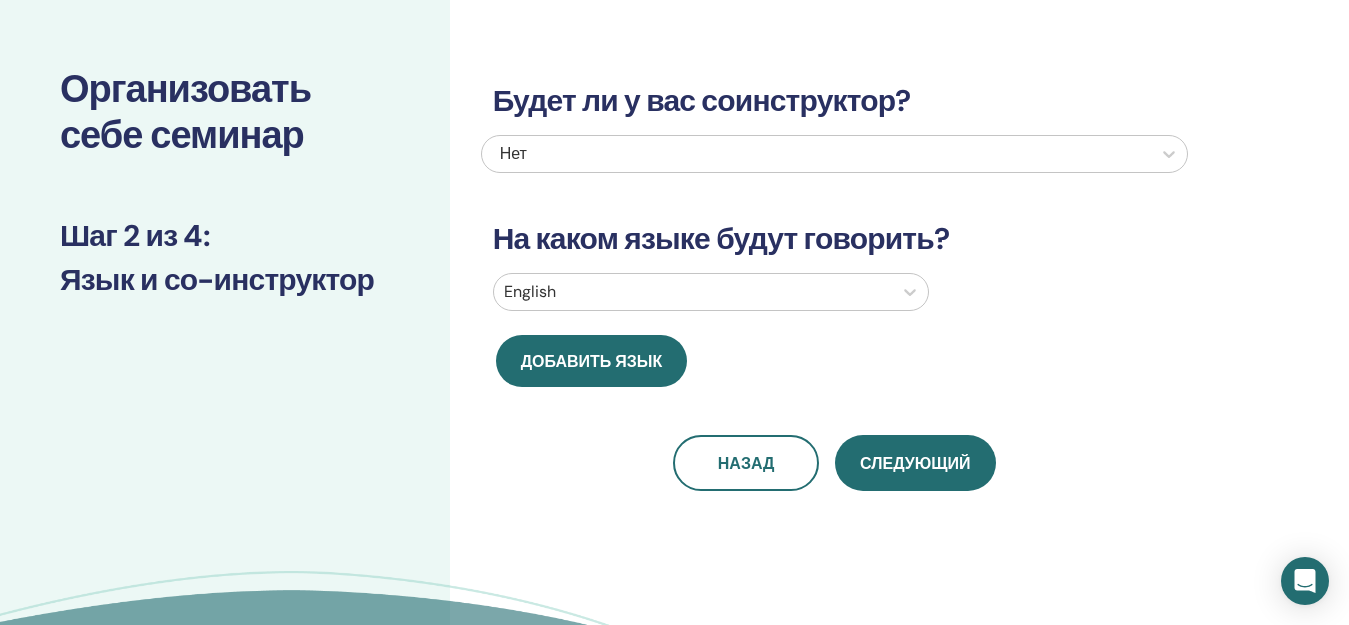 scroll, scrollTop: 0, scrollLeft: 0, axis: both 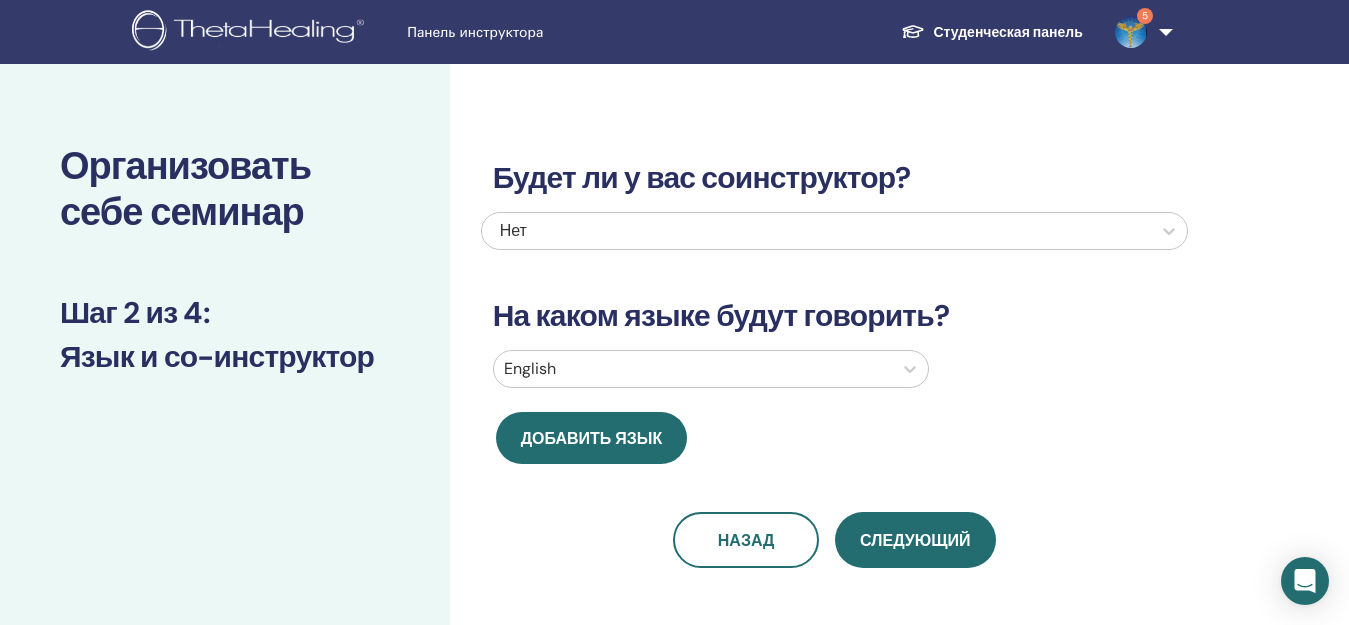 click on "Будет ли у вас соинструктор? Нет На каком языке будут говорить? English Добавить язык Назад Следующий" at bounding box center [834, 340] 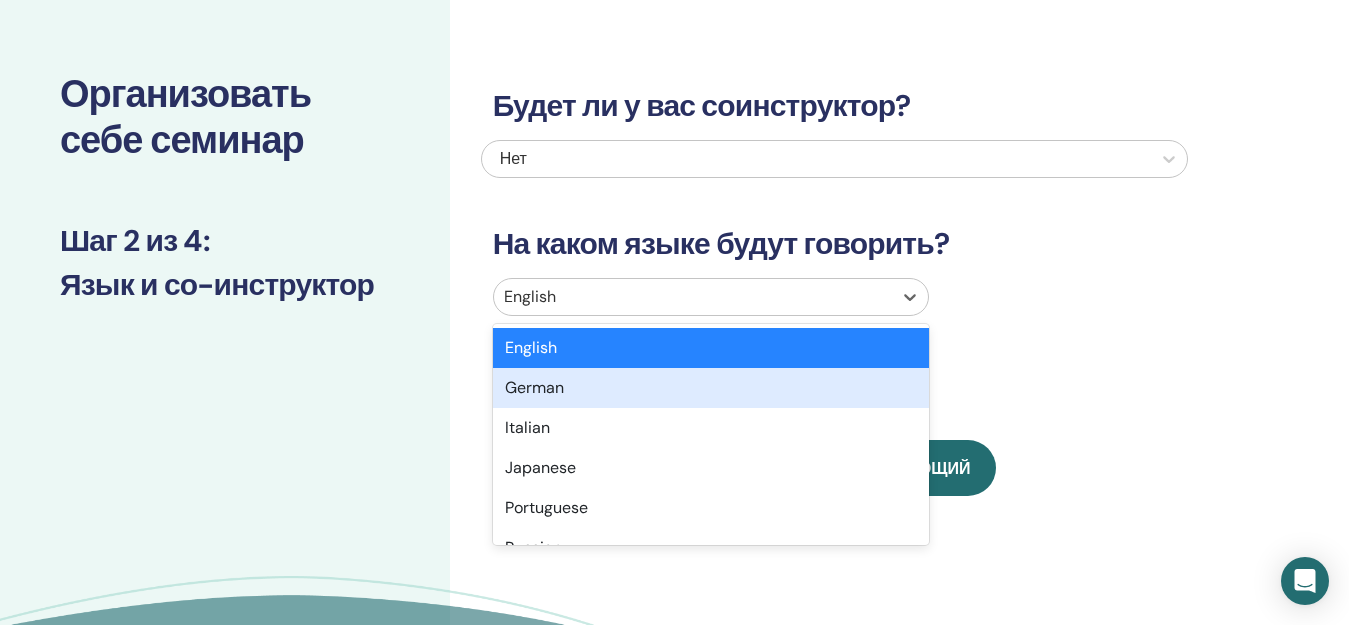 scroll, scrollTop: 79, scrollLeft: 0, axis: vertical 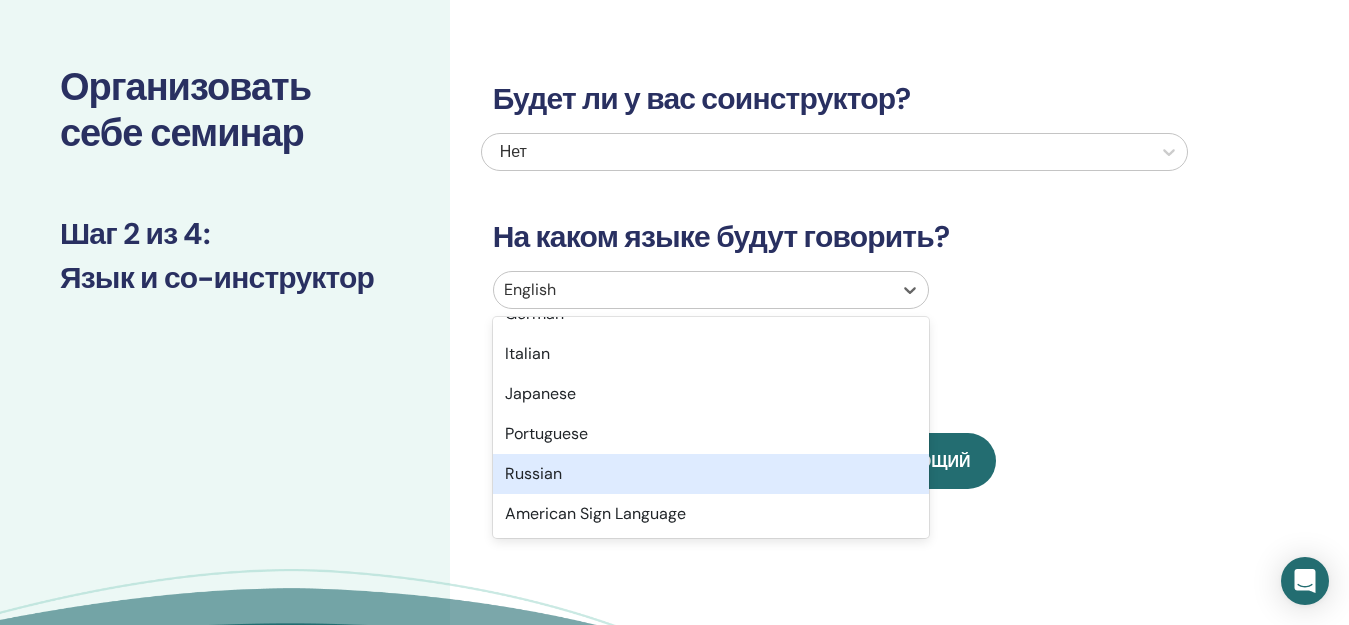 click on "Russian" at bounding box center [711, 474] 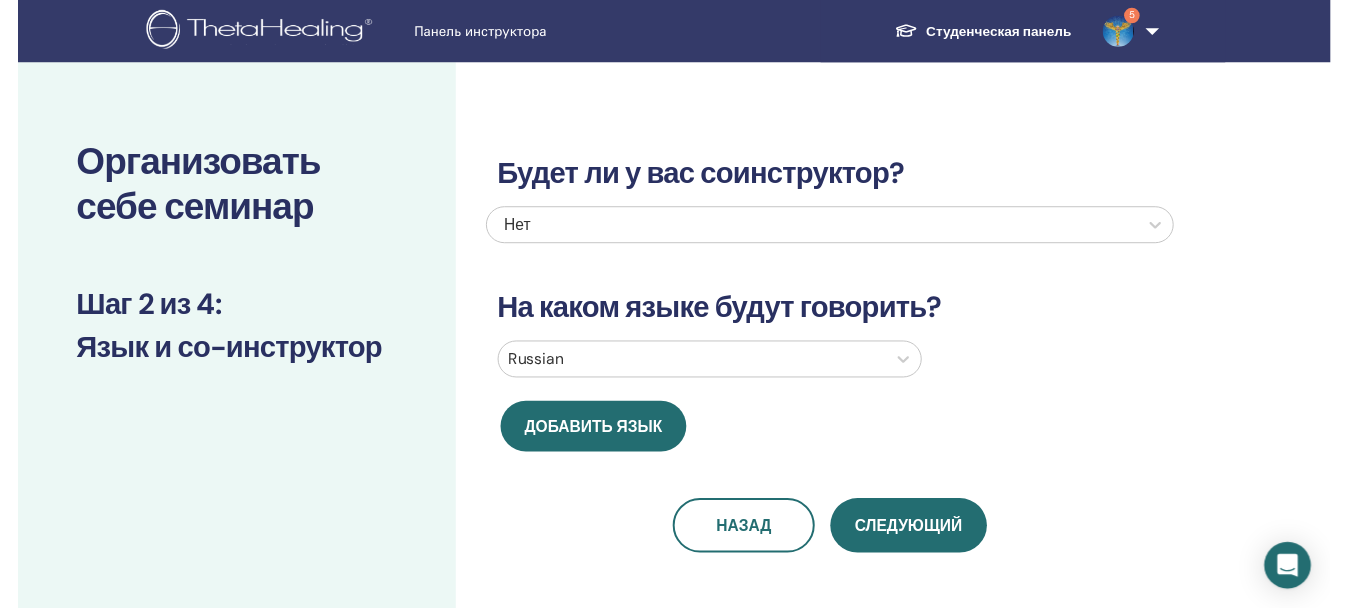 scroll, scrollTop: 100, scrollLeft: 0, axis: vertical 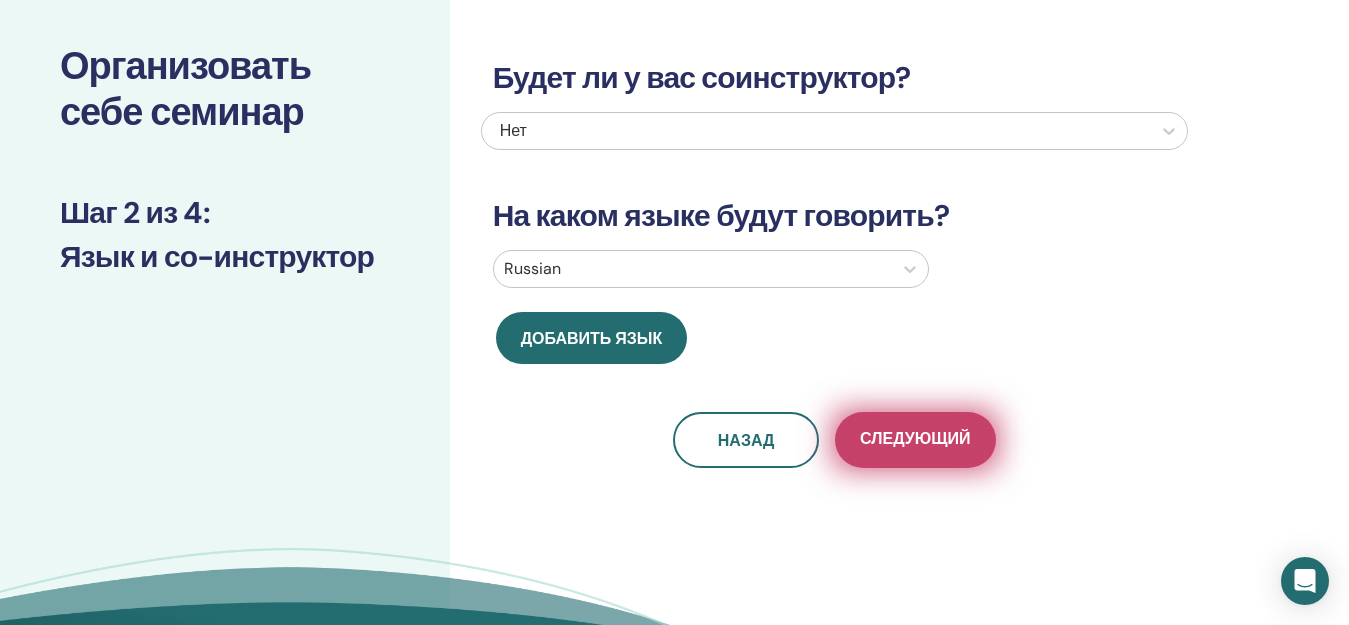 click on "Следующий" at bounding box center (915, 440) 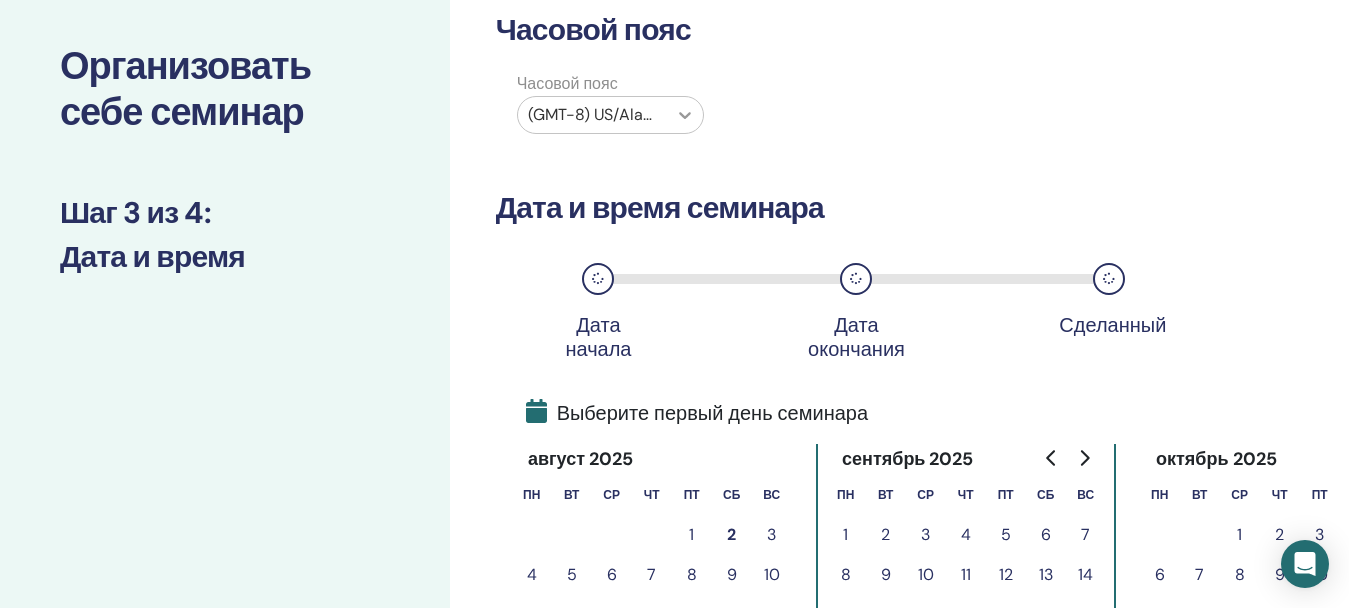 click 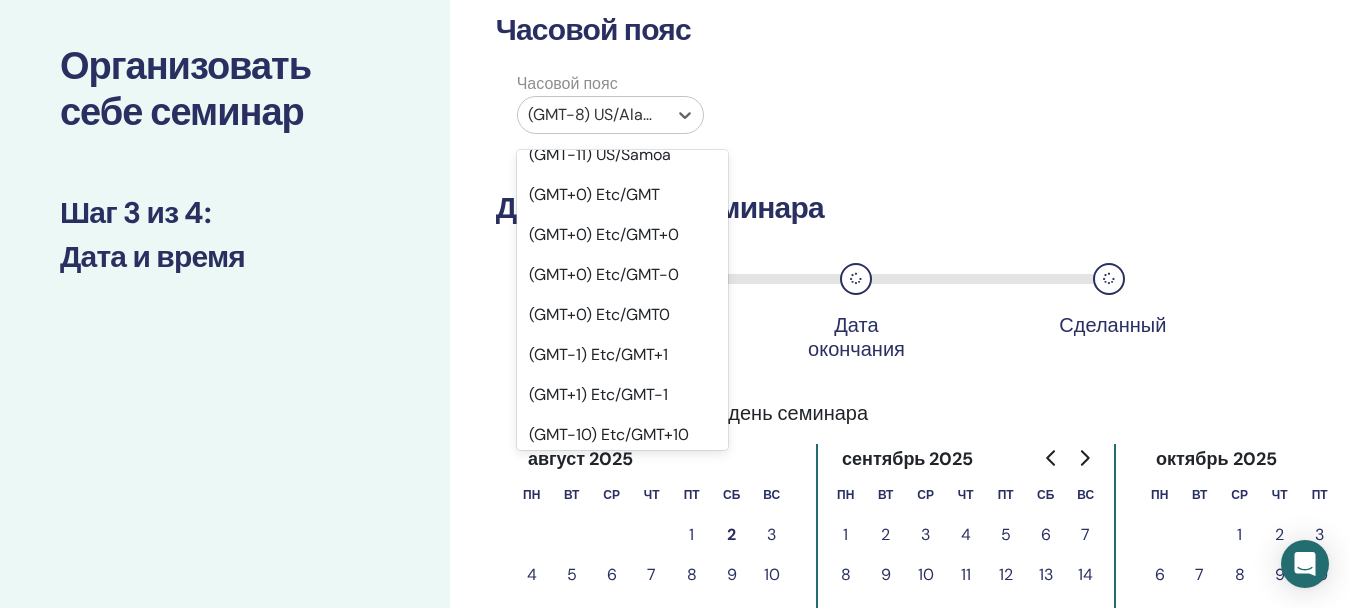 scroll, scrollTop: 900, scrollLeft: 0, axis: vertical 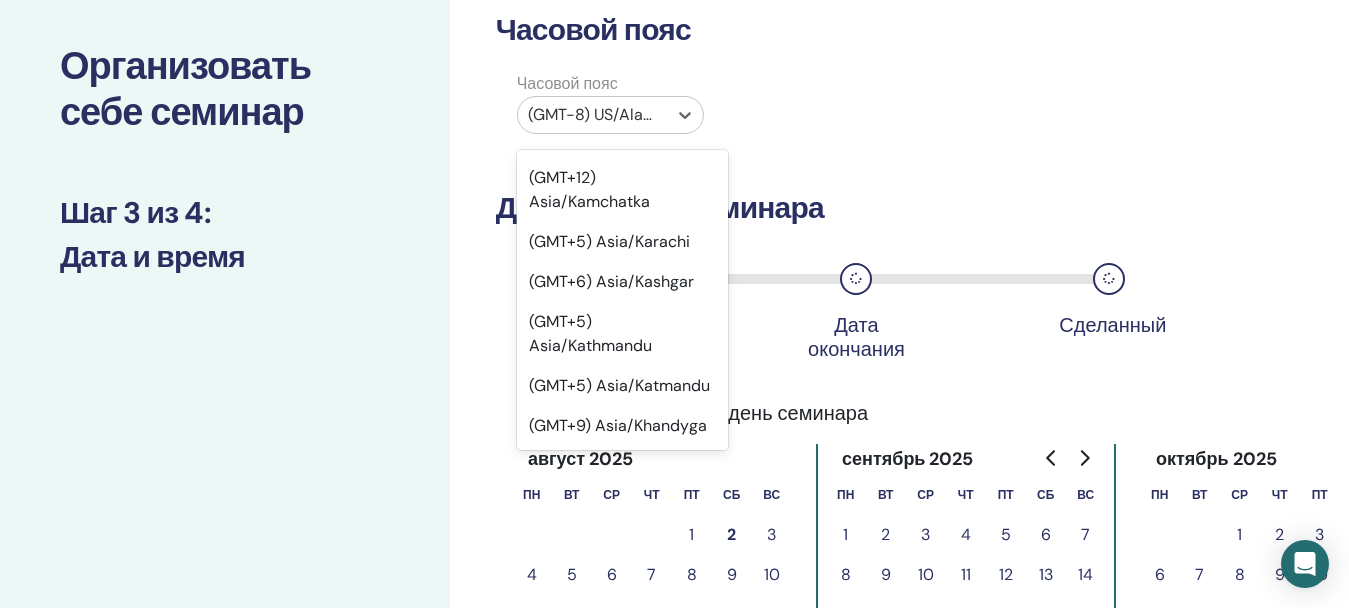 click on "(GMT+7) Asia/Barnaul" at bounding box center (623, -1006) 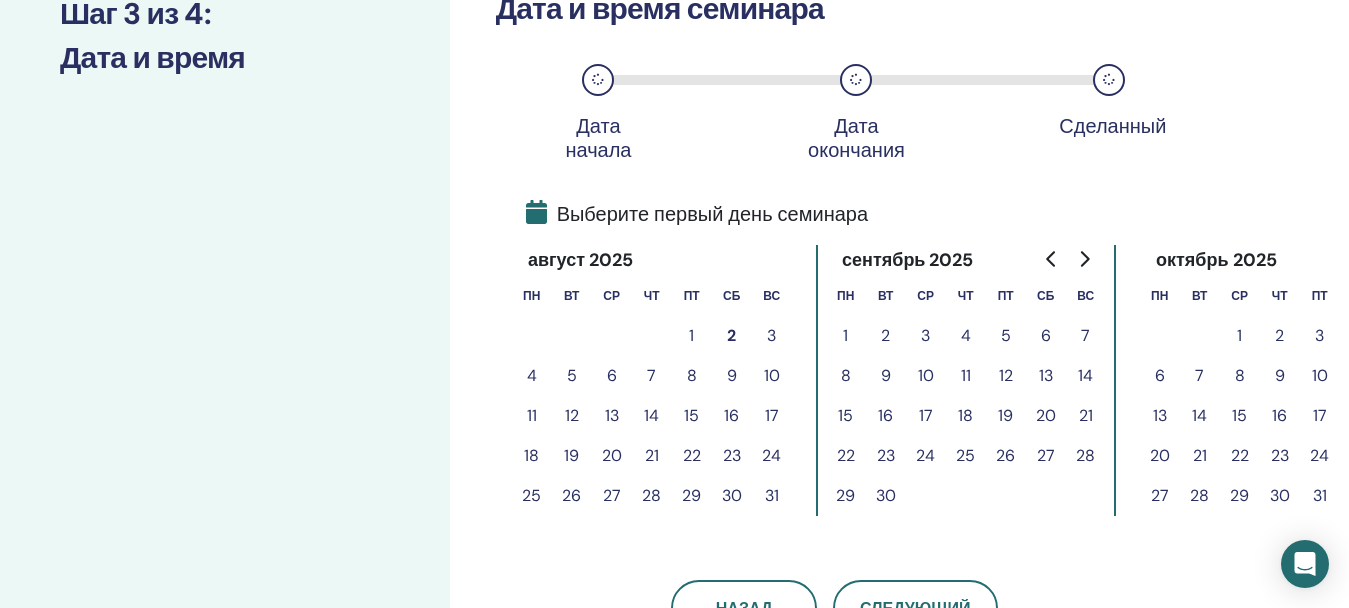 scroll, scrollTop: 300, scrollLeft: 0, axis: vertical 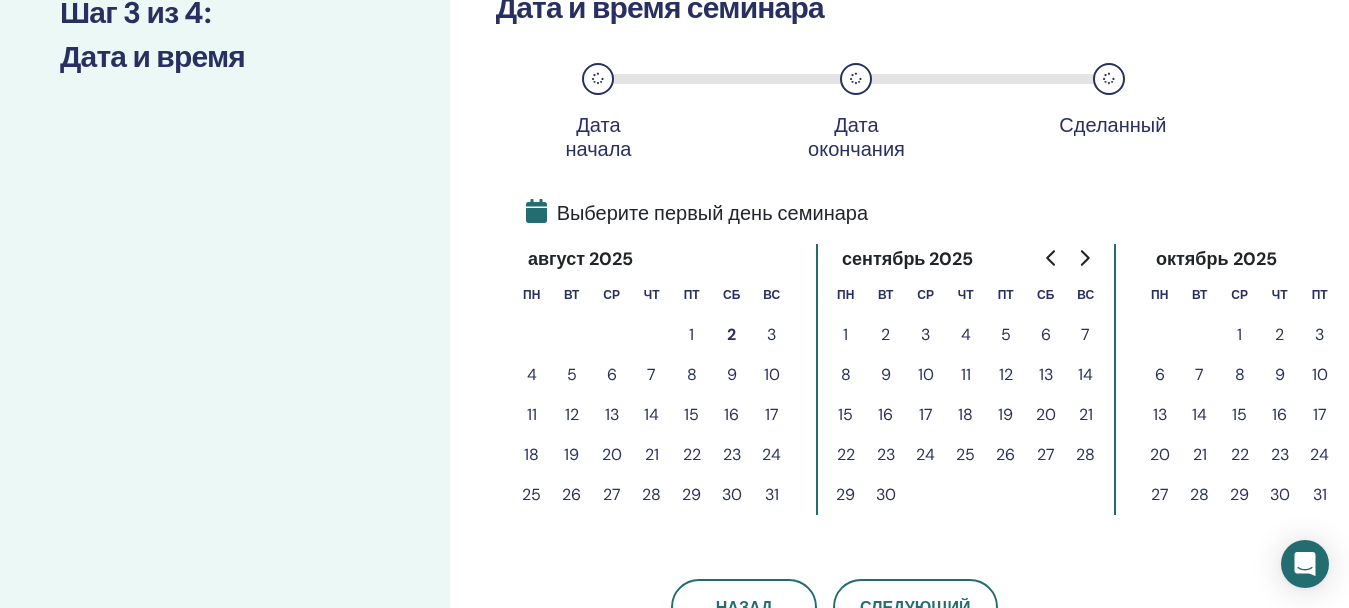 click on "3" at bounding box center [772, 335] 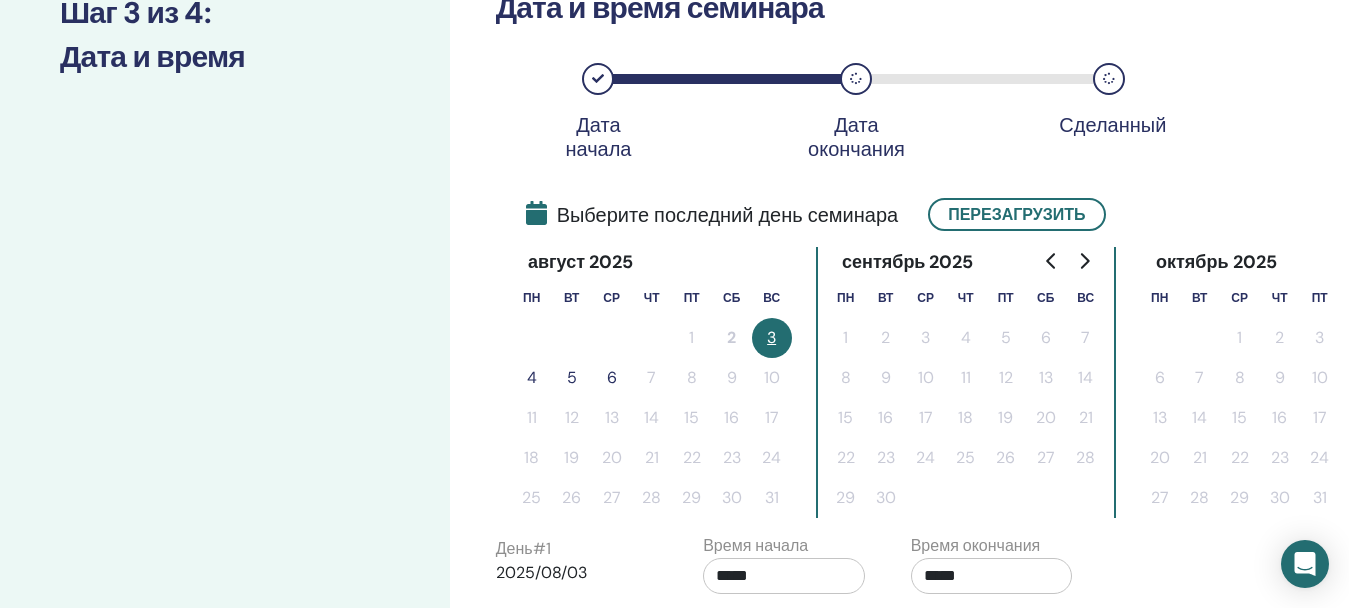 click on "4" at bounding box center (532, 378) 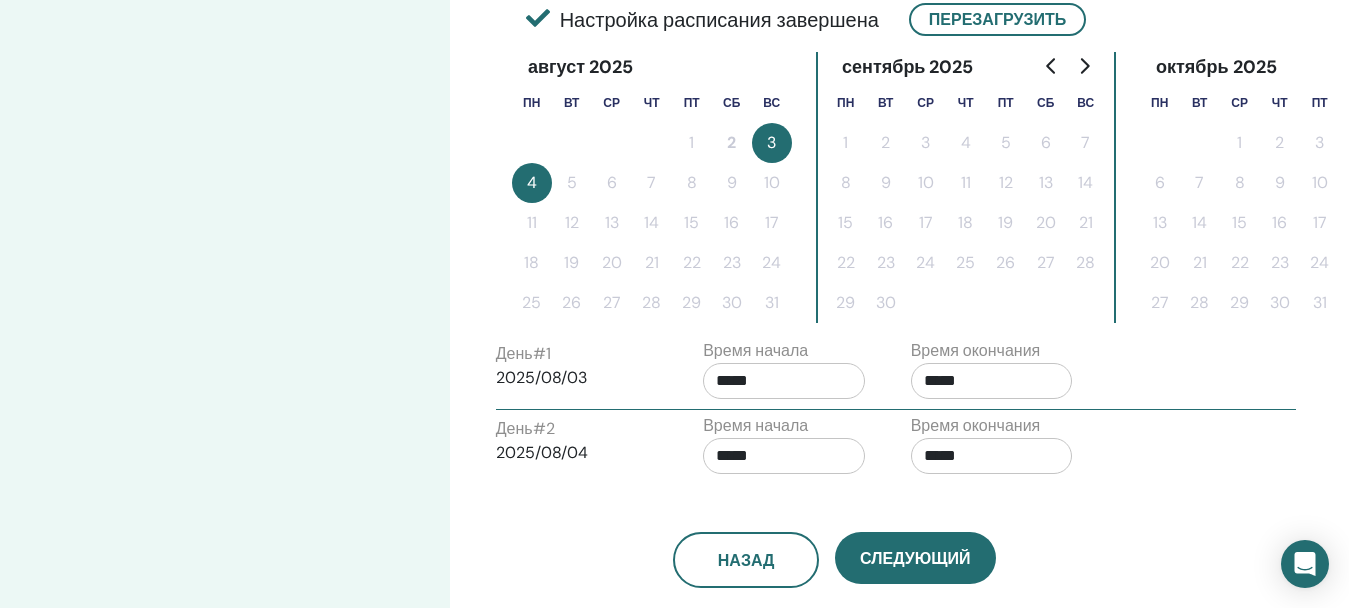 scroll, scrollTop: 500, scrollLeft: 0, axis: vertical 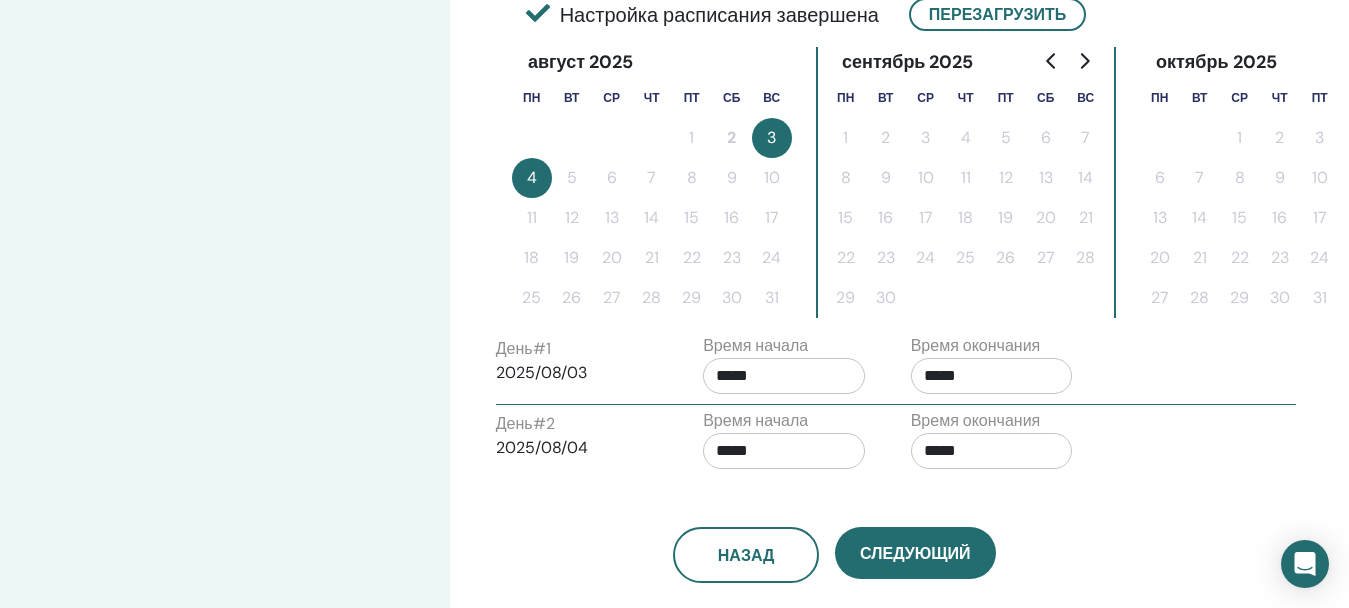 click on "*****" at bounding box center [784, 376] 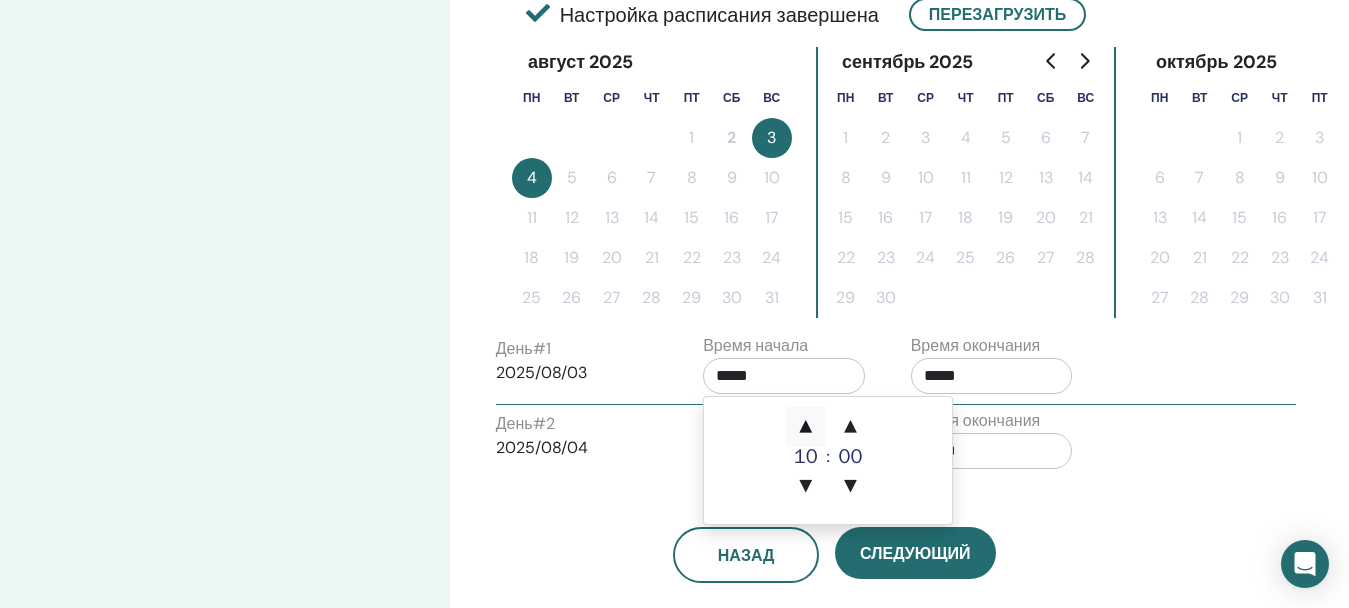 click on "▲" at bounding box center (806, 427) 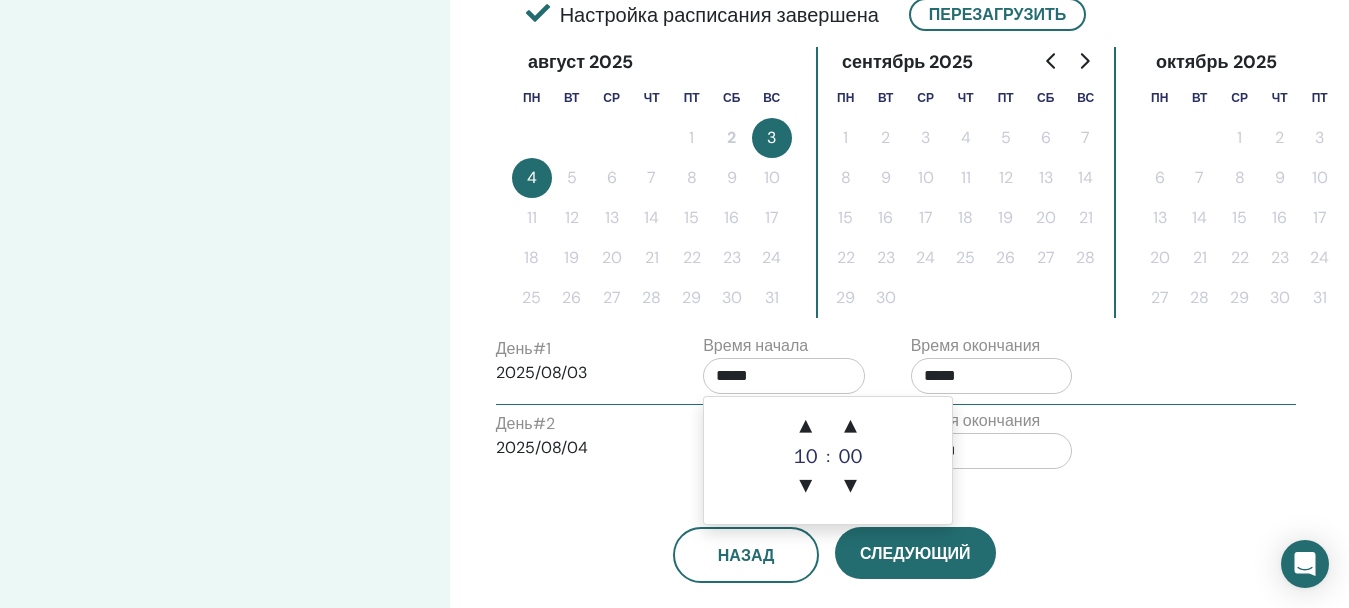 click on "День  # 2 2025/08/04" at bounding box center [585, 444] 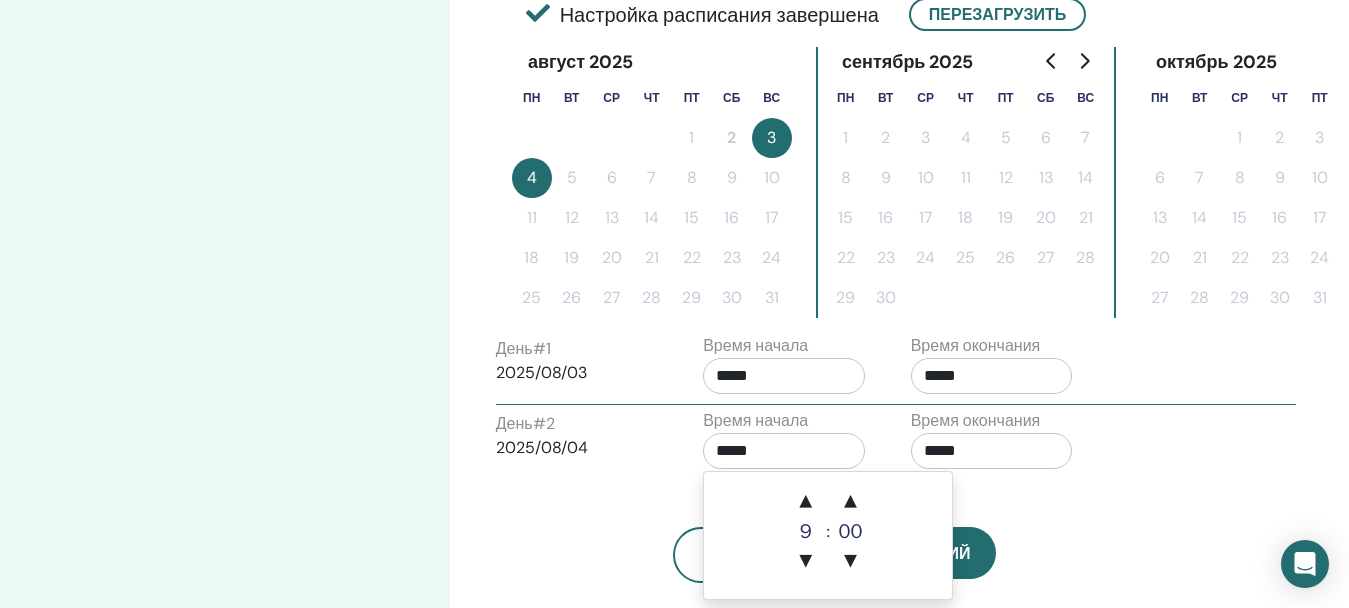 click on "*****" at bounding box center (784, 451) 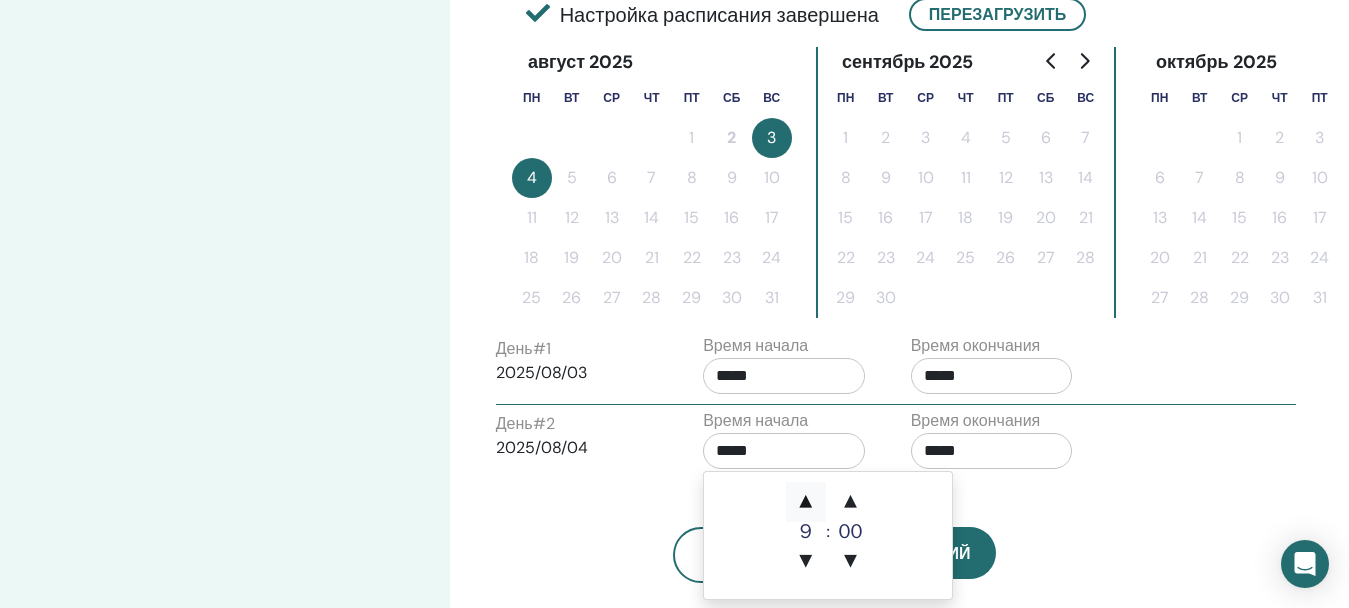 click on "▲" at bounding box center [806, 502] 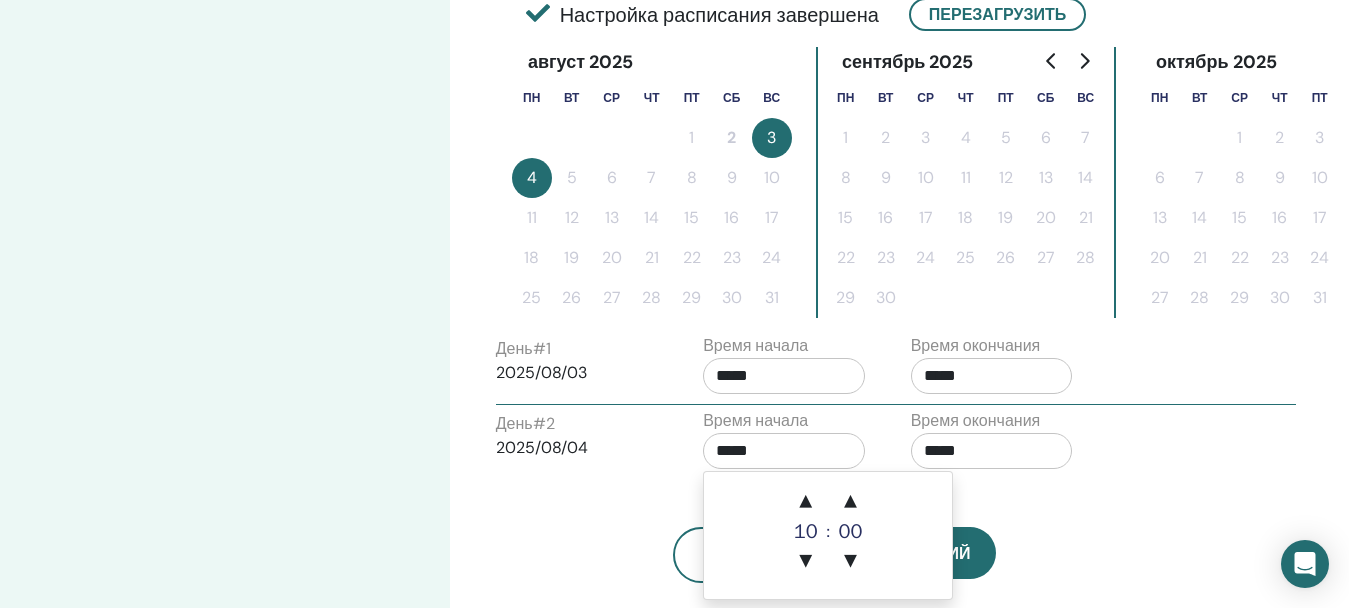 click on "Назад Следующий" at bounding box center [834, 531] 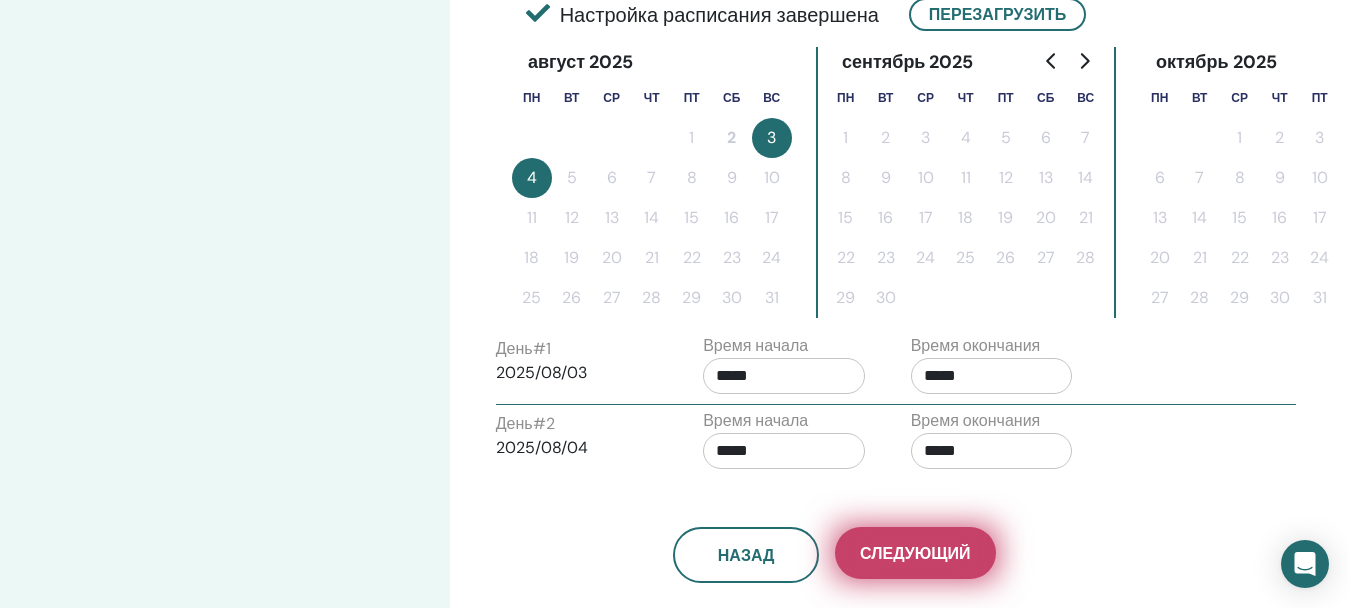 click on "Следующий" at bounding box center (915, 553) 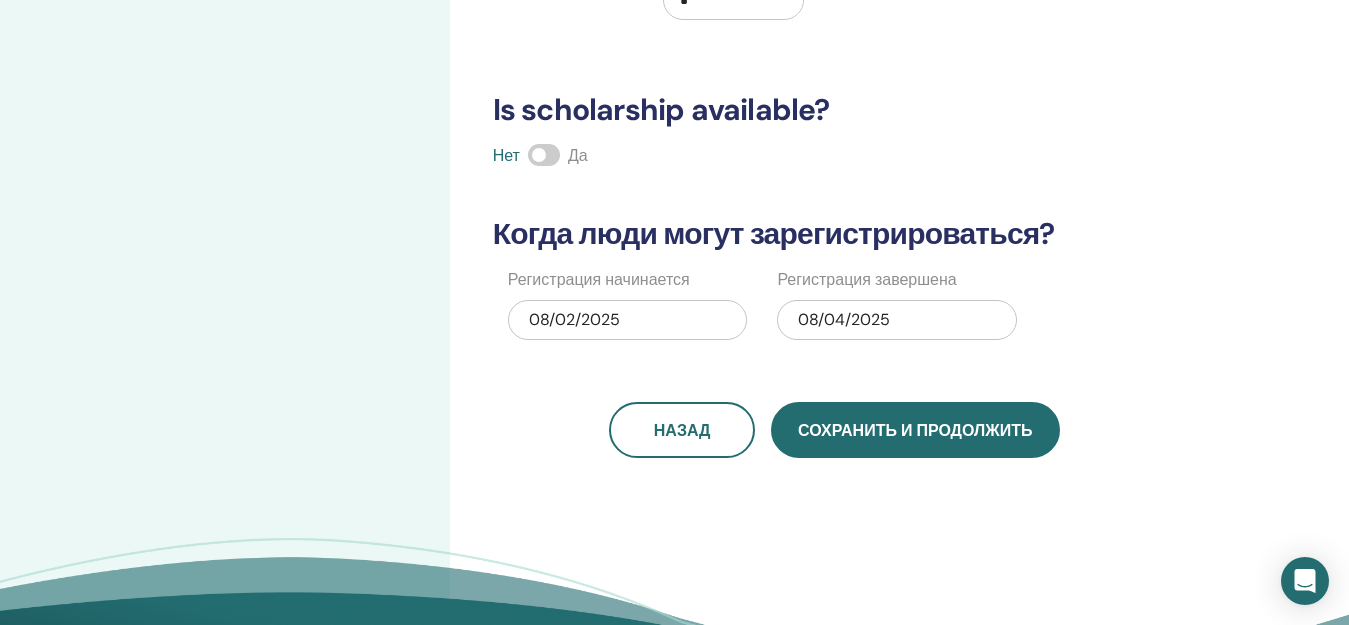 scroll, scrollTop: 500, scrollLeft: 0, axis: vertical 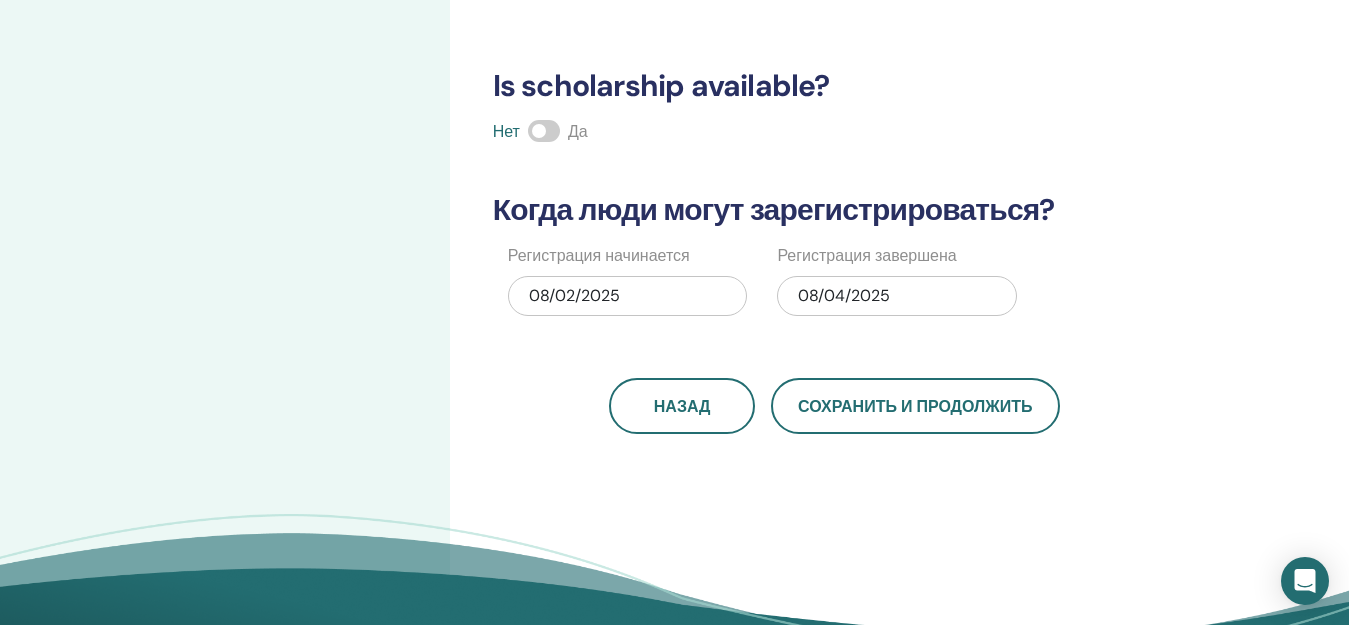 click on "08/02/2025" at bounding box center (628, 296) 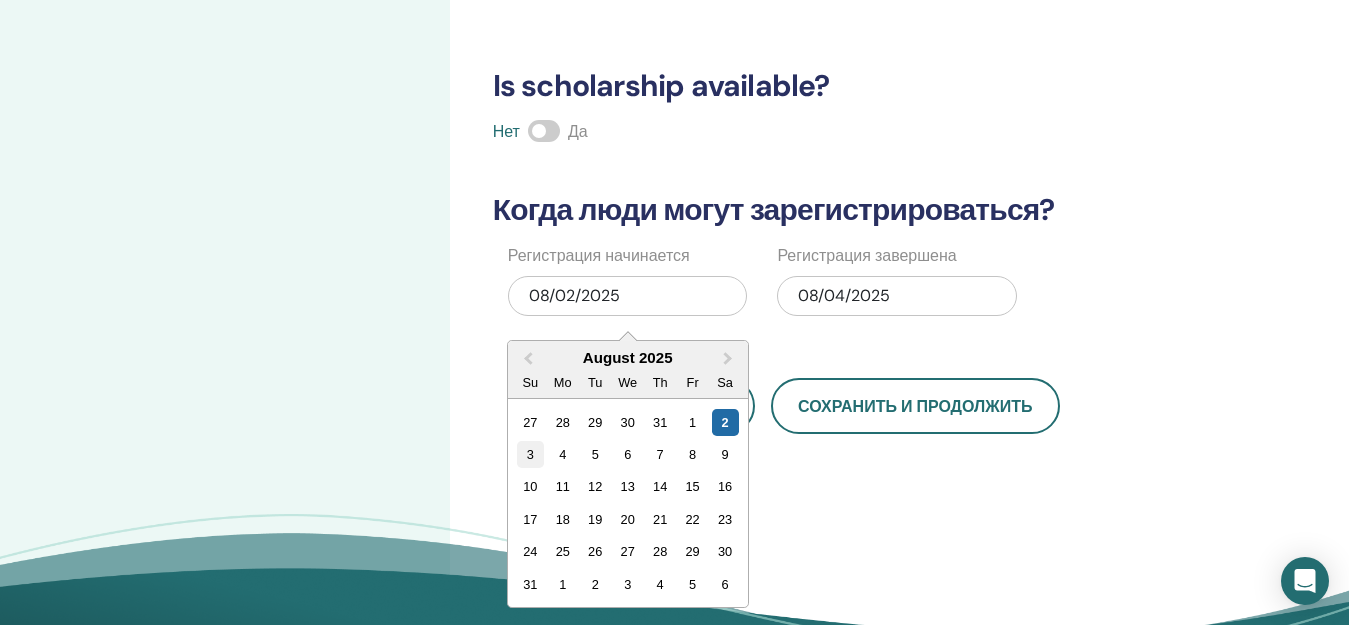 click on "3" at bounding box center [530, 454] 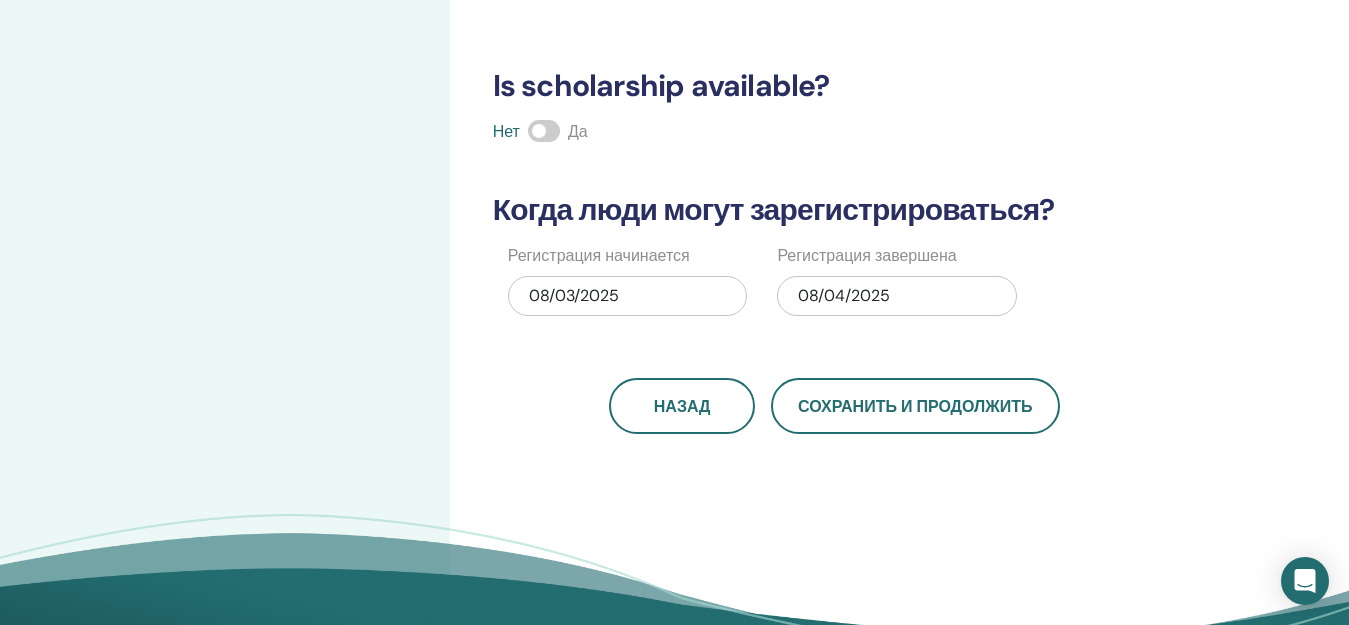 click on "08/04/2025" at bounding box center (897, 296) 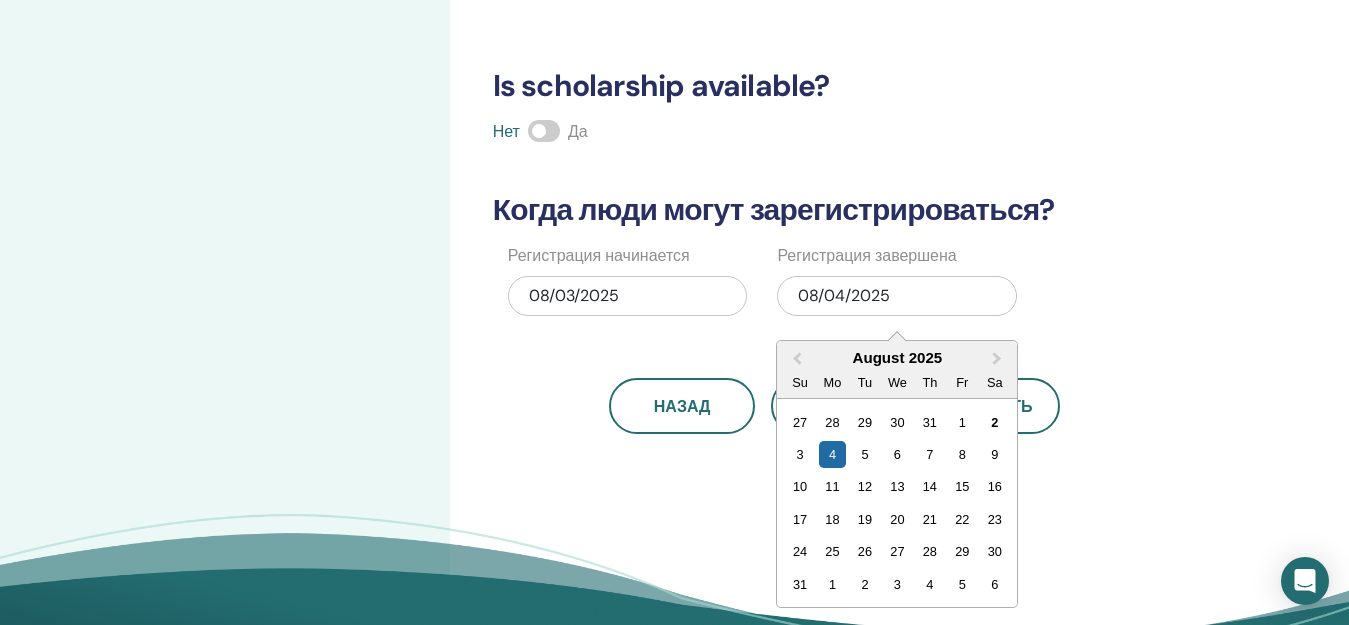 click on "Регистрация начинается 08/03/2025 Регистрация завершена 08/04/2025 Previous Month Next Month August 2025 Su Mo Tu We Th Fr Sa 27 28 29 30 31 1 2 3 4 5 6 7 8 9 10 11 12 13 14 15 16 17 18 19 20 21 22 23 24 25 26 27 28 29 30 31 1 2 3 4 5 6" at bounding box center (819, 287) 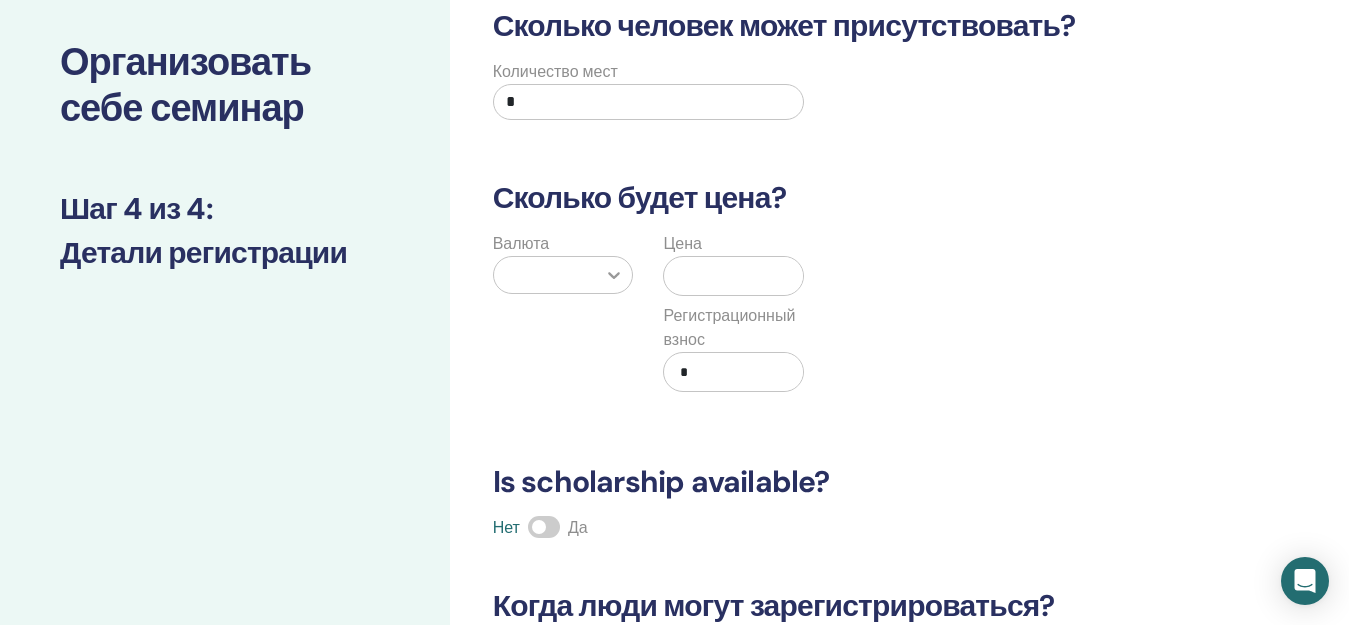 scroll, scrollTop: 0, scrollLeft: 0, axis: both 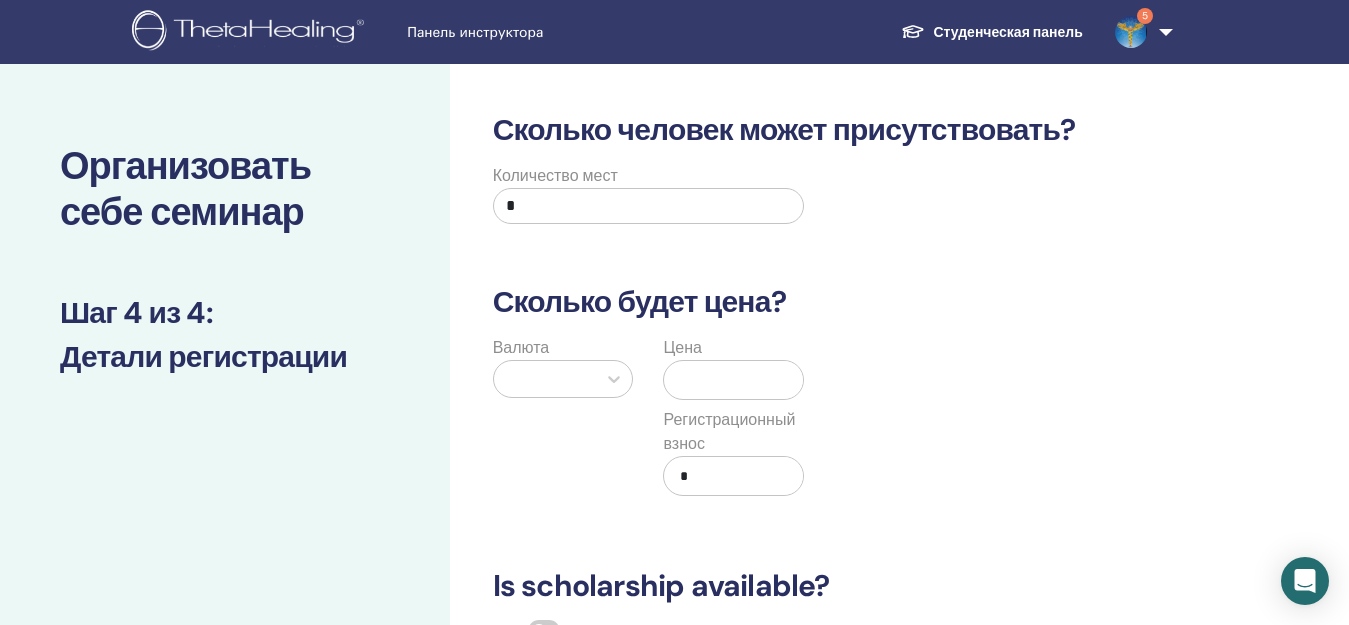 click on "*" at bounding box center (649, 206) 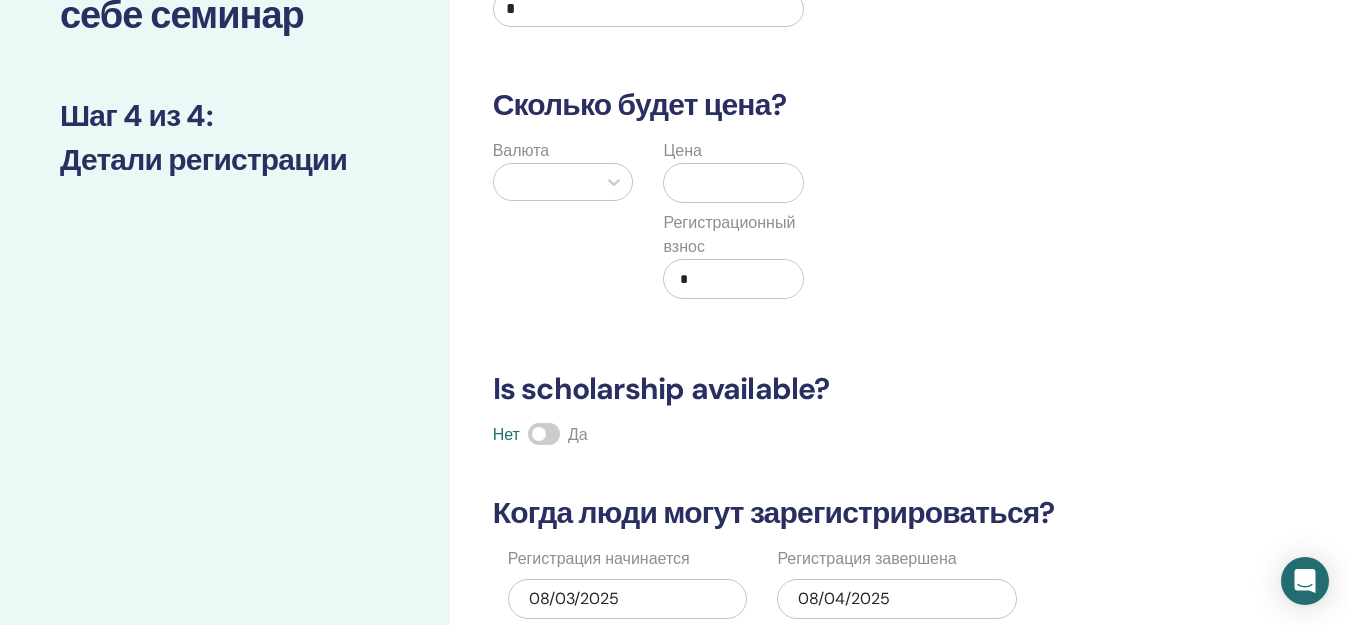 scroll, scrollTop: 200, scrollLeft: 0, axis: vertical 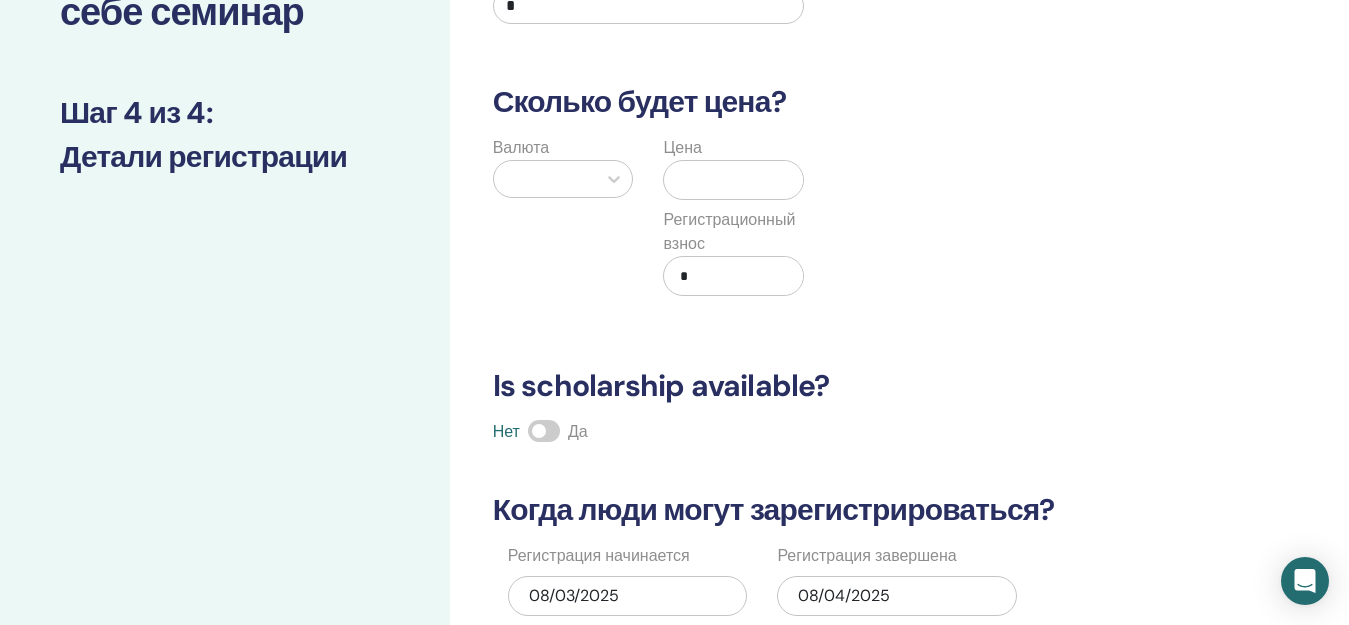 type on "*" 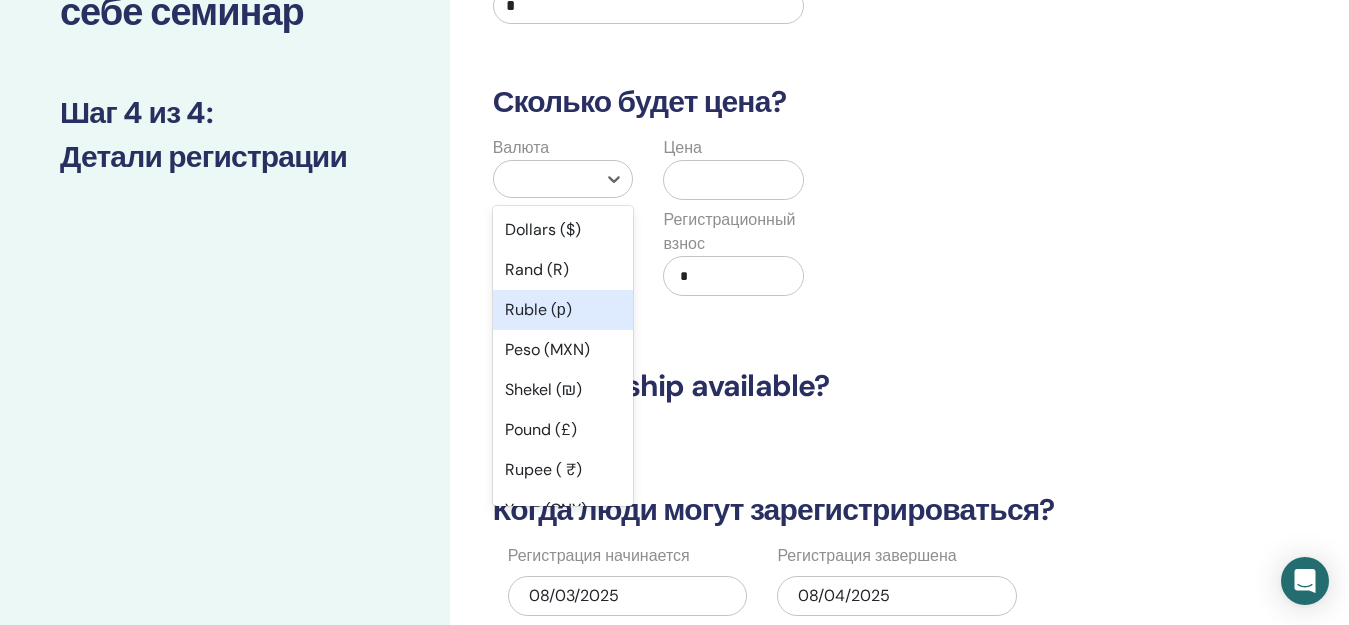 click on "Ruble (р)" at bounding box center (563, 310) 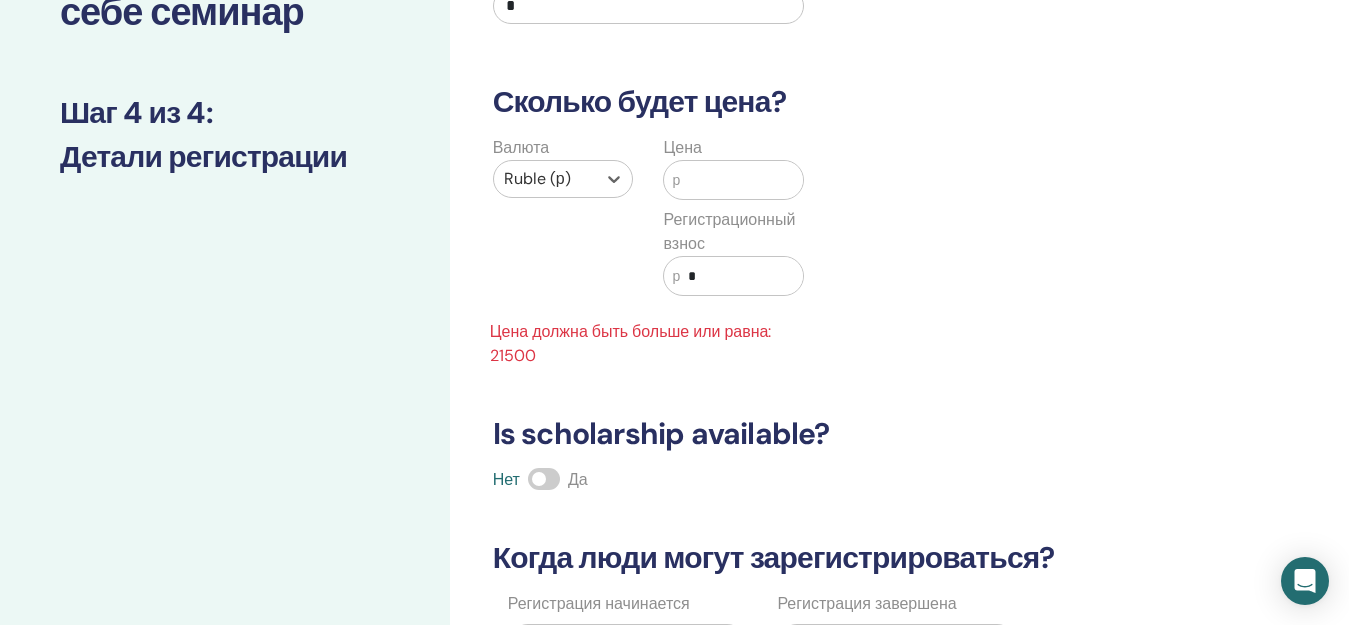click at bounding box center (741, 180) 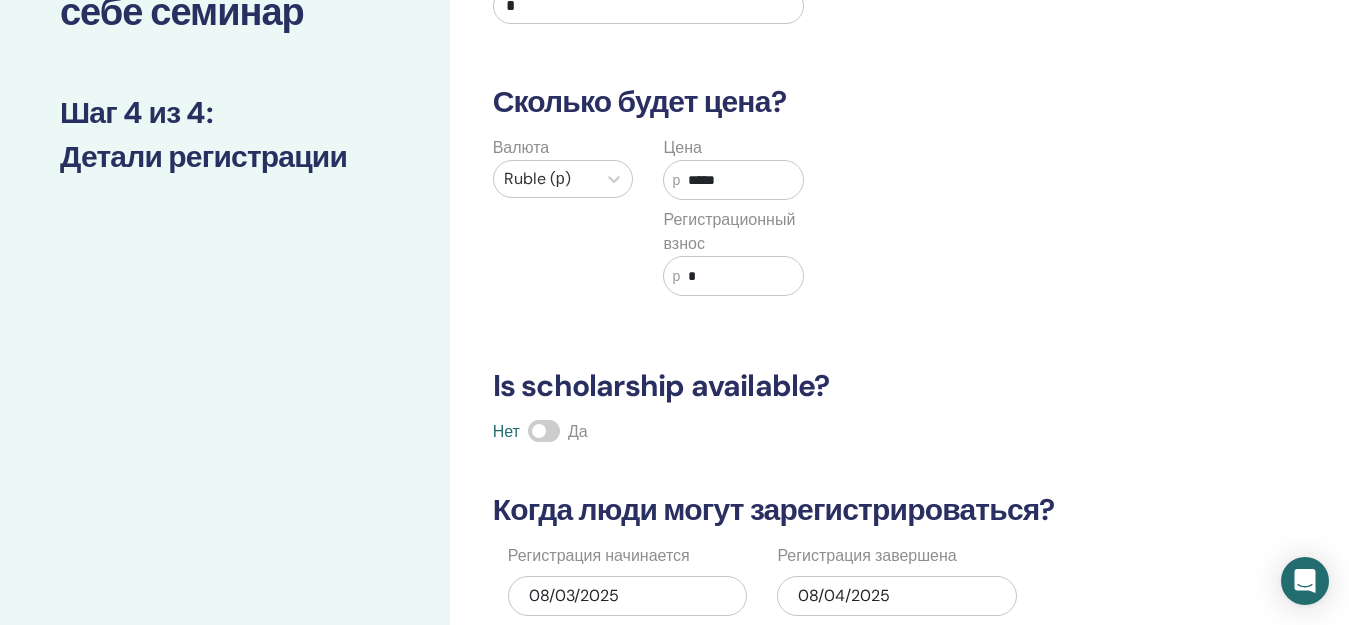 type on "*****" 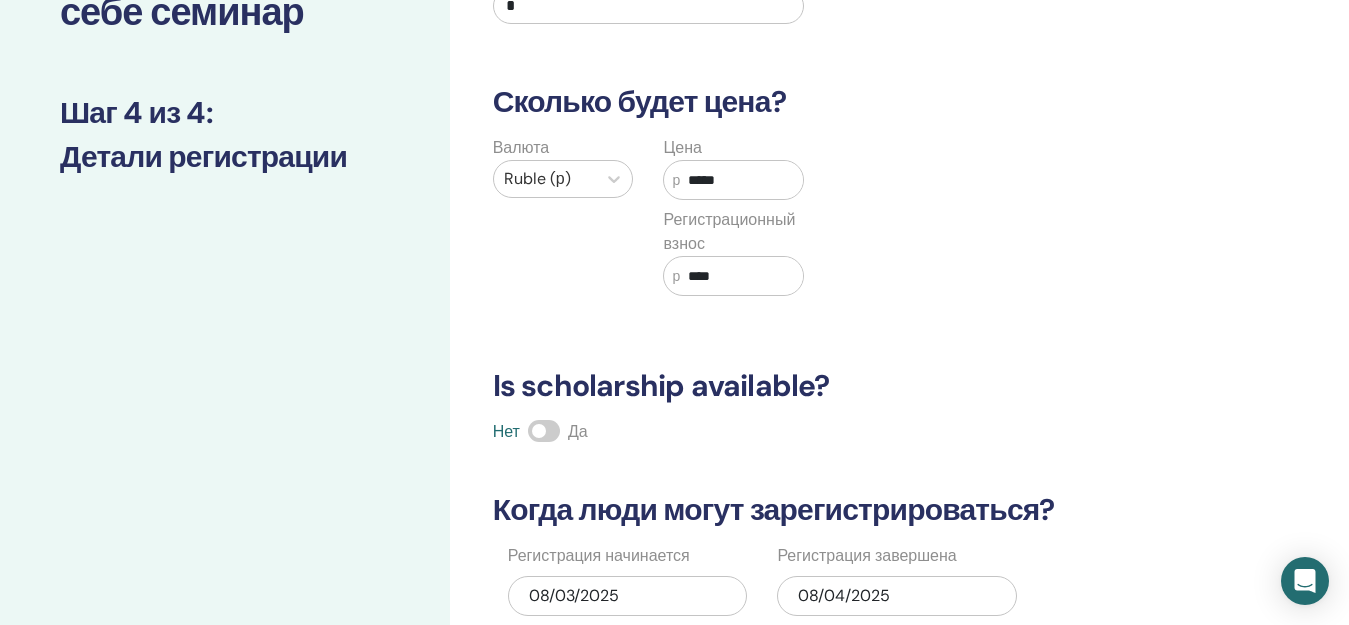 type on "****" 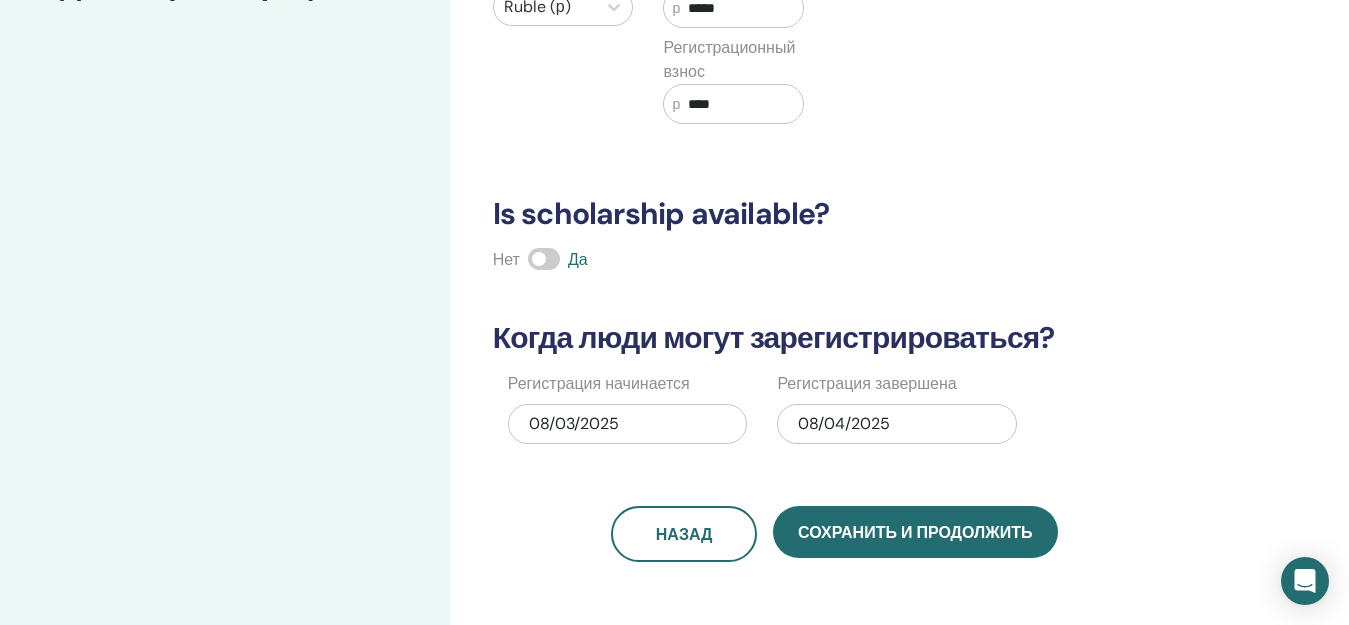 scroll, scrollTop: 400, scrollLeft: 0, axis: vertical 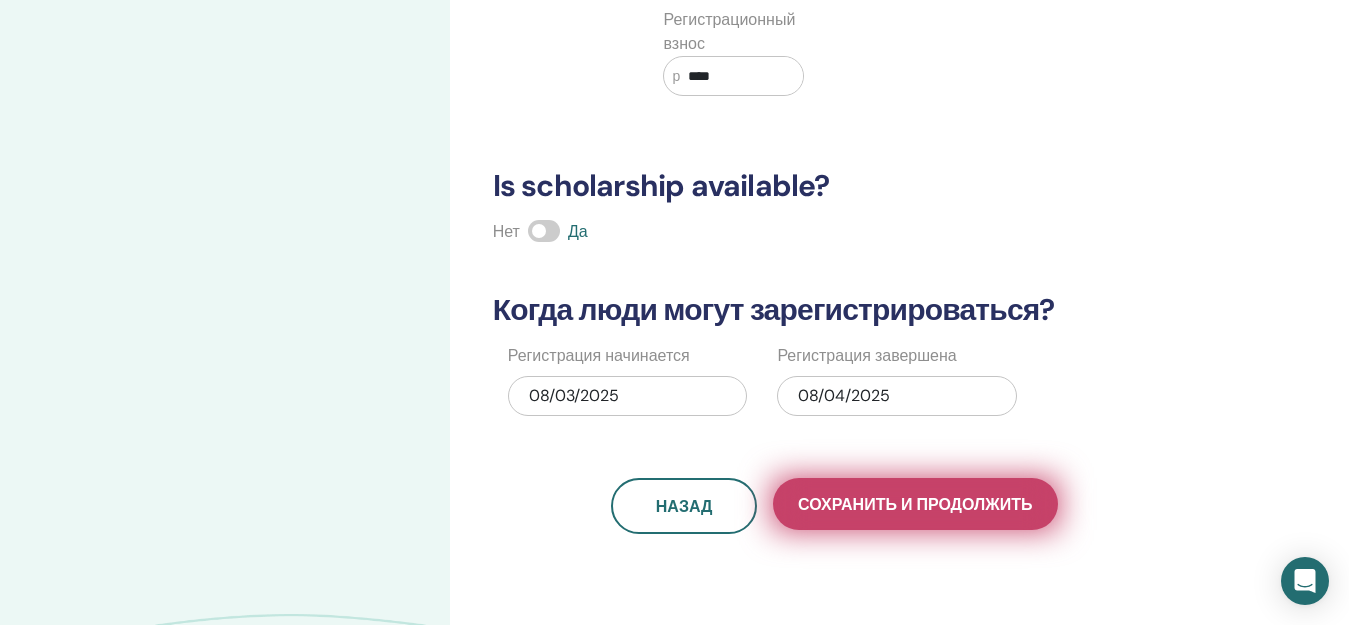 click on "Сохранить и продолжить" at bounding box center [915, 504] 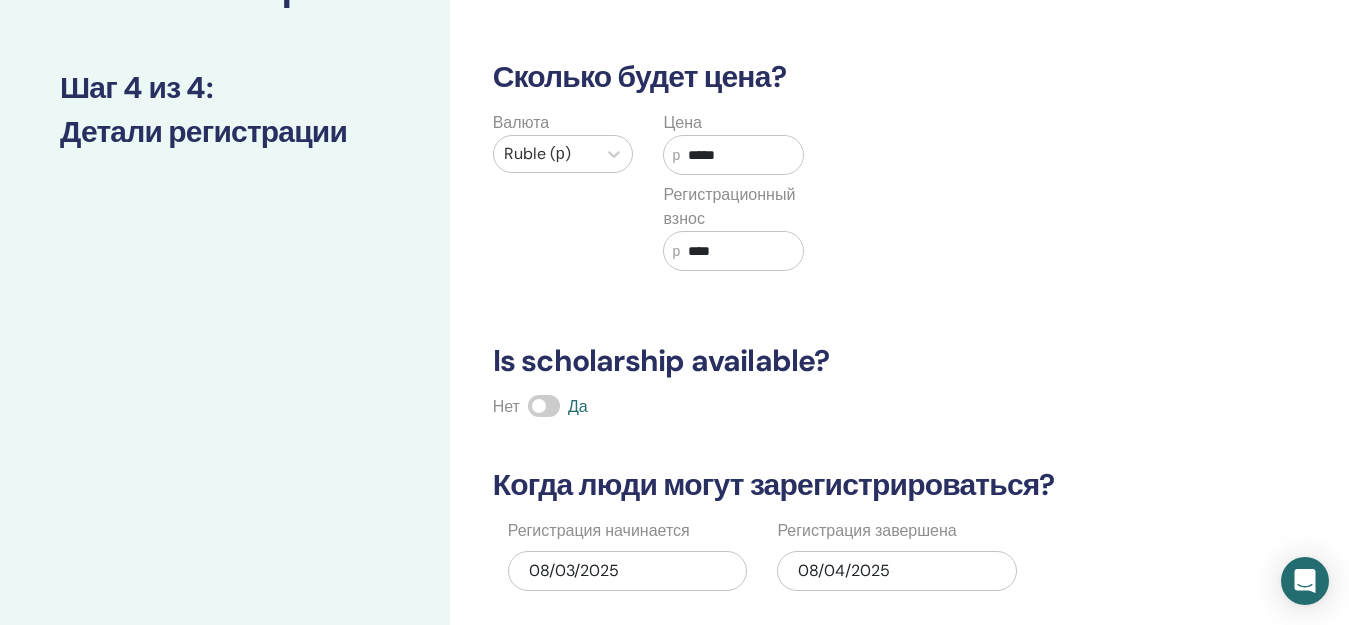 scroll, scrollTop: 400, scrollLeft: 0, axis: vertical 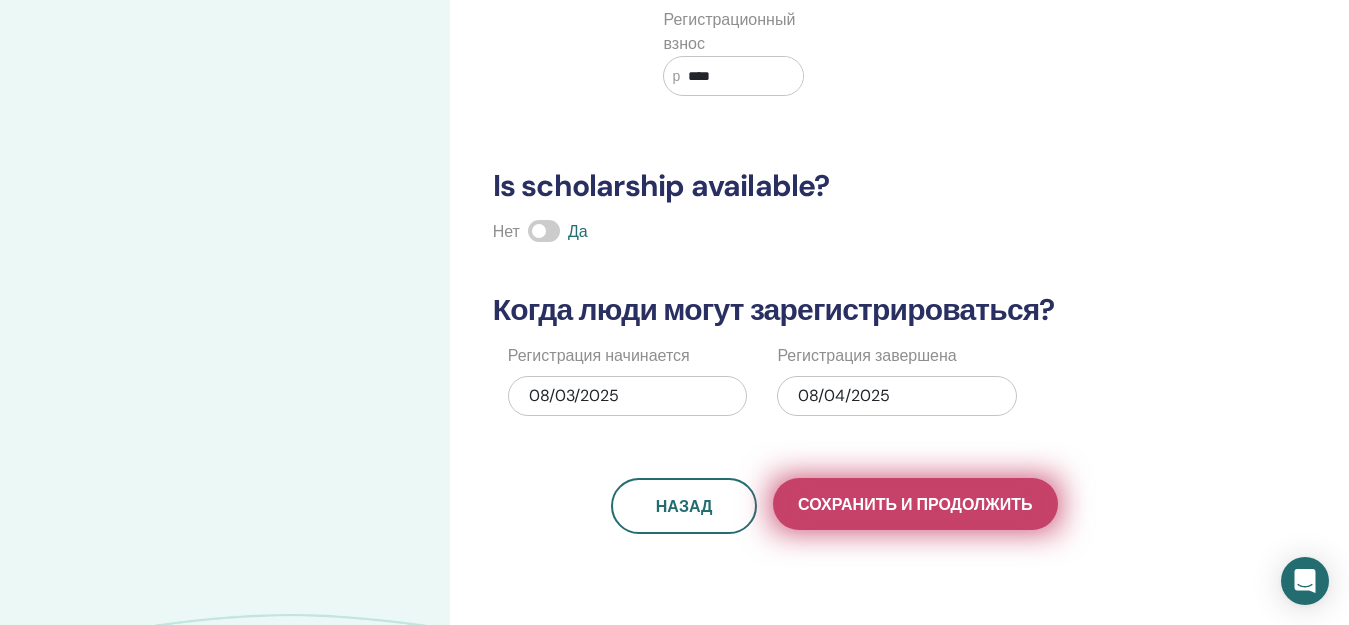 click on "Сохранить и продолжить" at bounding box center [915, 504] 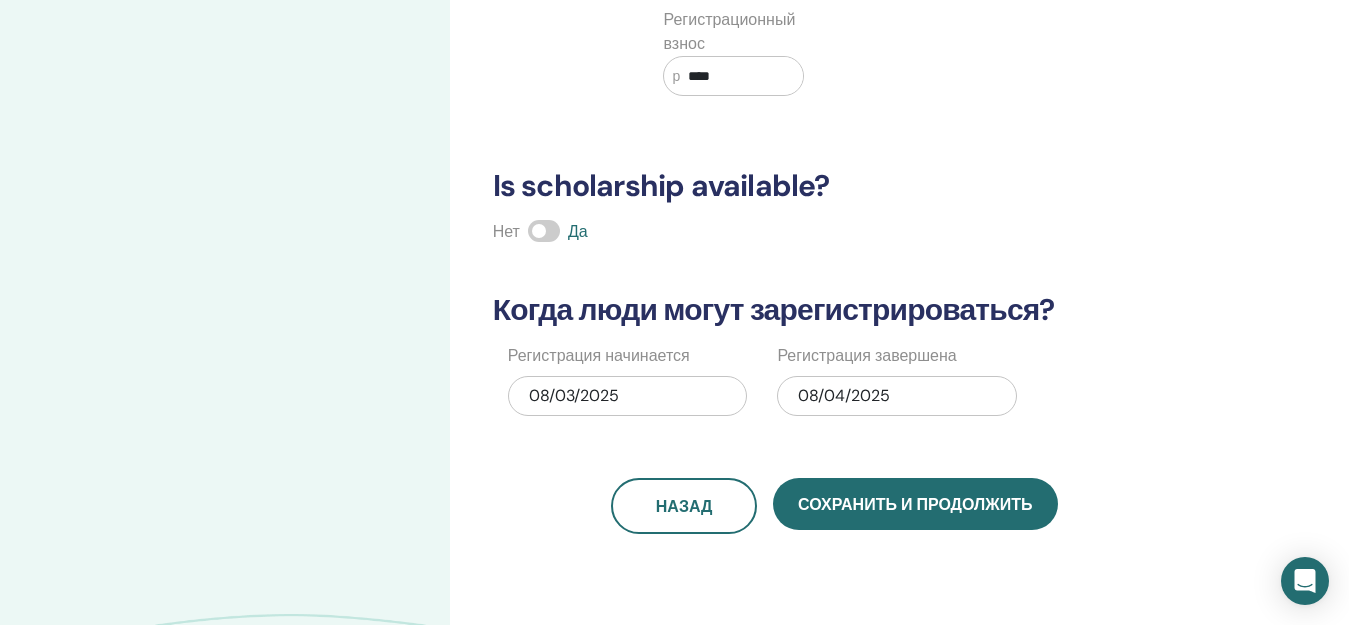 click on "Сохранить и продолжить" at bounding box center [915, 506] 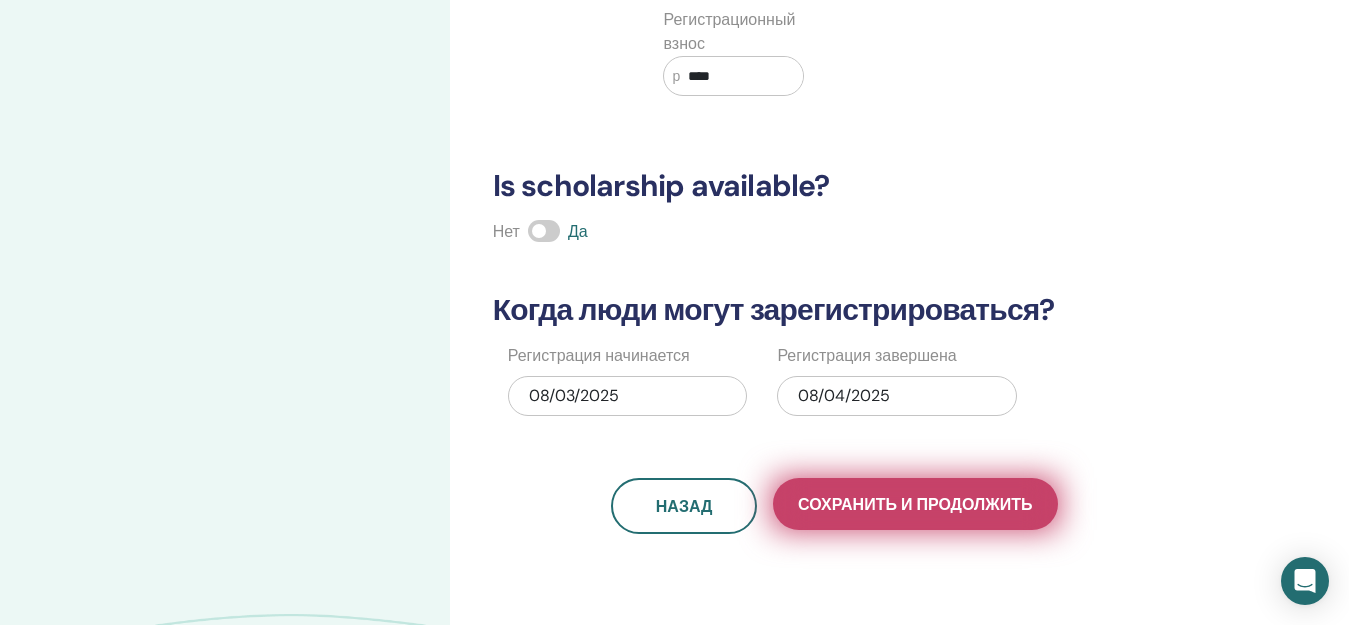 click on "Сохранить и продолжить" at bounding box center [915, 504] 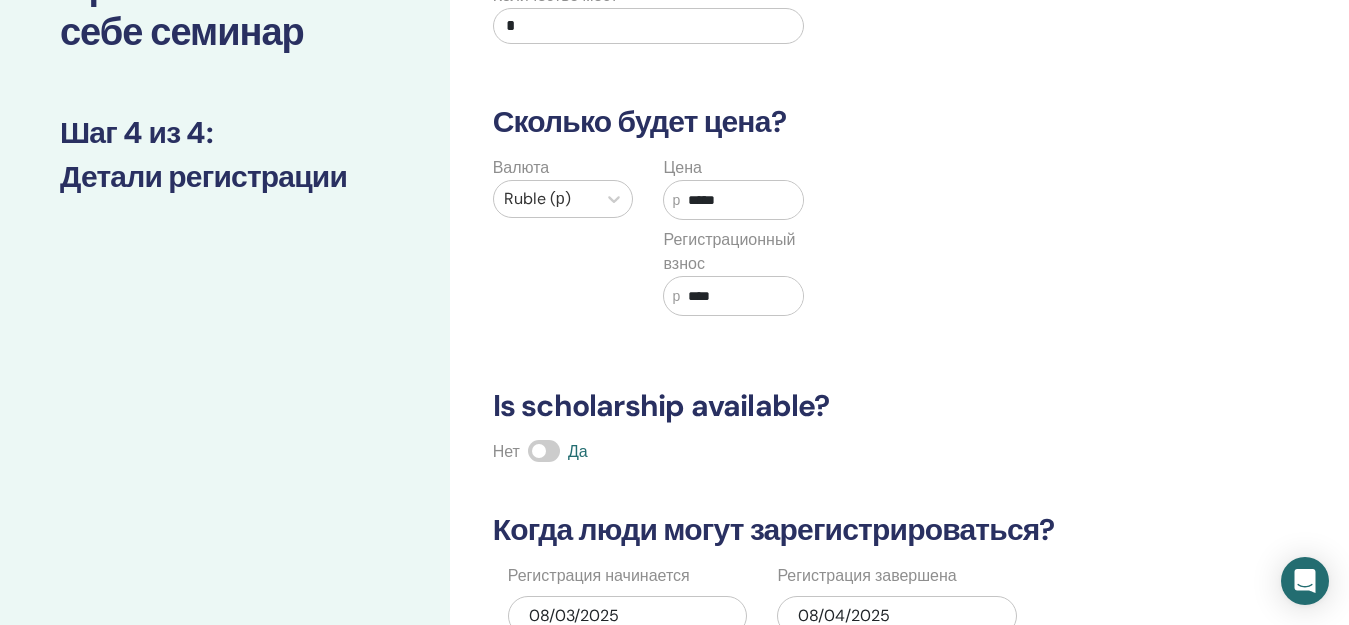 scroll, scrollTop: 400, scrollLeft: 0, axis: vertical 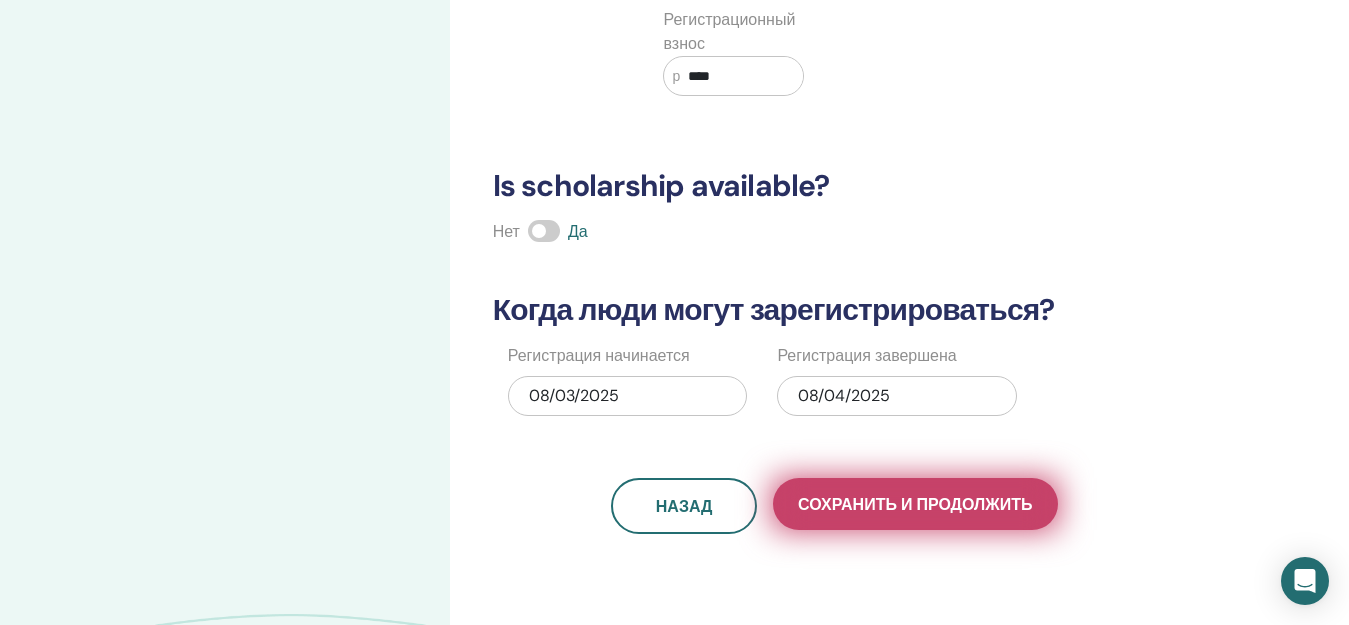 click on "Сохранить и продолжить" at bounding box center (915, 504) 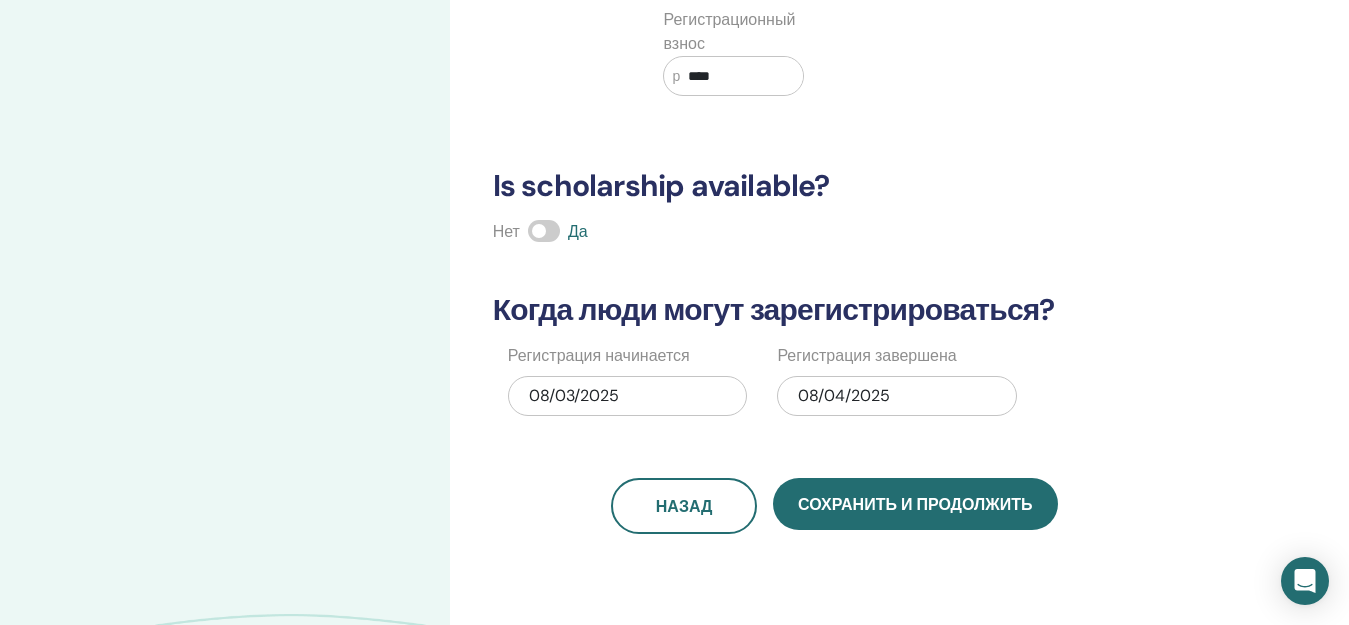 click on "08/03/2025" at bounding box center [628, 396] 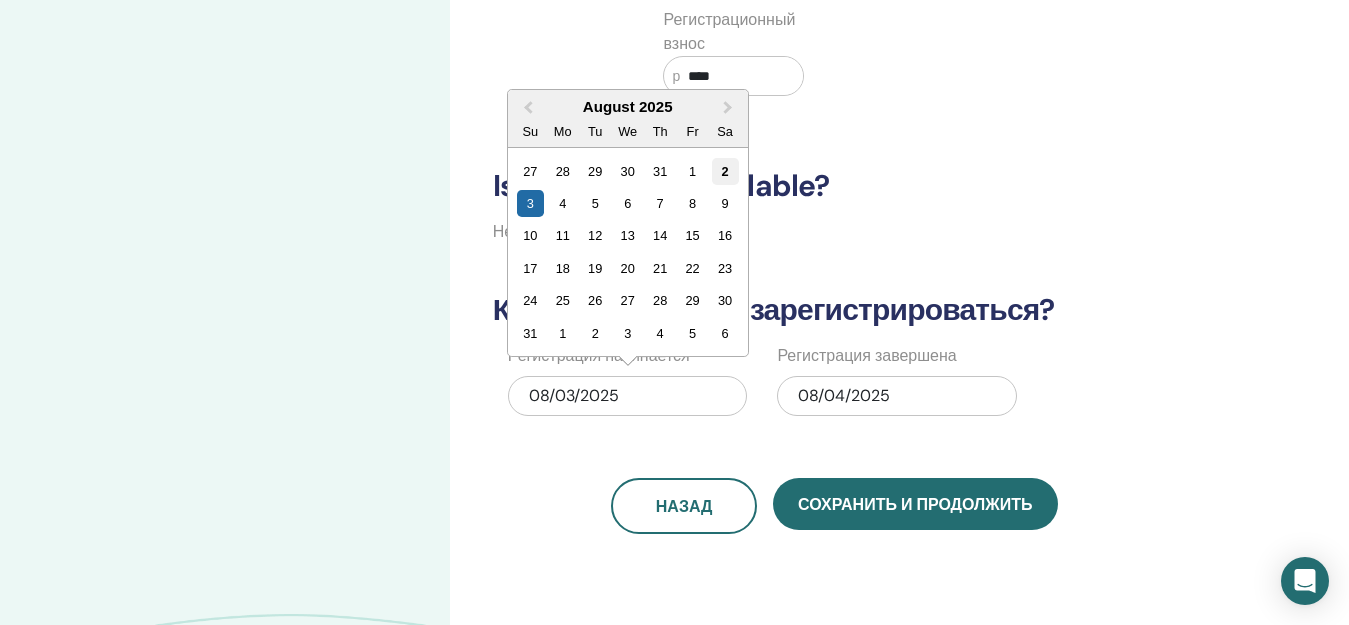 click on "2" at bounding box center [725, 171] 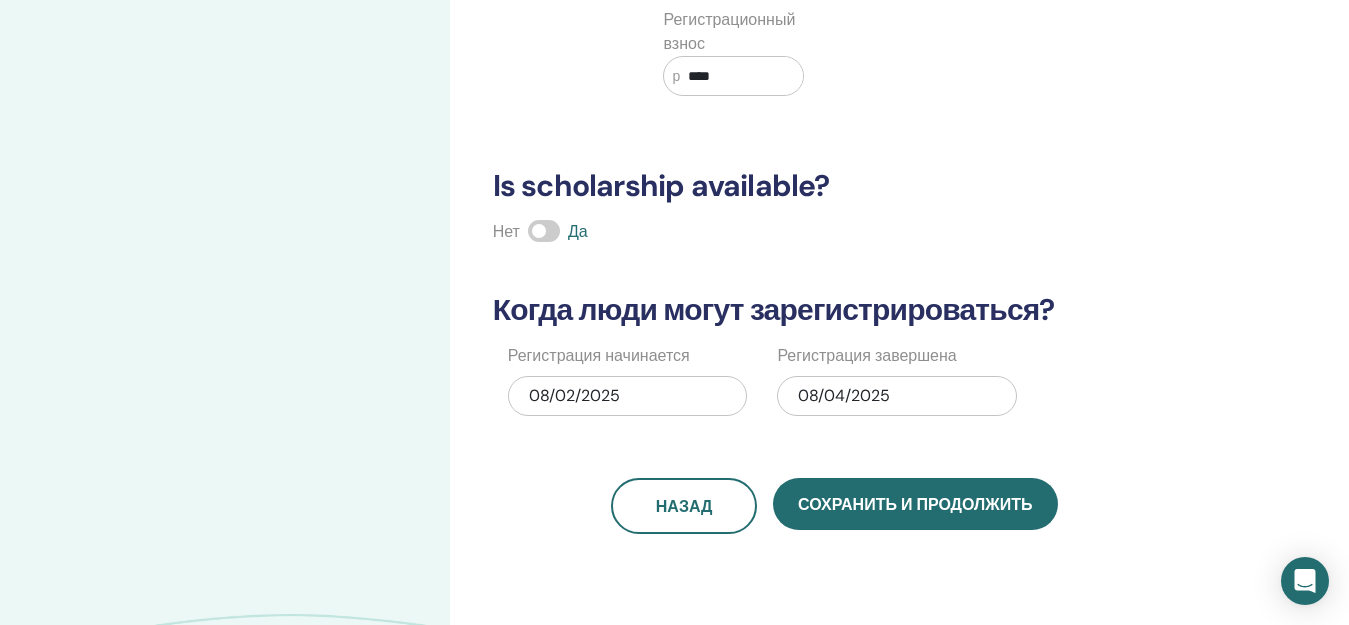 click on "Валюта Ruble (р) Цена р ***** Регистрационный взнос р ****" at bounding box center [819, 28] 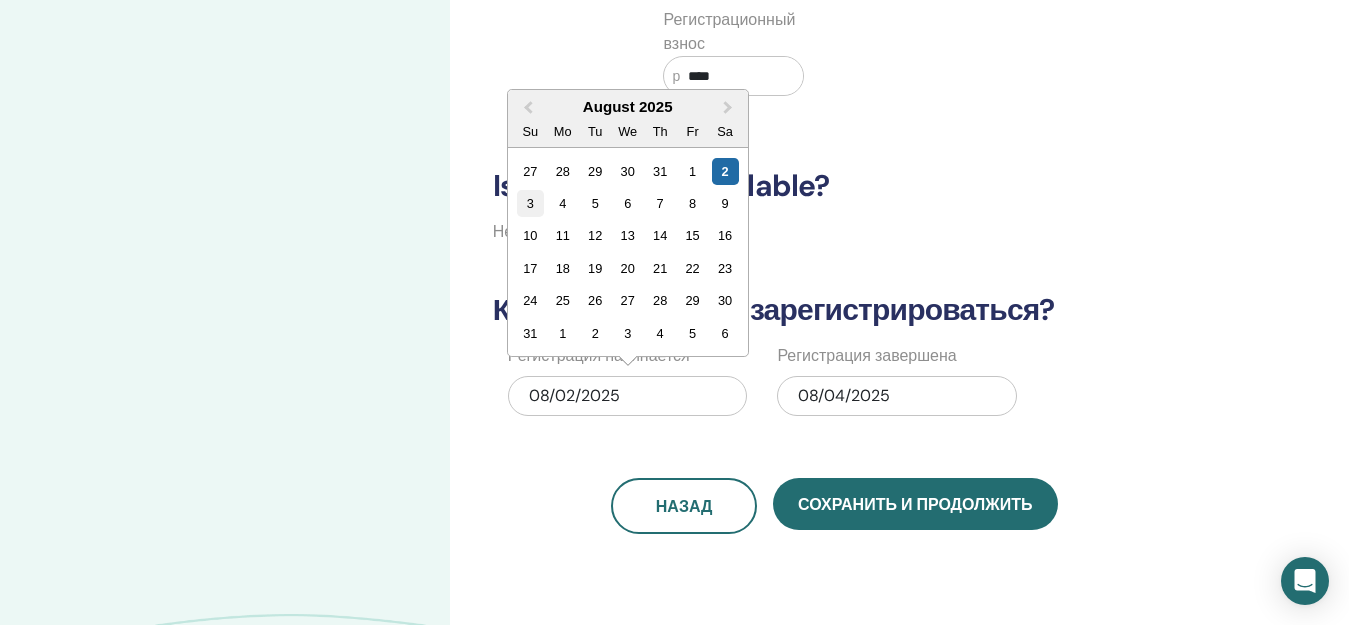 click on "3" at bounding box center (530, 203) 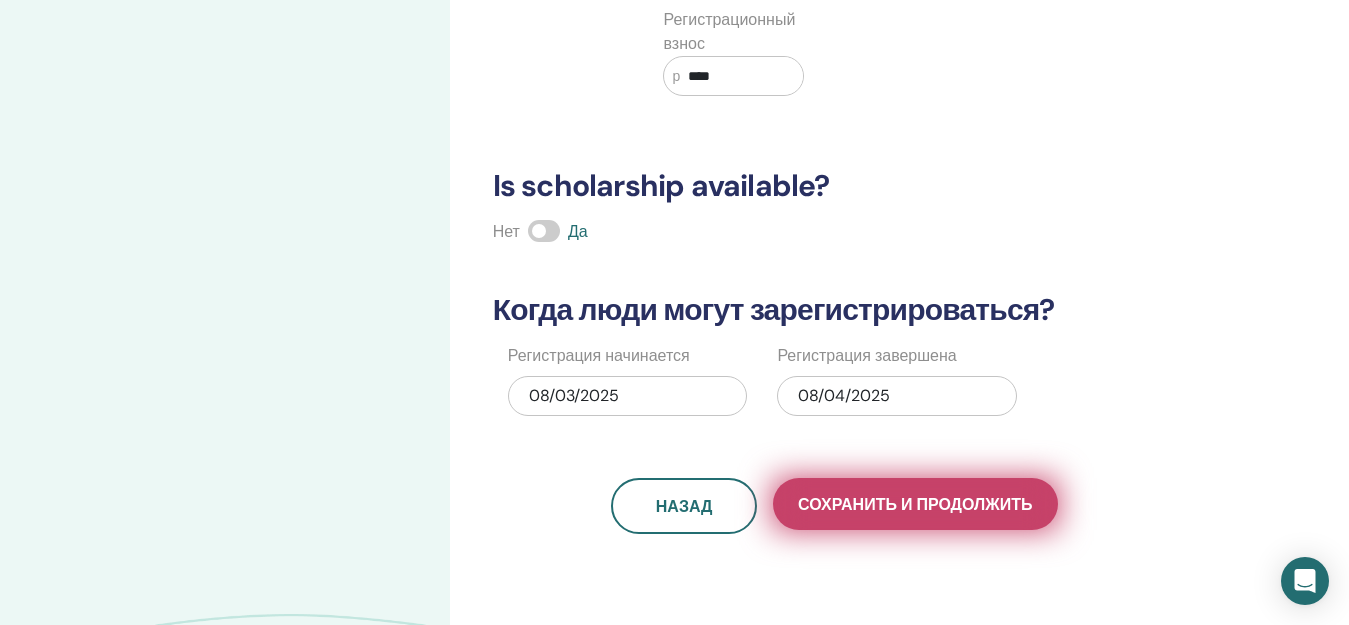 click on "Сохранить и продолжить" at bounding box center (915, 504) 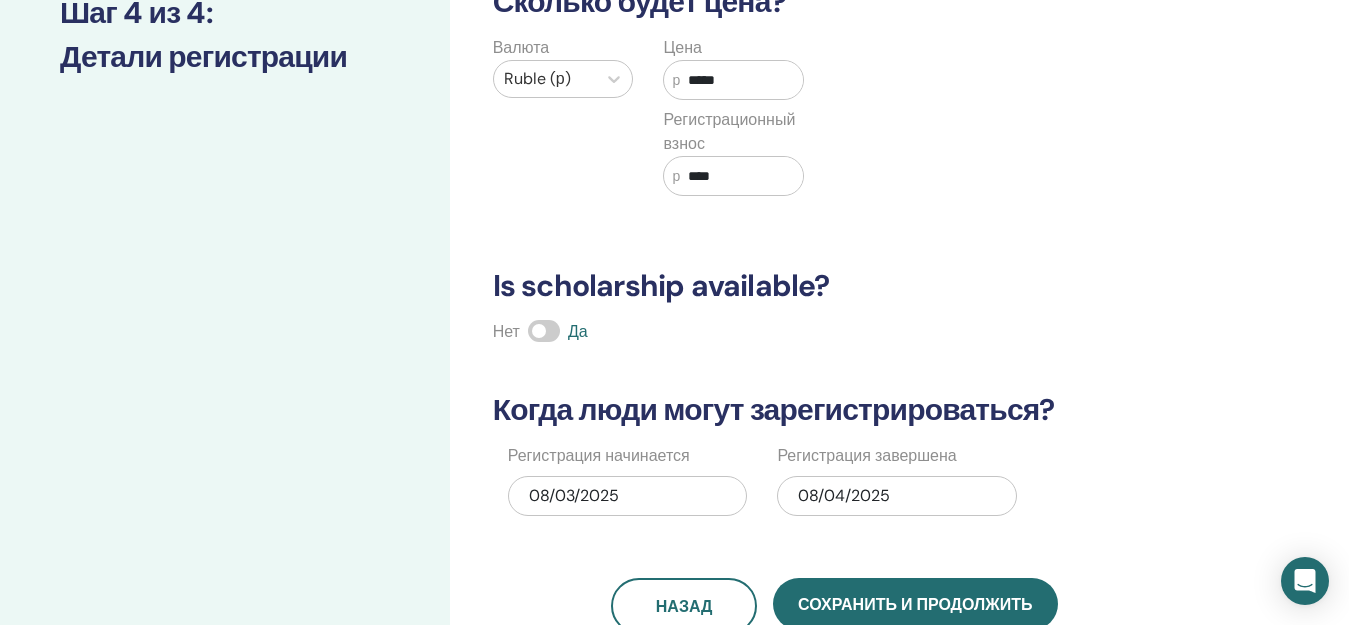 scroll, scrollTop: 600, scrollLeft: 0, axis: vertical 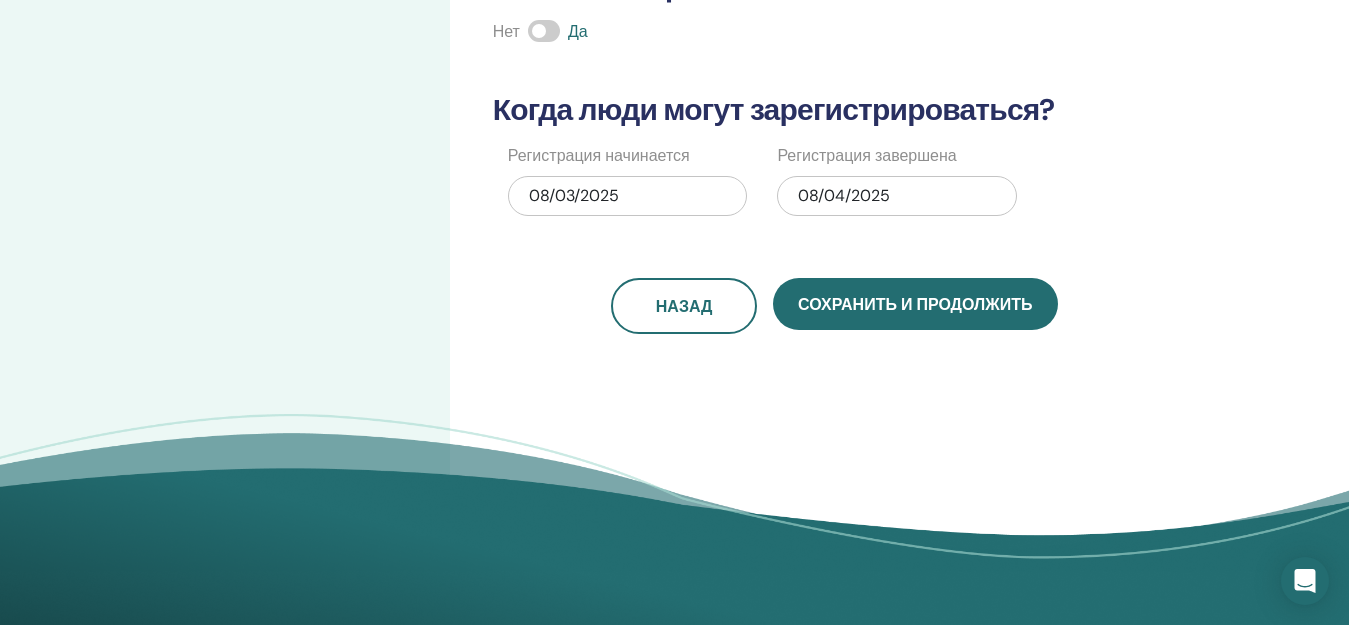 click on "08/03/2025" at bounding box center [628, 196] 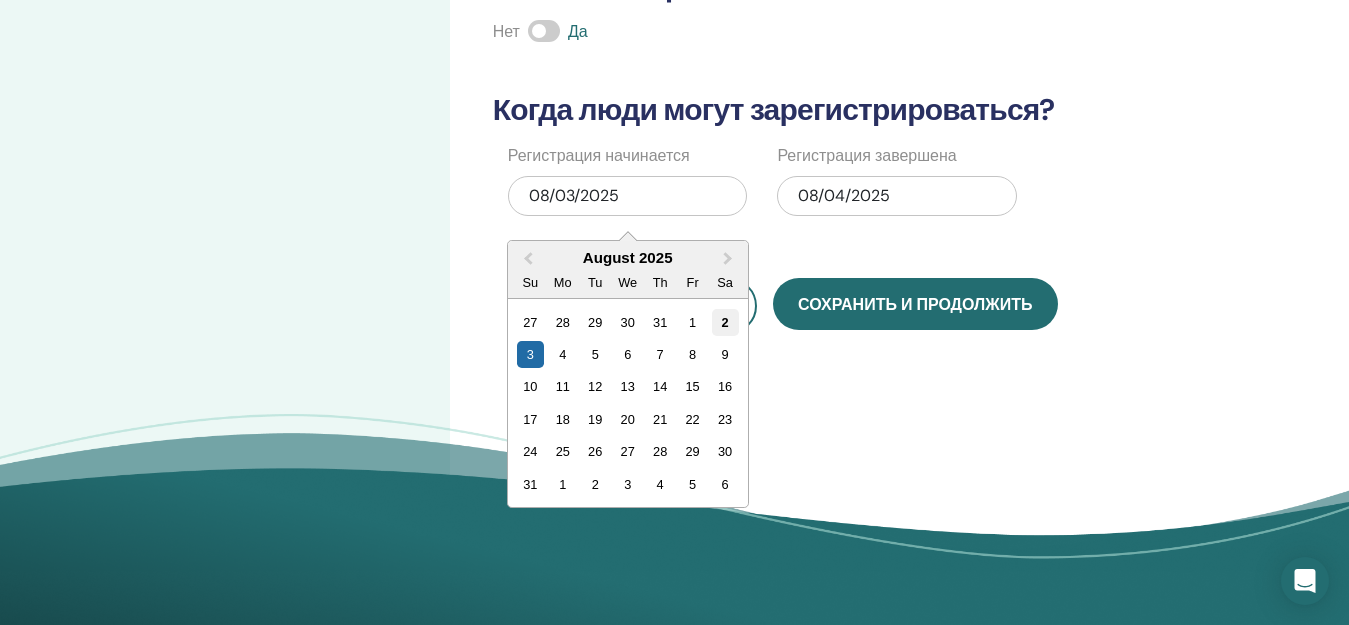 click on "2" at bounding box center (725, 322) 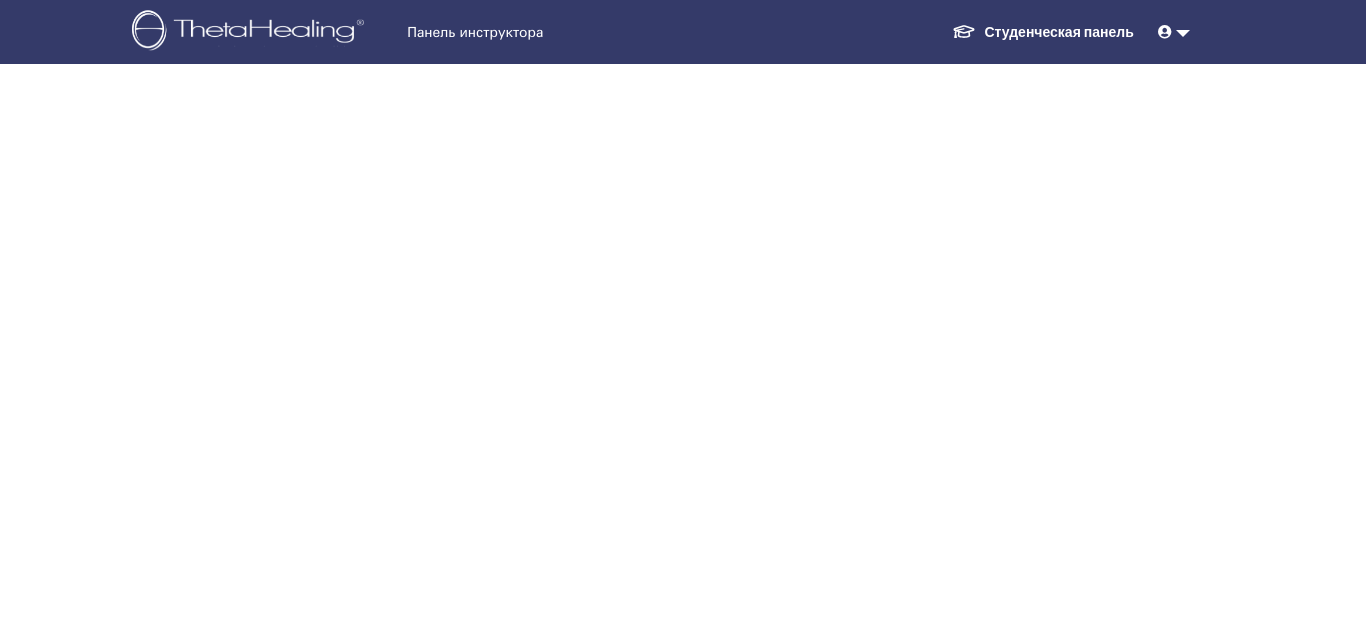 scroll, scrollTop: 0, scrollLeft: 0, axis: both 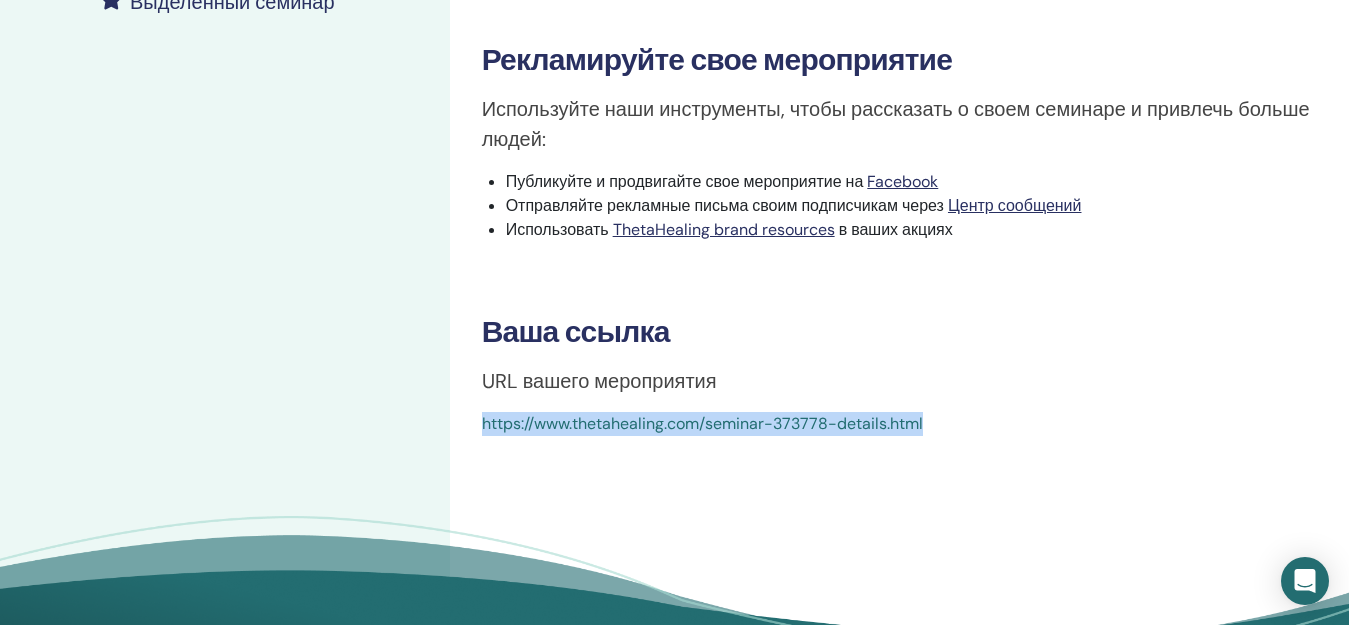 drag, startPoint x: 943, startPoint y: 427, endPoint x: 477, endPoint y: 432, distance: 466.02682 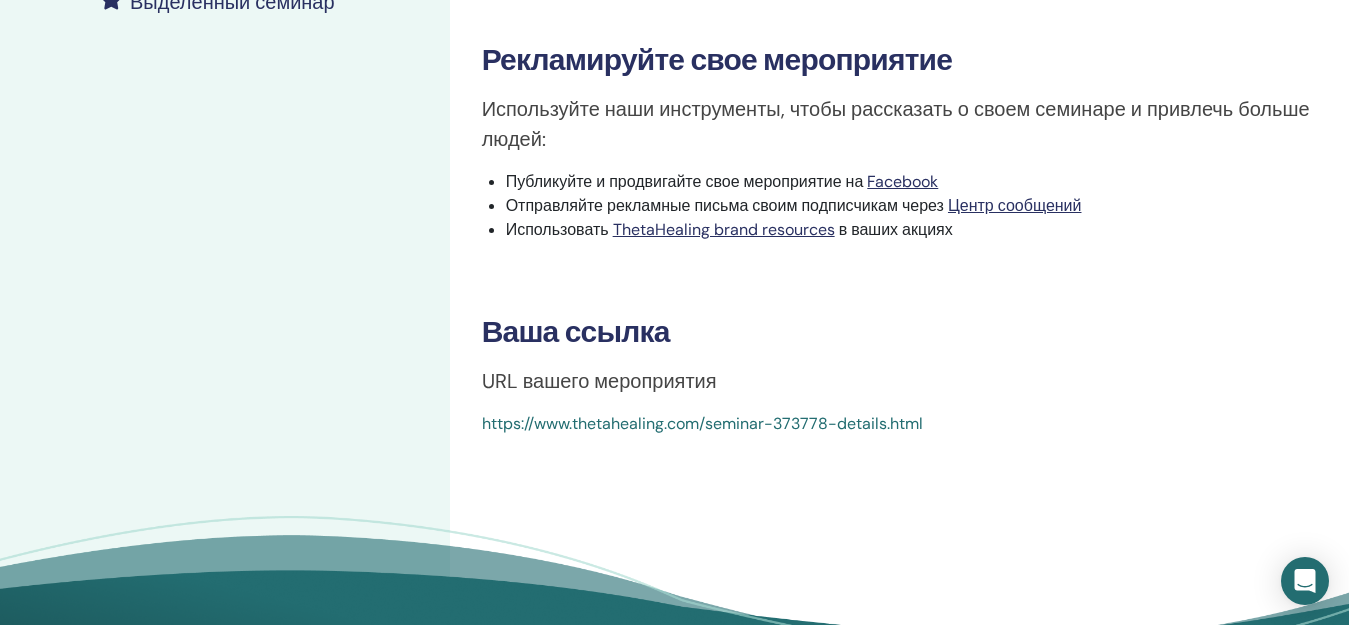 click on "Dig Deeper Тип события Лично Статус события Не опубликовано Регистрации 0/5 Опубликуйте свой семинар Для регистрации ваших студентов вам необходимо опубликовать свой семинар. Вы можете выбрать его ЗАКРЫТЫЙ (не указанный в поиске) семинар будет доступен для всех, кому вы отправите свою ссылку. ПУБЛИЧНЫЙ (перечислен в поиске) Если вы выберете общедоступный и опубликуете, семинар будет доступен в Поиске за плату за рекламу или бесплатно с алмазным планом) Опубликовать, чтобы открыть регистрацию Рекламируйте свое мероприятие   Facebook   Центр сообщений" at bounding box center (899, -26) 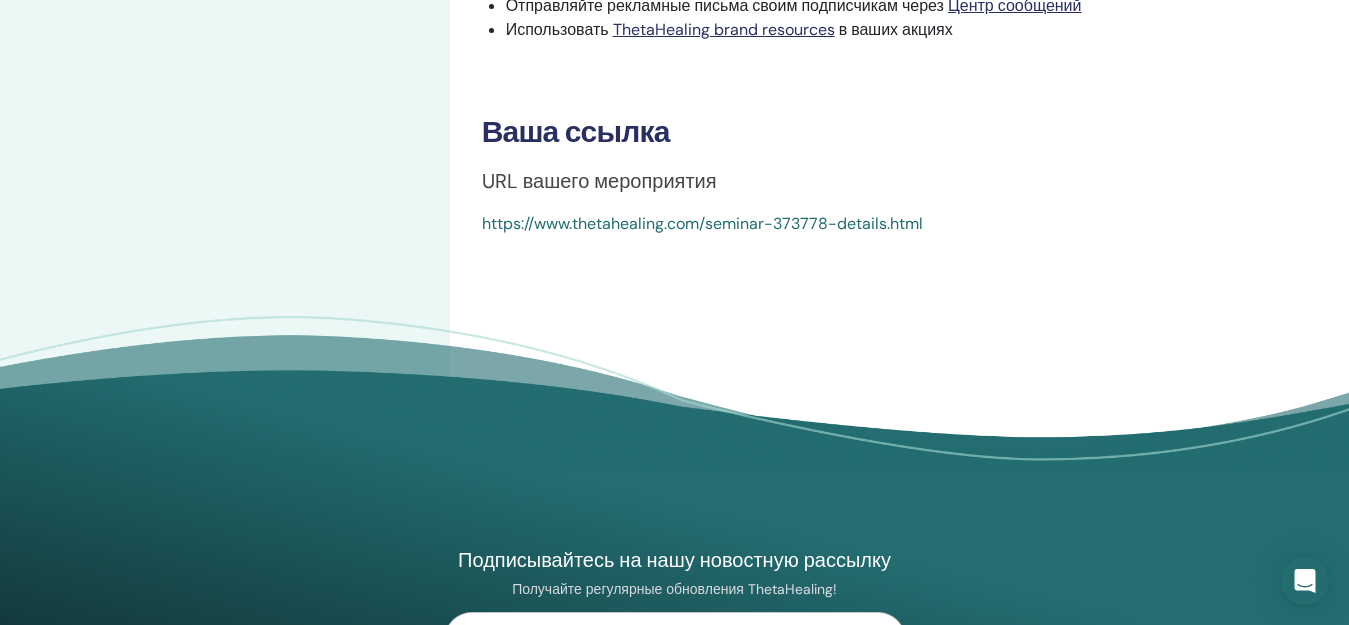 scroll, scrollTop: 400, scrollLeft: 0, axis: vertical 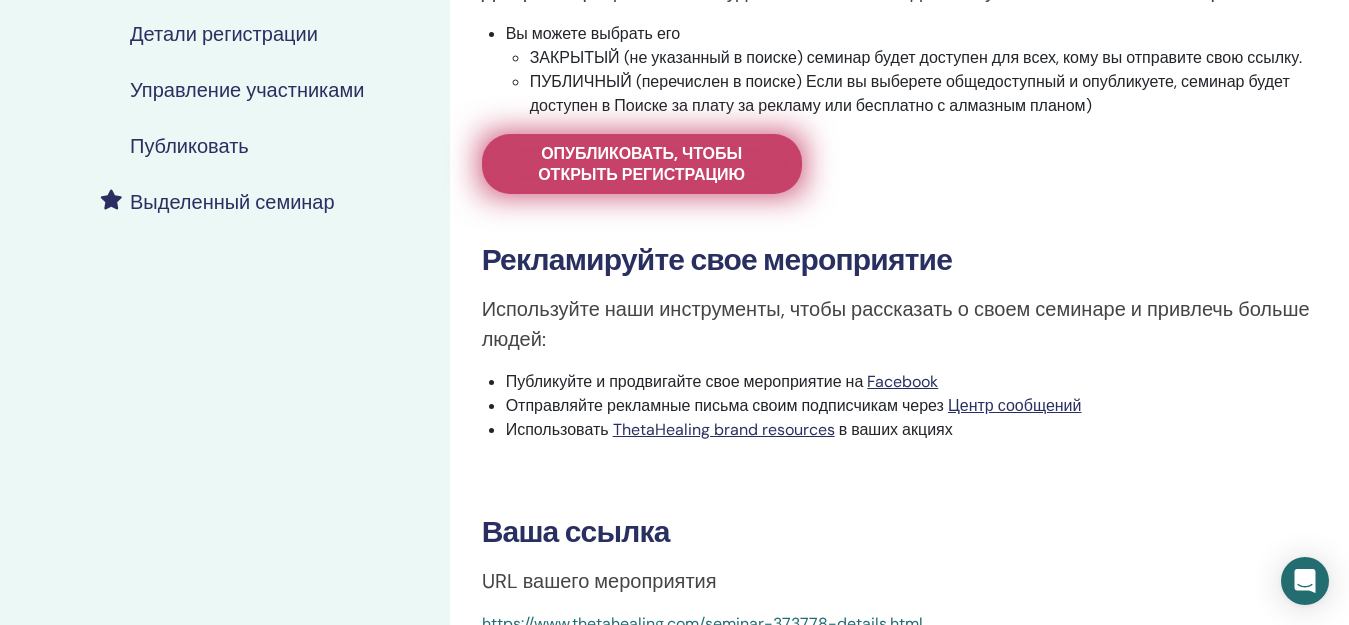 click on "Опубликовать, чтобы открыть регистрацию" at bounding box center (642, 164) 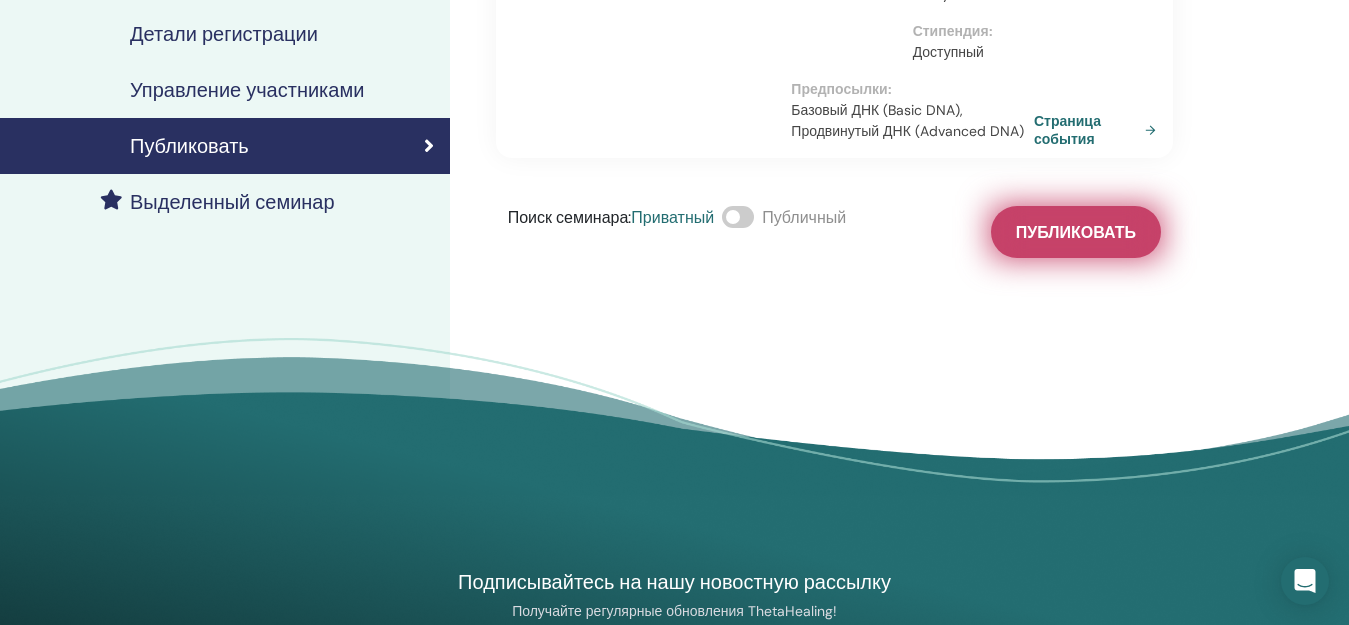 scroll, scrollTop: 100, scrollLeft: 0, axis: vertical 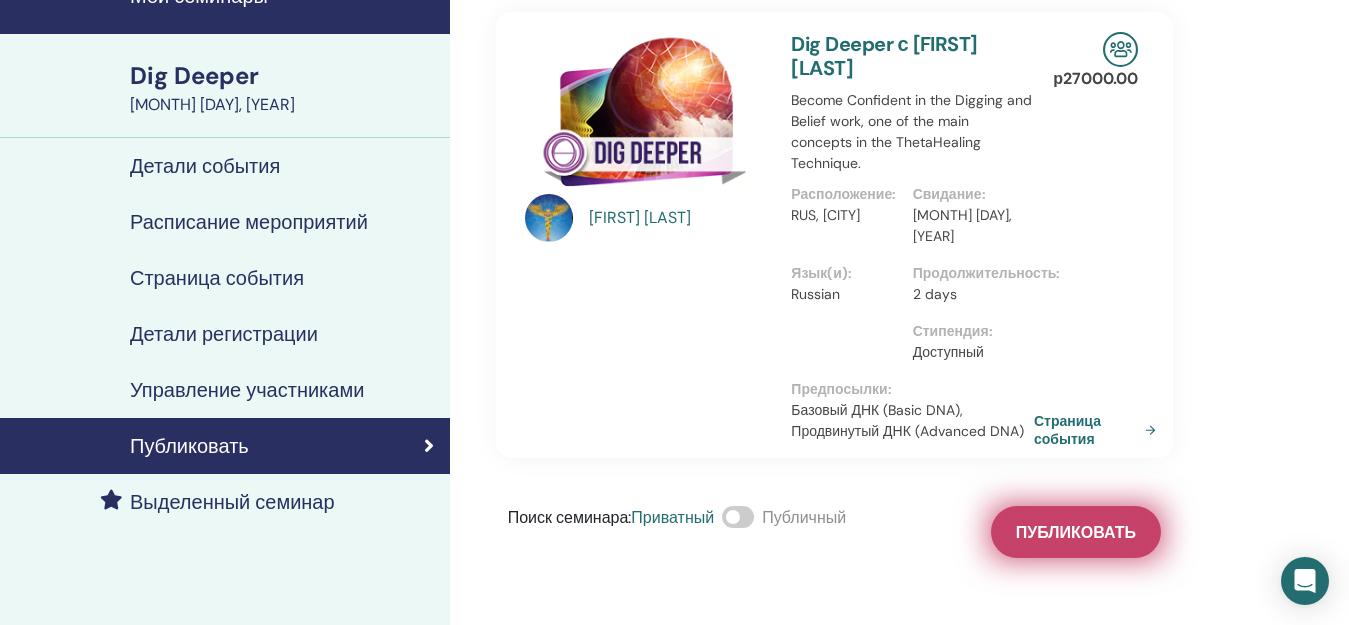 click on "Публиковать" at bounding box center (1076, 532) 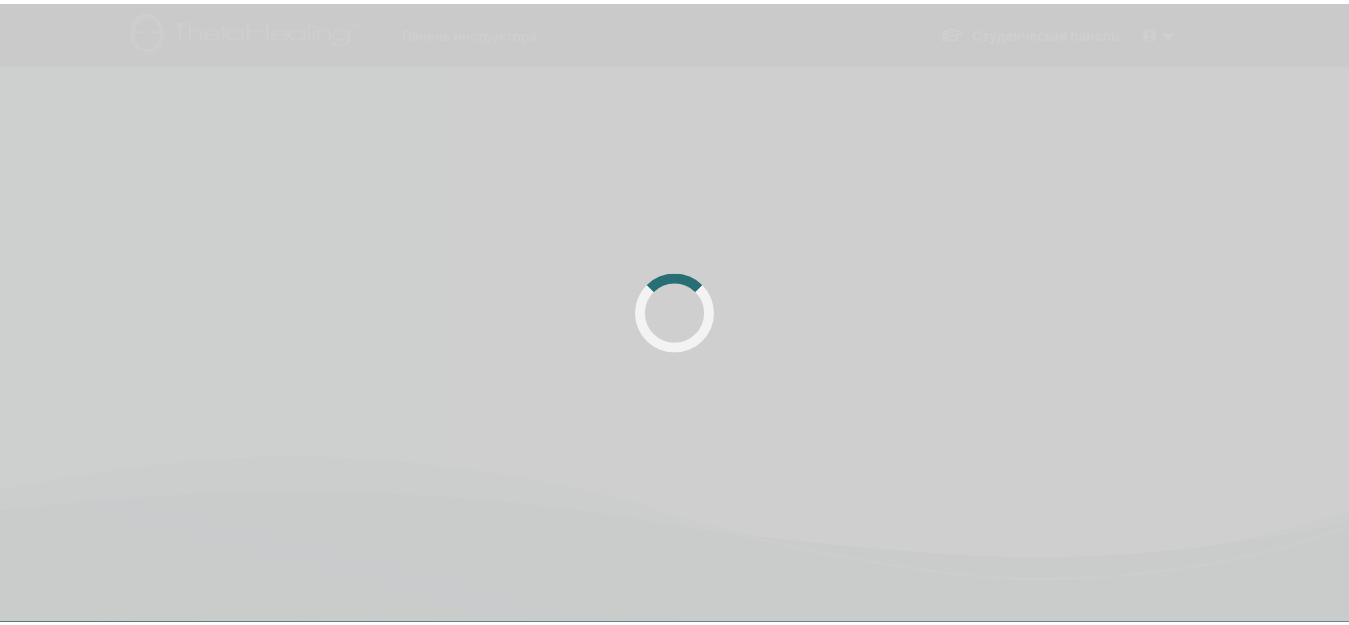 scroll, scrollTop: 0, scrollLeft: 0, axis: both 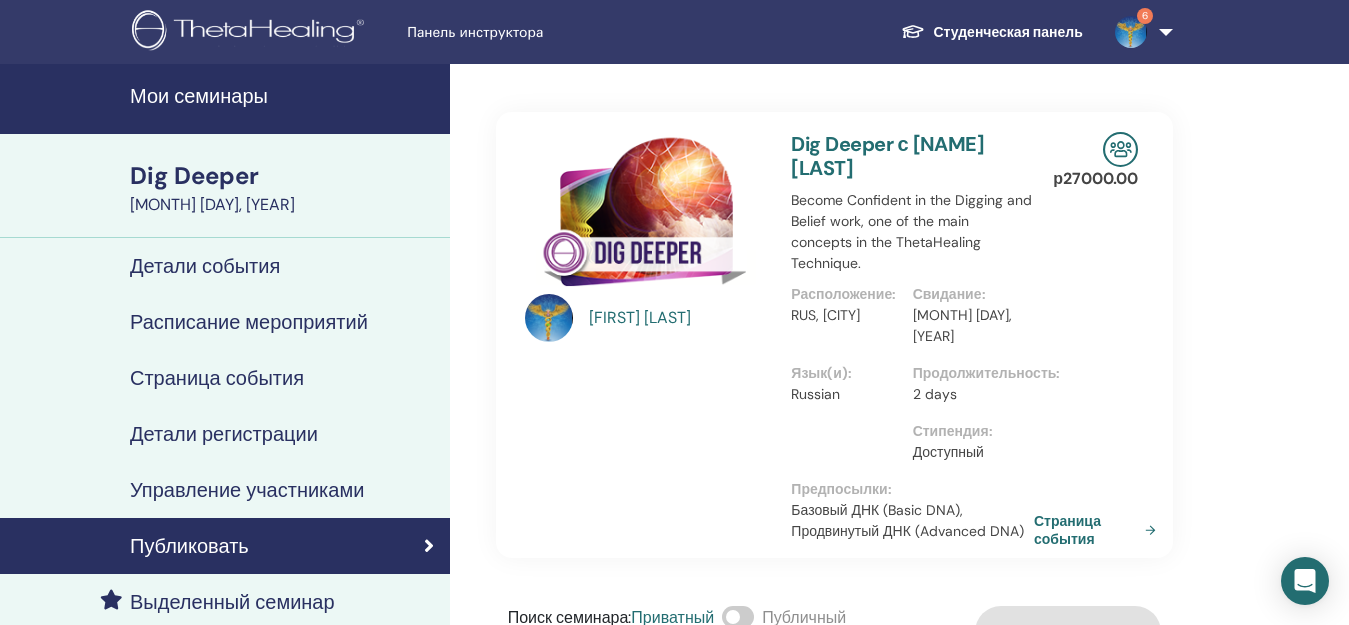 click on "Мои семинары" at bounding box center (284, 96) 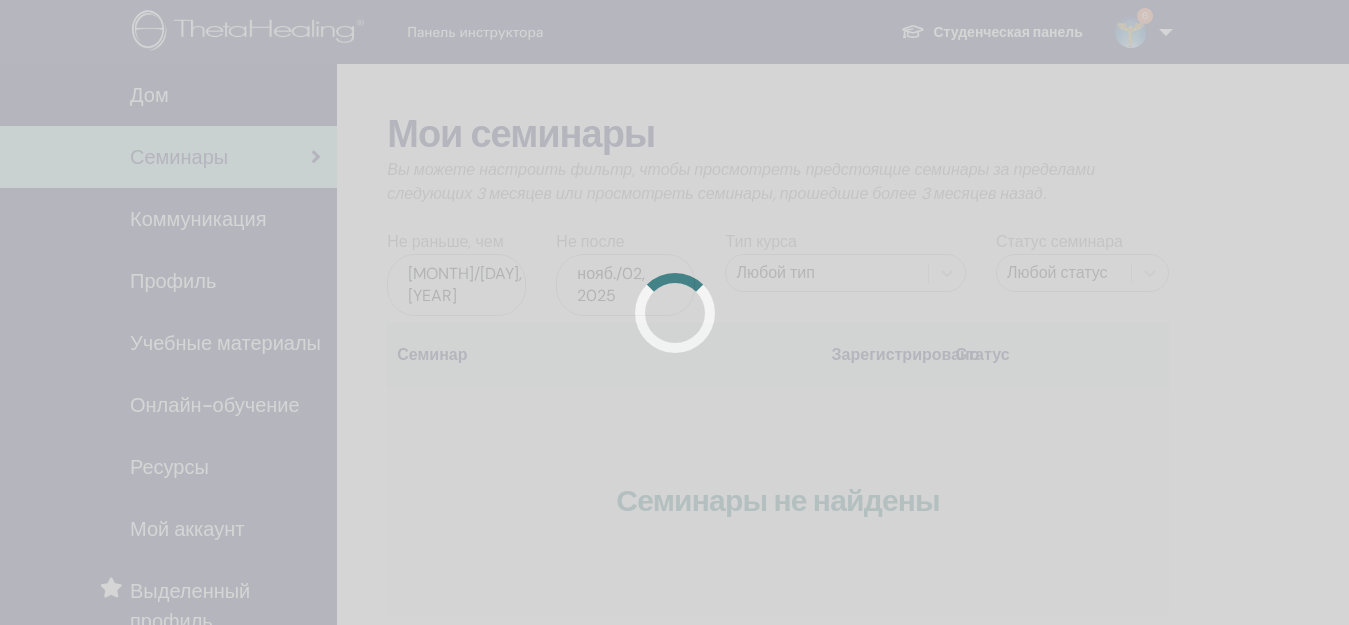 scroll, scrollTop: 0, scrollLeft: 0, axis: both 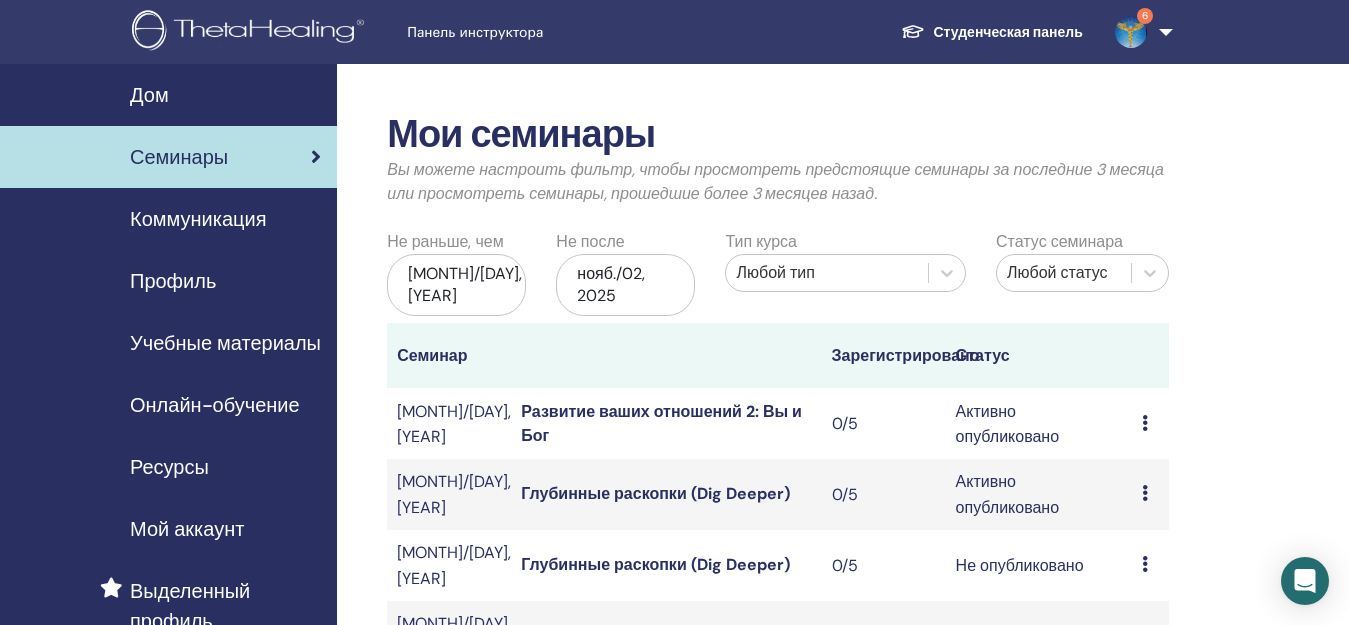 click on "Мои семинары Вы можете настроить фильтр, чтобы просмотреть предстоящие семинары за последние 3 месяца или просмотреть семинары, прошедшие более 3 месяцев назад. Не раньше, чем май/02, 2025 Не после нояб./02, 2025 Тип курса Любой тип Статус семинара Любой статус Семинар Зарегистрировано Статус авг./06, 2025 Развитие ваших отношений 2: Вы и Бог 0/5 Активно опубликовано Предварительный просмотр Редактировать Участники Отмена авг./03, 2025 Глубинные раскопки (Dig Deeper) 0/5 Активно опубликовано Предварительный просмотр Редактировать Участники Отмена авг./03, 2025 0/5 0/5 0/10" at bounding box center [843, 854] 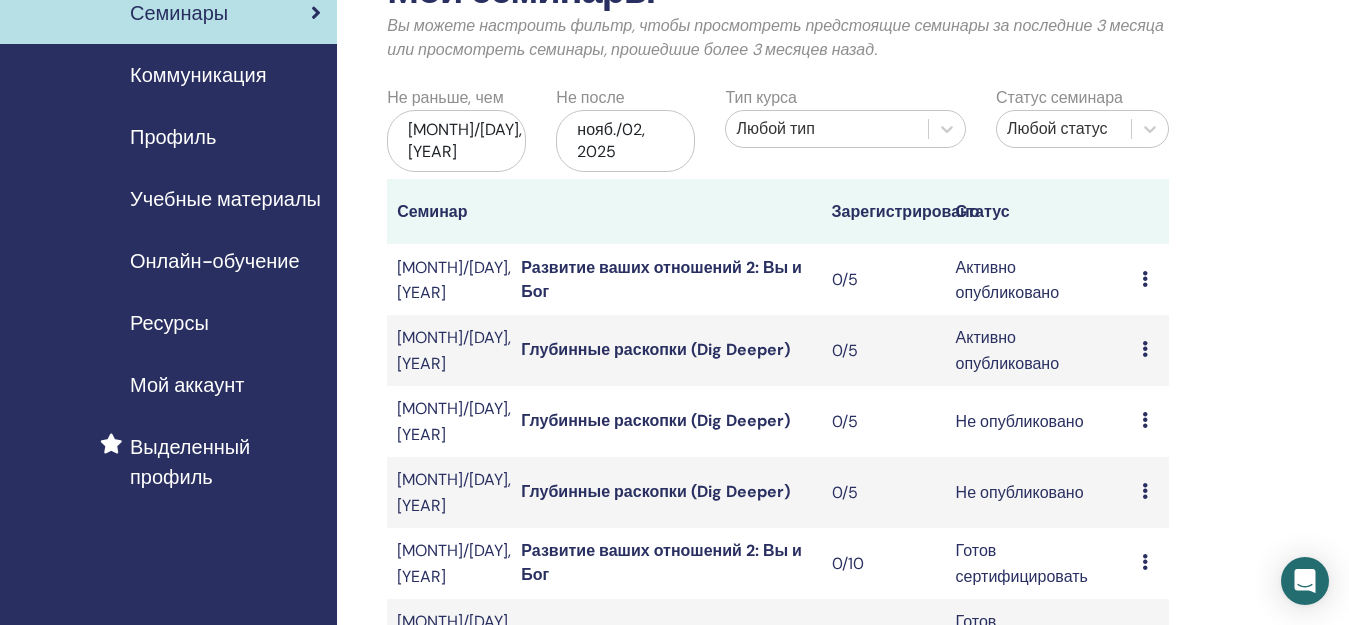 scroll, scrollTop: 200, scrollLeft: 0, axis: vertical 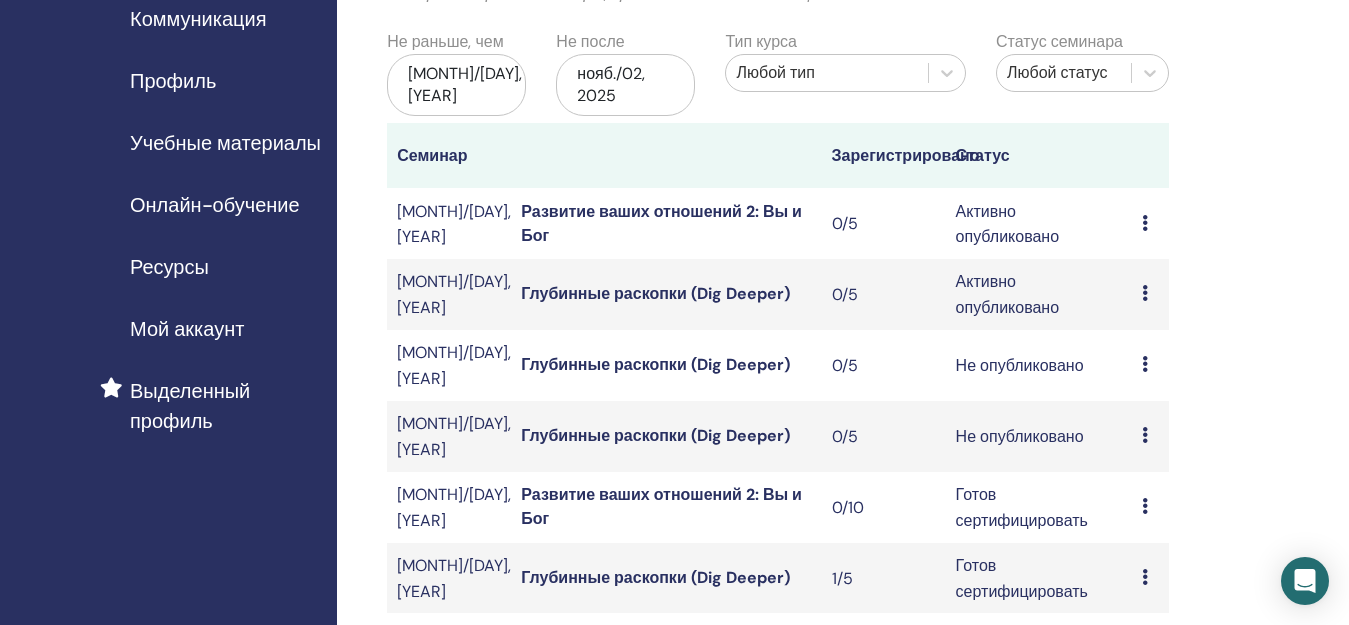 click on "Предварительный просмотр Редактировать Участники Отмена" at bounding box center [1150, 294] 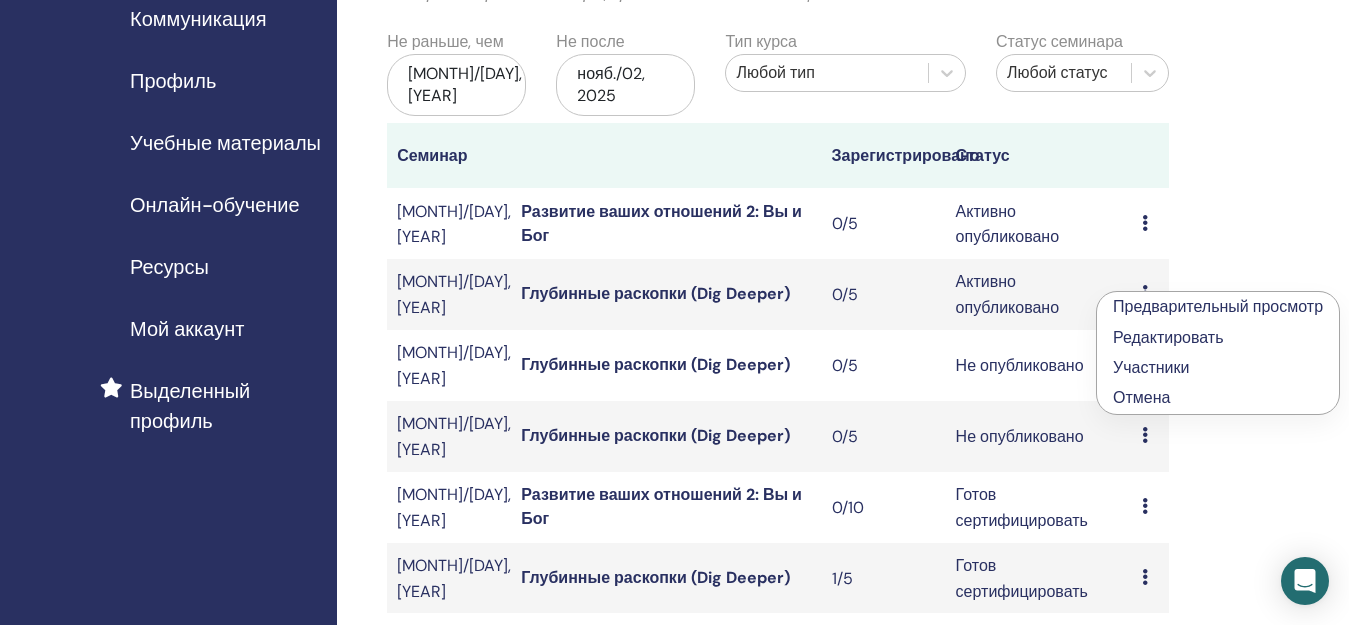 click on "Редактировать" at bounding box center [1168, 337] 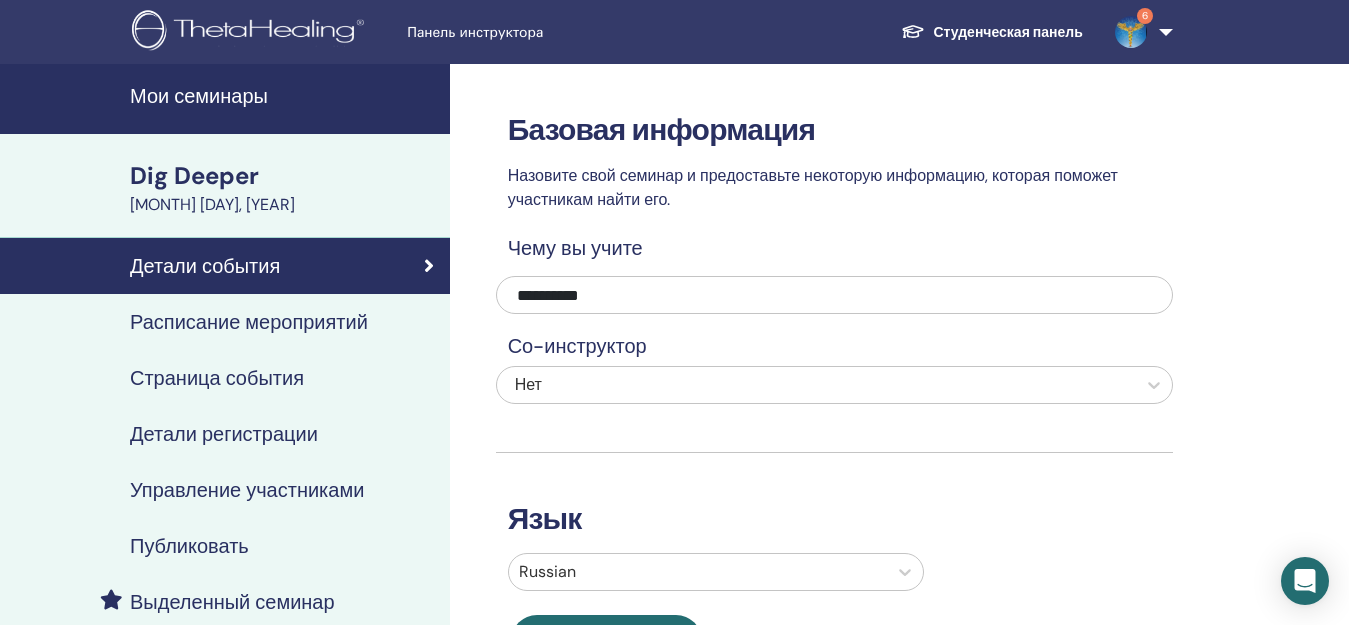 scroll, scrollTop: 200, scrollLeft: 0, axis: vertical 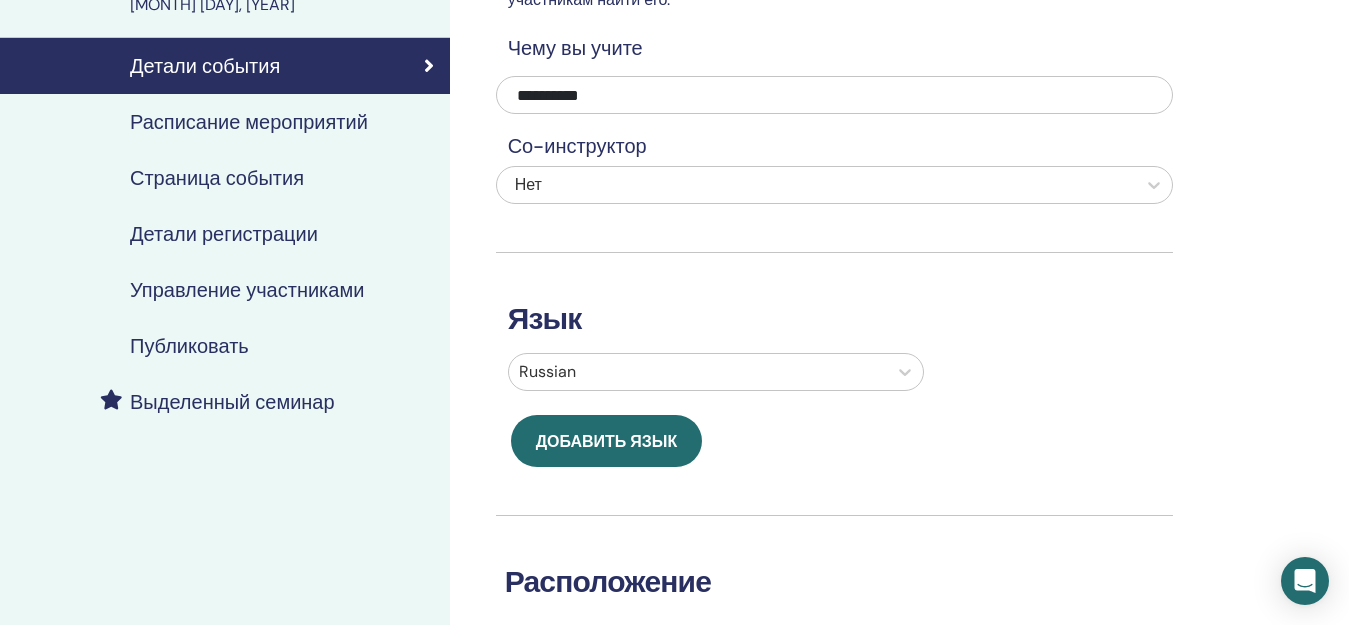 click on "Язык Russian Добавить язык" at bounding box center [834, 360] 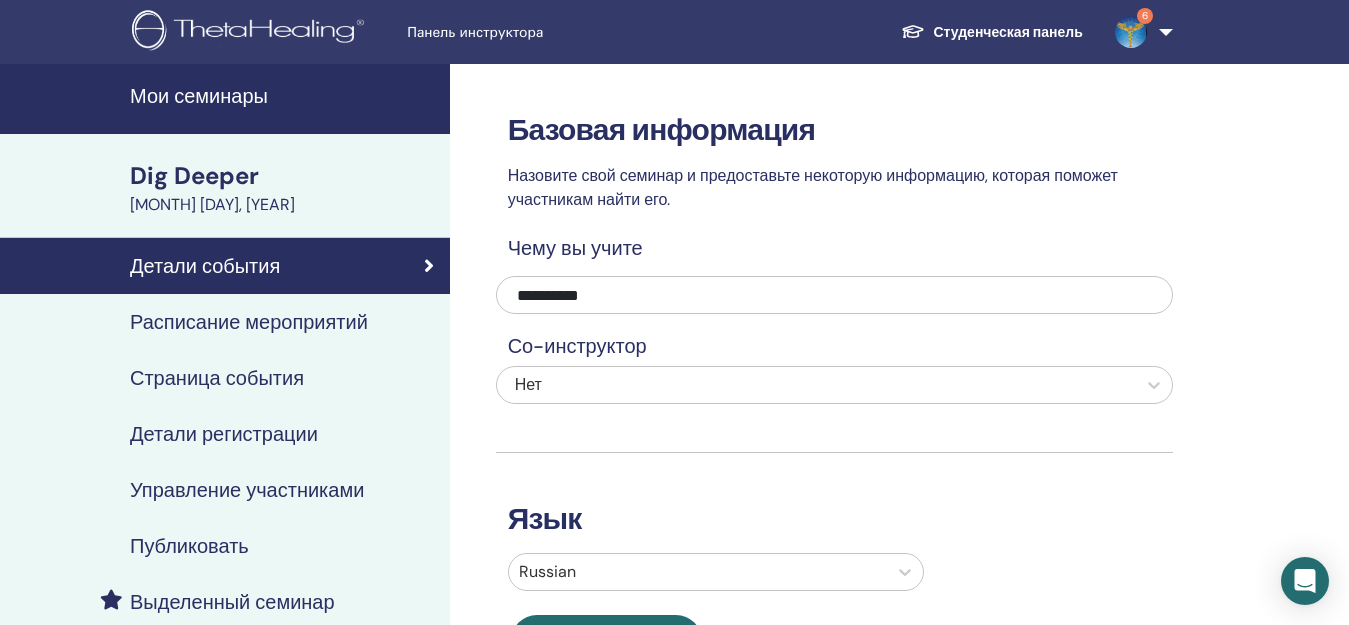 scroll, scrollTop: 600, scrollLeft: 0, axis: vertical 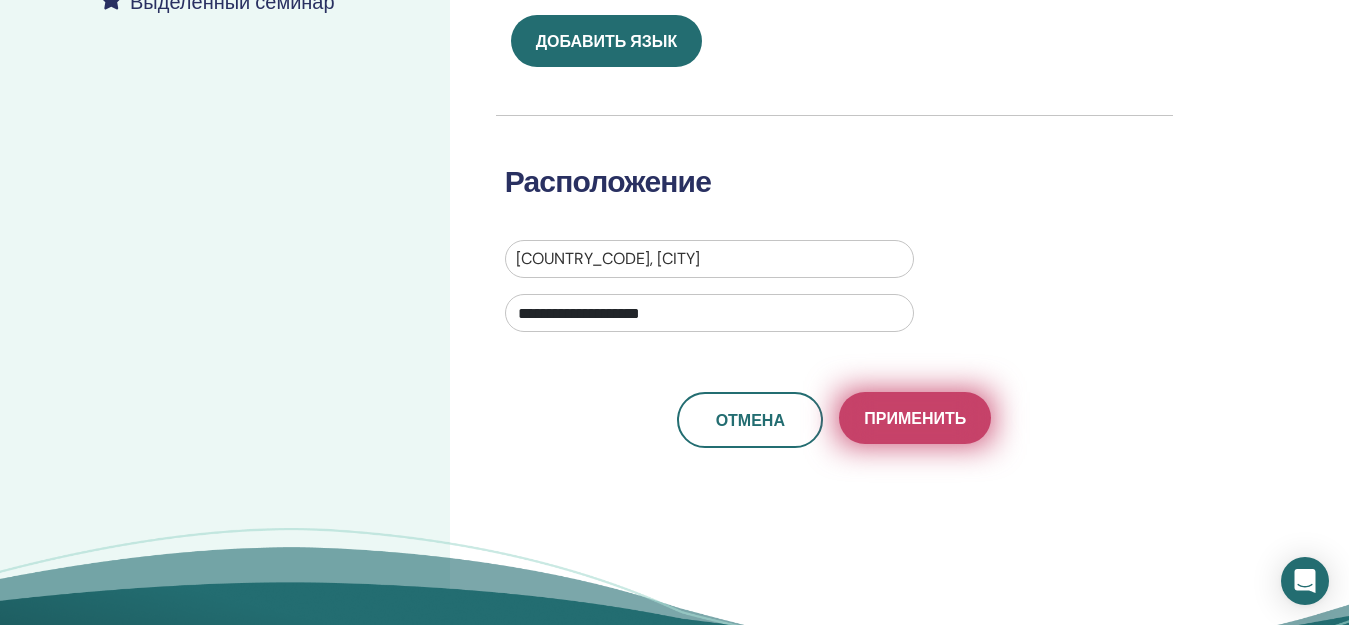 click on "Применить" at bounding box center (915, 418) 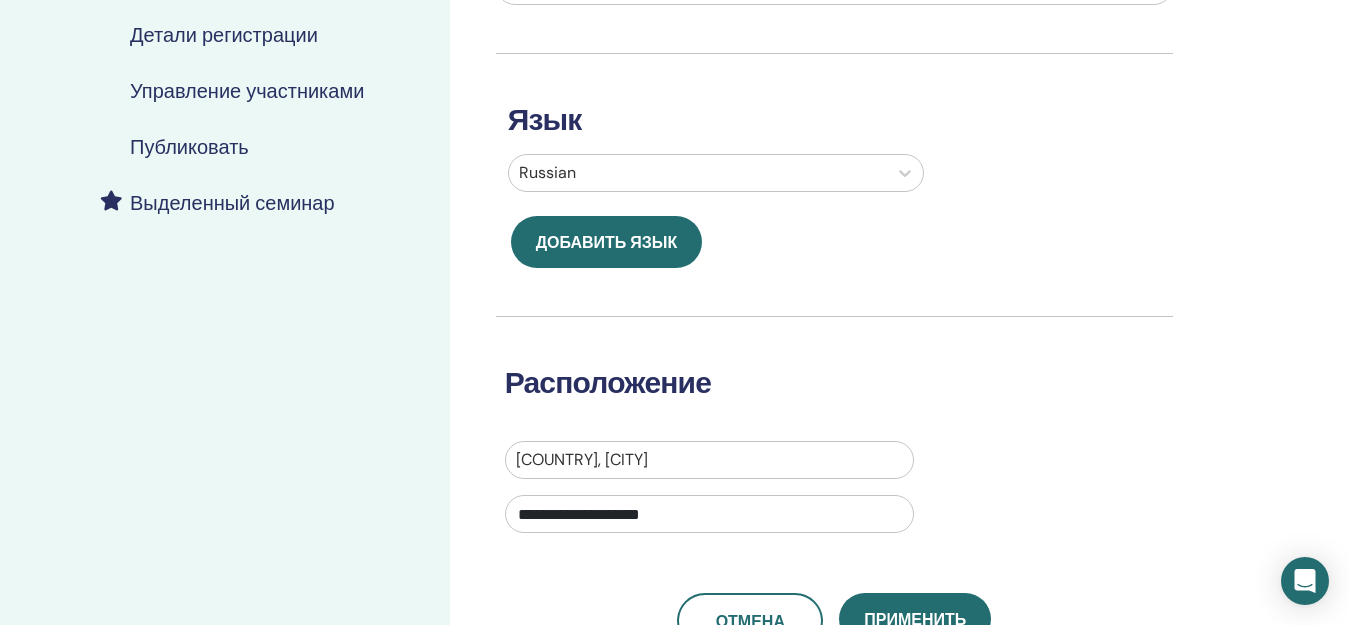 scroll, scrollTop: 500, scrollLeft: 0, axis: vertical 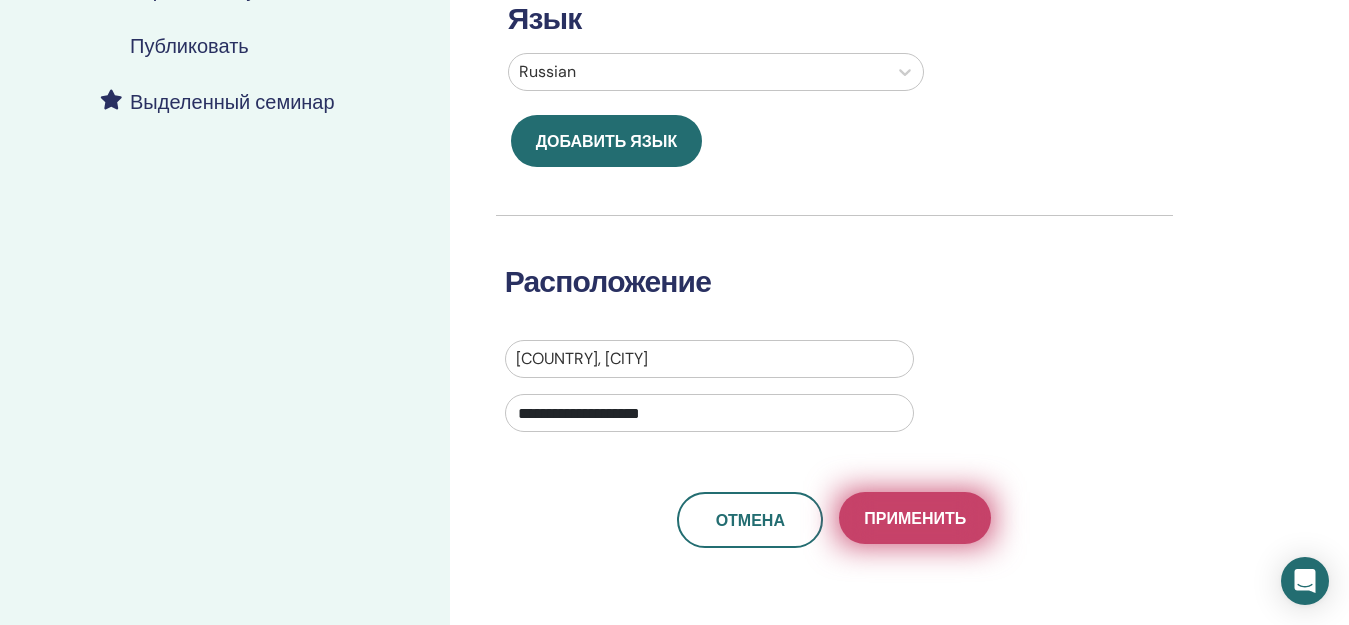 click on "Применить" at bounding box center [915, 518] 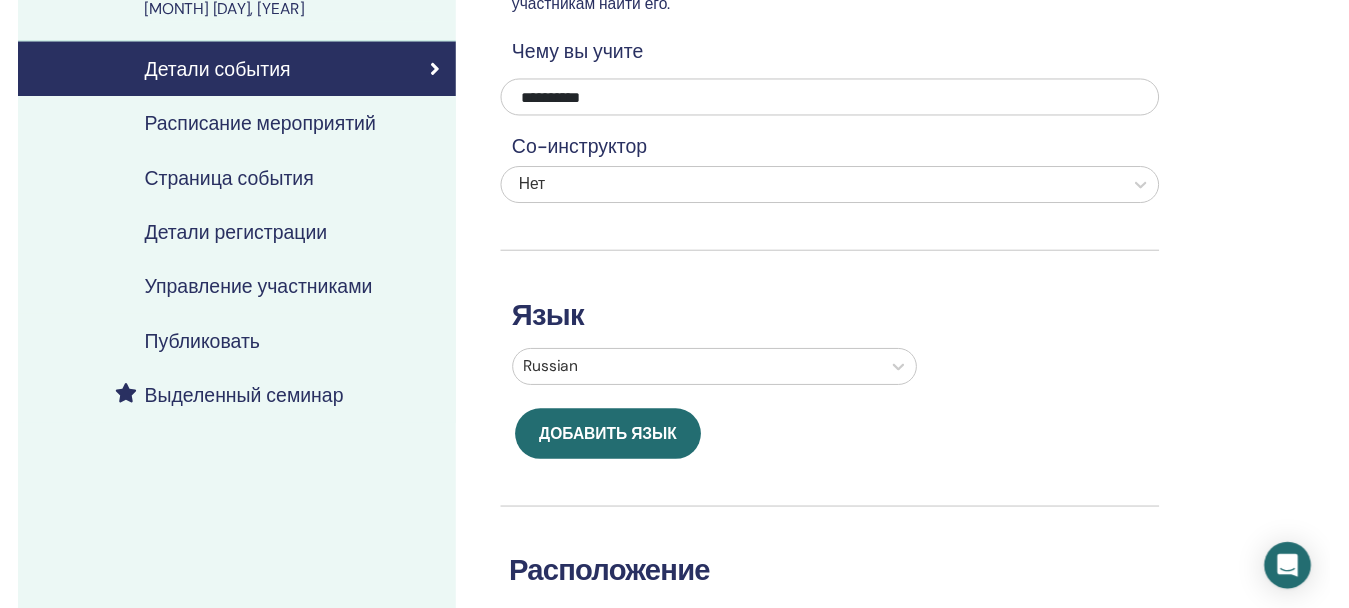 scroll, scrollTop: 76, scrollLeft: 0, axis: vertical 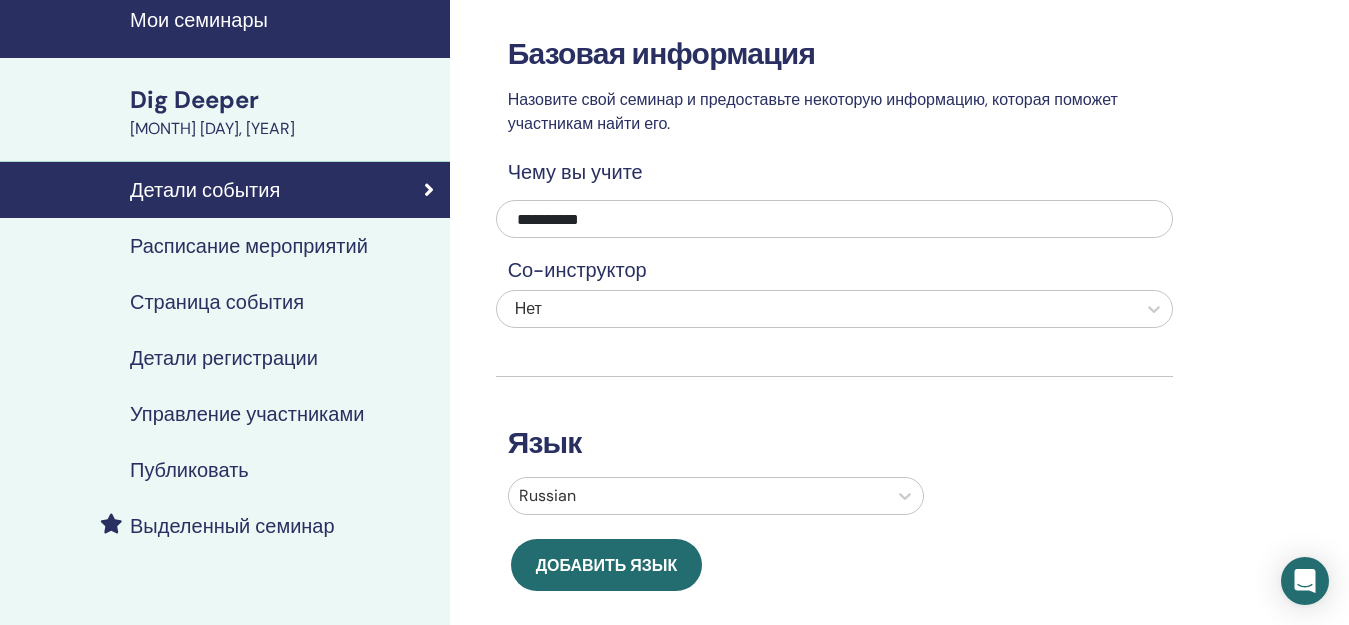 click on "Страница события" at bounding box center [217, 302] 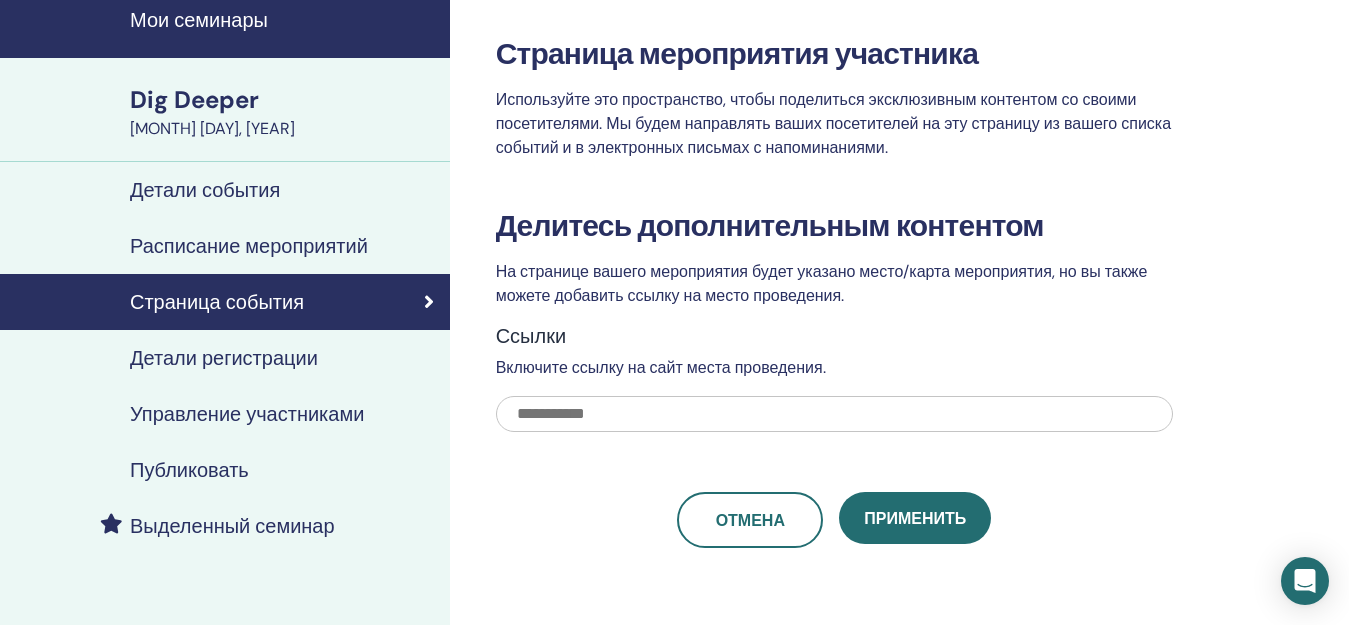 click on "Расписание мероприятий" at bounding box center [249, 246] 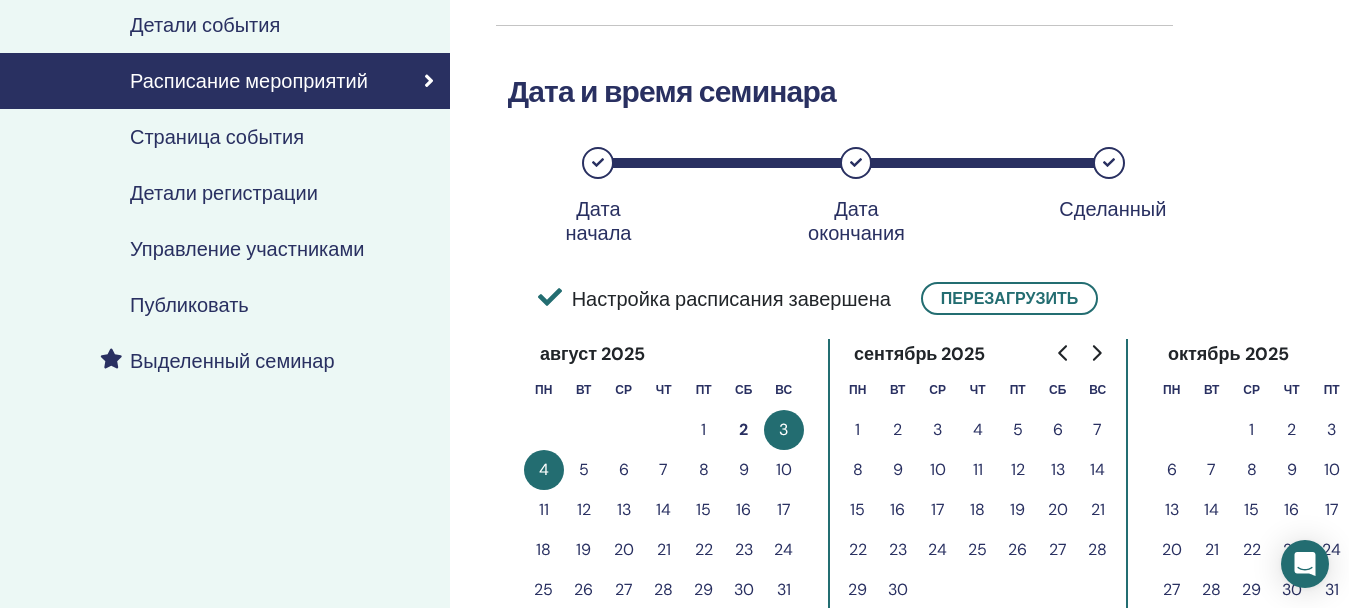 scroll, scrollTop: 276, scrollLeft: 0, axis: vertical 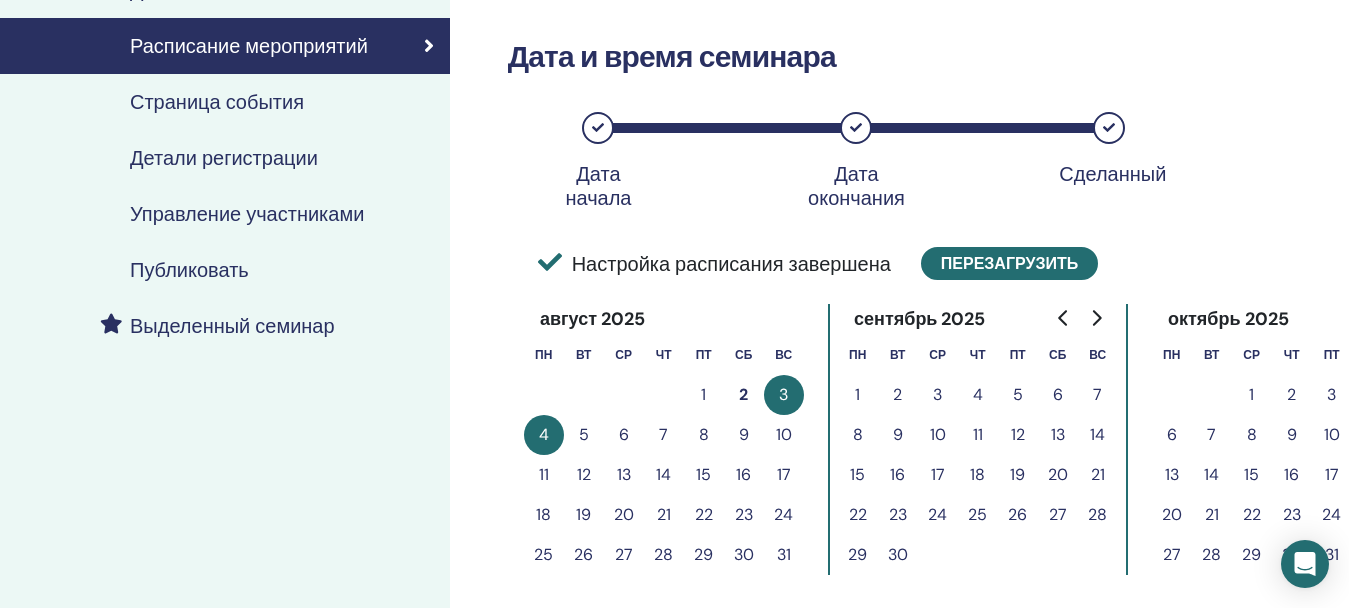 click on "Перезагрузить" at bounding box center [1009, 263] 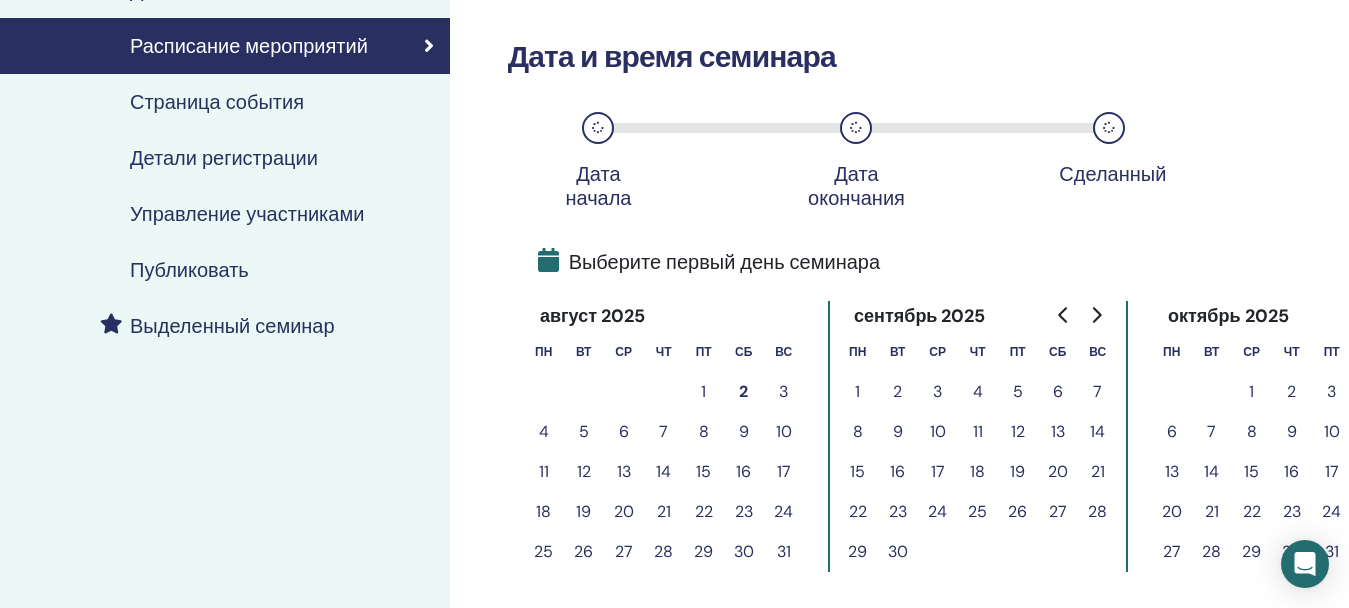click on "4" at bounding box center (544, 432) 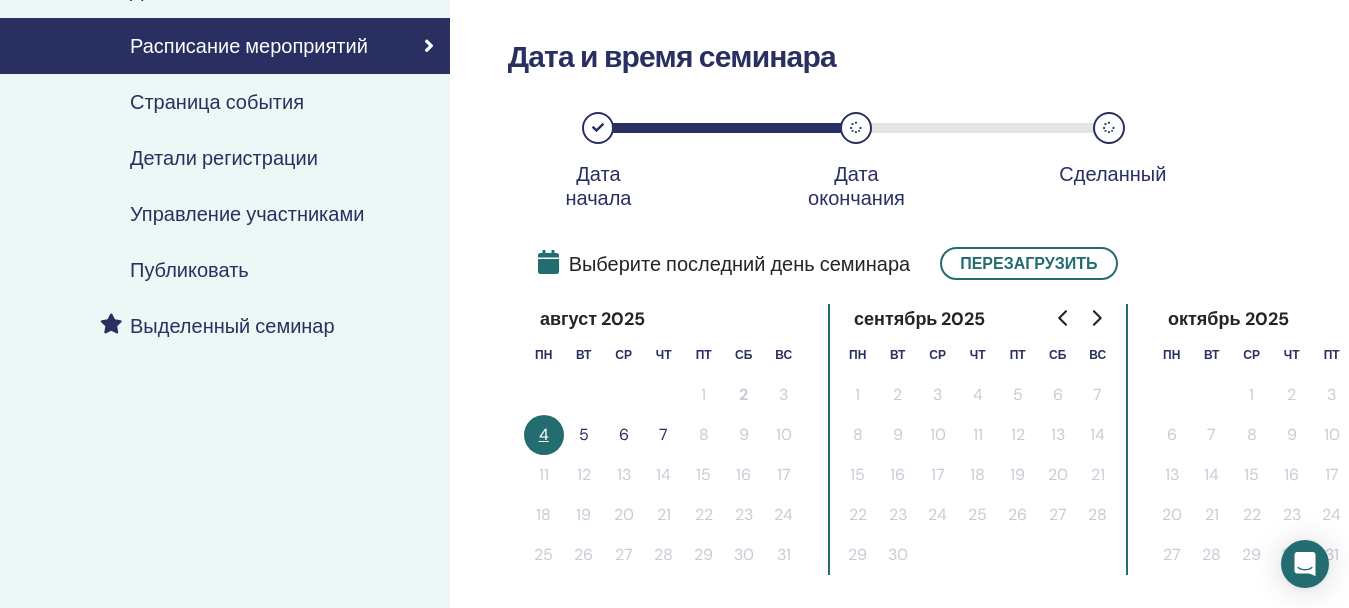 click on "5" at bounding box center (584, 435) 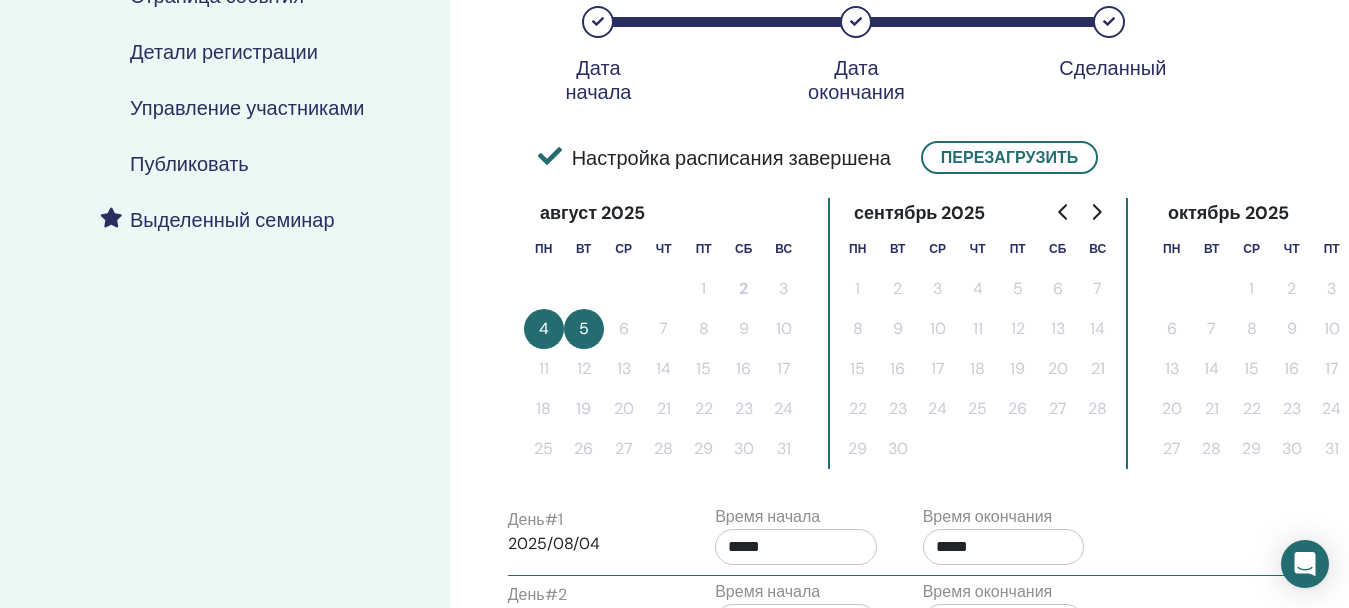 scroll, scrollTop: 576, scrollLeft: 0, axis: vertical 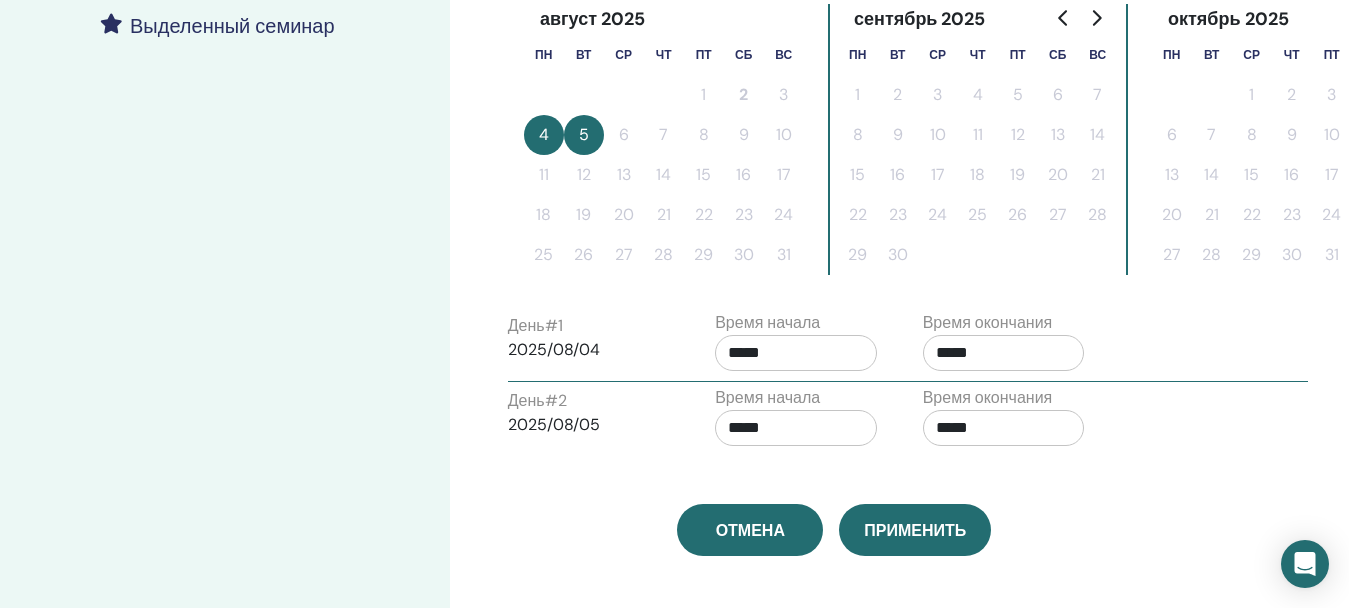 click on "*****" at bounding box center (796, 353) 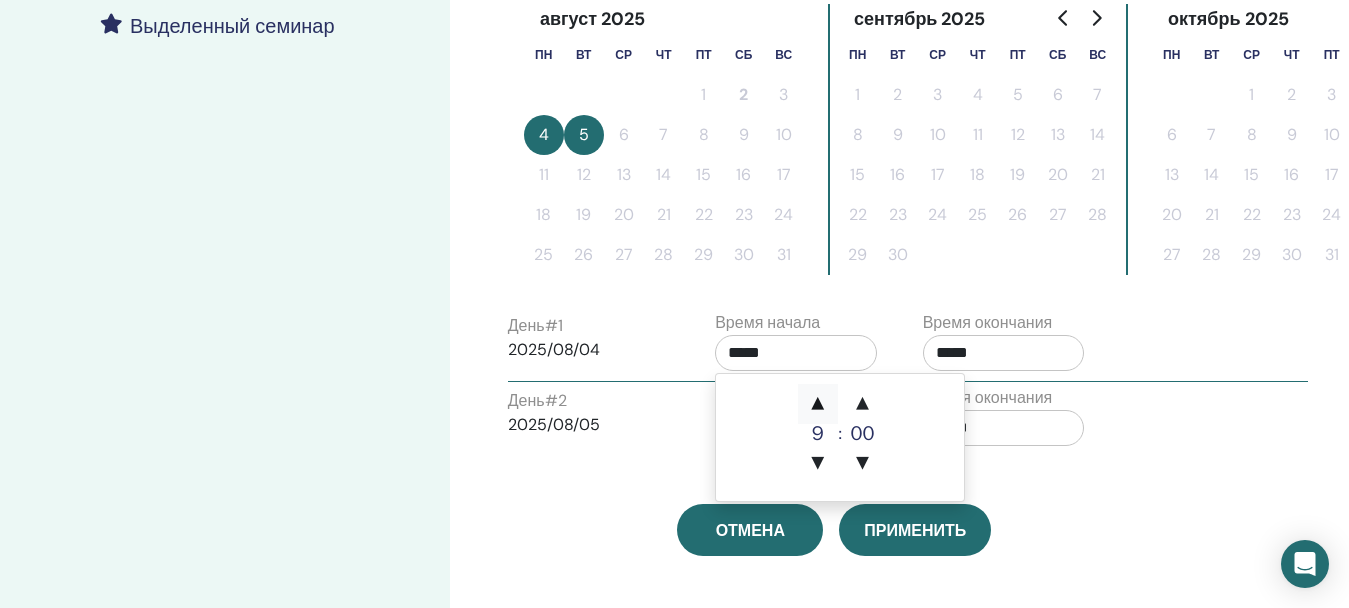 click on "▲" at bounding box center [818, 404] 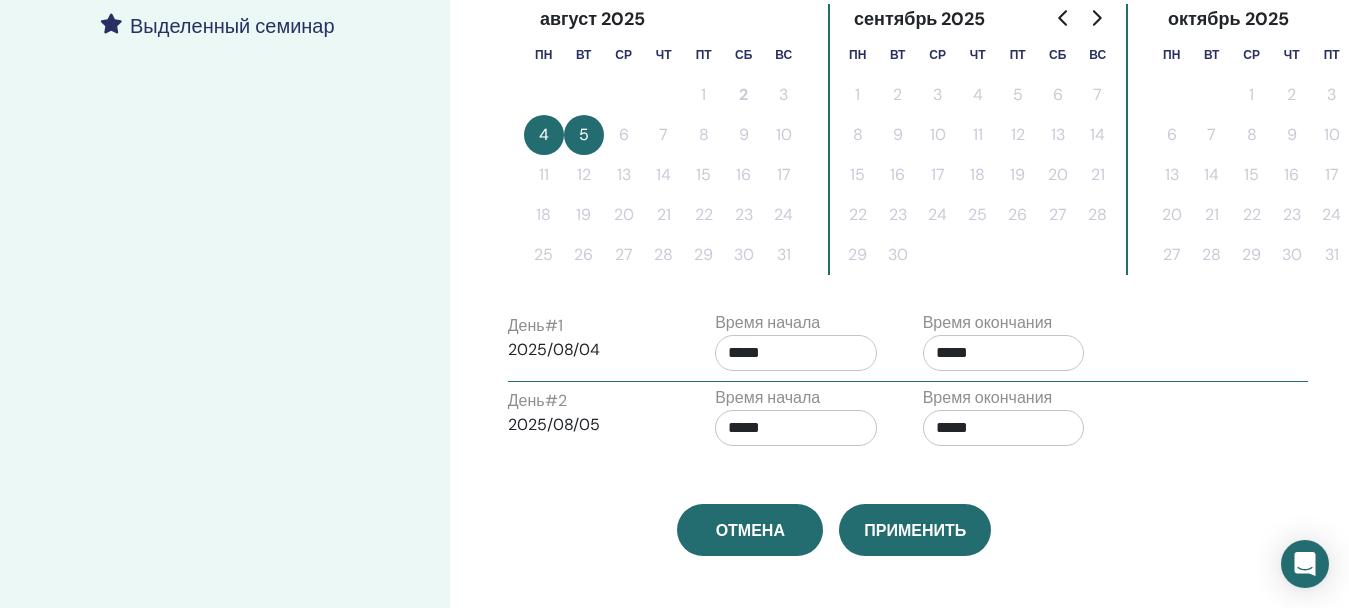 click on "Часовой пояс (GMT+7) Asia/Barnaul Дата и время семинара Дата начала Дата окончания Сделанный Настройка расписания завершена Перезагрузить август 2025 пн вт ср чт пт сб вс 1 2 3 4 5 6 7 8 9 10 11 12 13 14 15 16 17 18 19 20 21 22 23 24 25 26 27 28 29 30 31 сентябрь 2025 пн вт ср чт пт сб вс 1 2 3 4 5 6 7 8 9 10 11 12 13 14 15 16 17 18 19 20 21 22 23 24 25 26 27 28 29 30 октябрь 2025 пн вт ср чт пт сб вс 1 2 3 4 5 6 7 8 9 10 11 12 13 14 15 16 17 18 19 20 21 22 23 24 25 26 27 28 29 30 31 День  # 1 2025/08/04 Время начала ***** Время окончания ***** День  # 2 2025/08/05 Время начала ***** Время окончания ***** Отмена Применить" at bounding box center (834, 22) 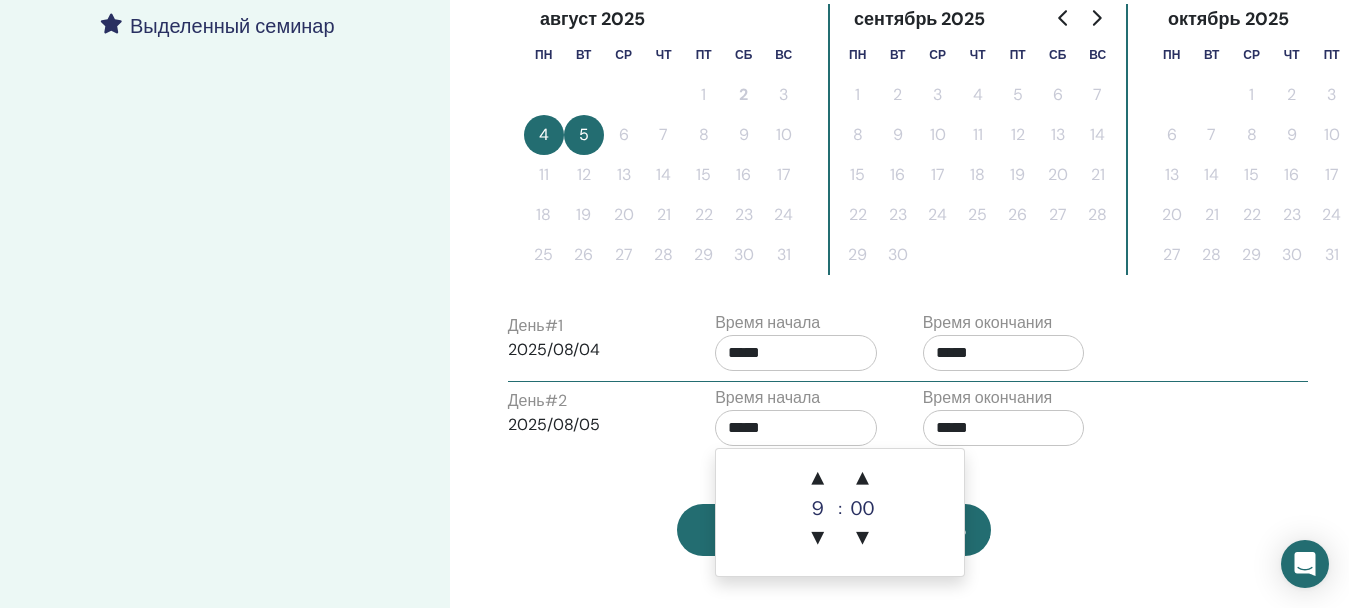 click on "*****" at bounding box center [796, 428] 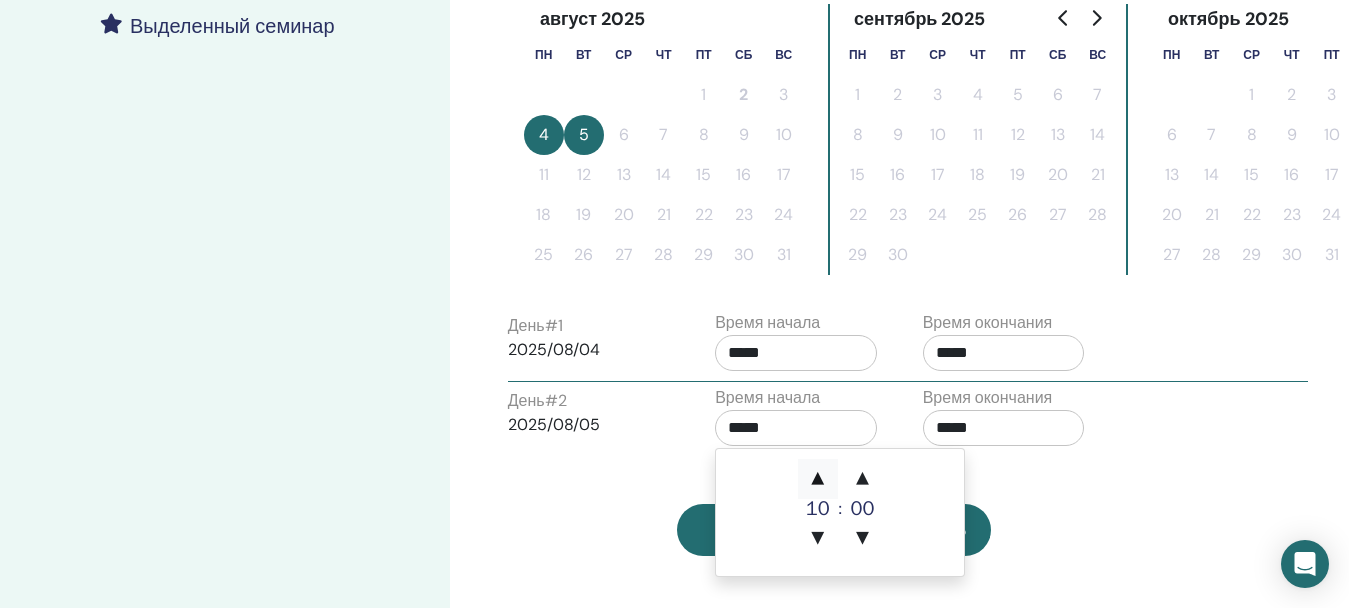 click on "▲" at bounding box center [818, 479] 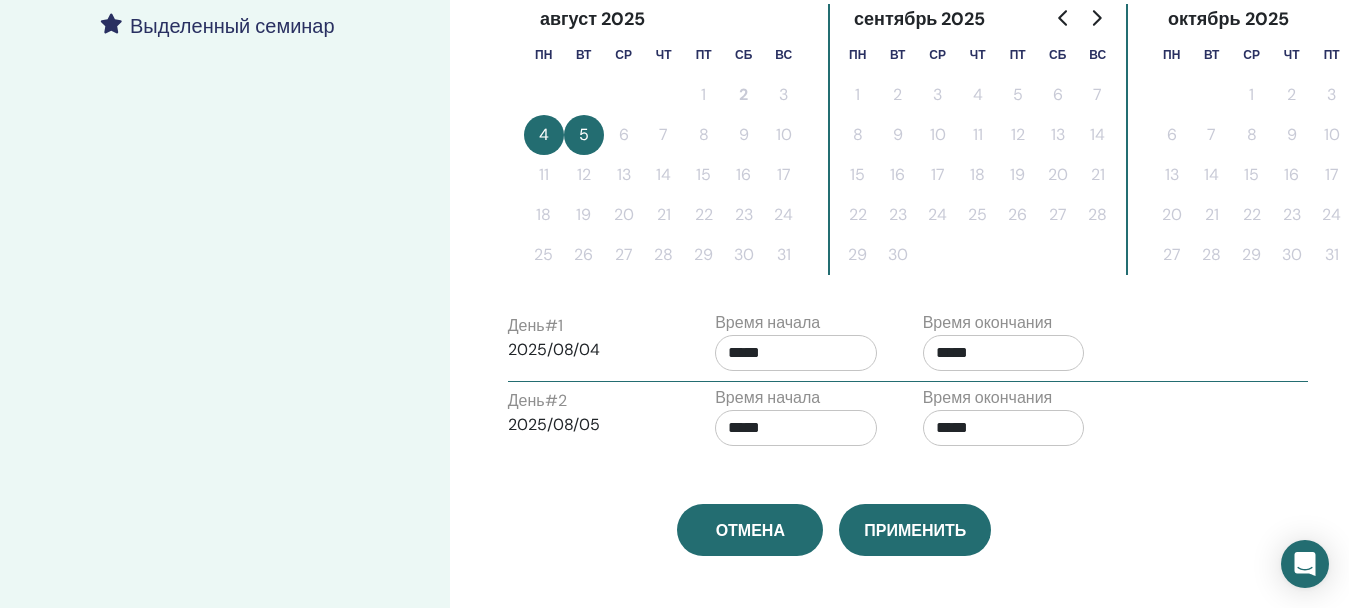 click on "Часовой пояс (GMT+7) Asia/Barnaul Дата и время семинара Дата начала Дата окончания Сделанный Настройка расписания завершена Перезагрузить август 2025 пн вт ср чт пт сб вс 1 2 3 4 5 6 7 8 9 10 11 12 13 14 15 16 17 18 19 20 21 22 23 24 25 26 27 28 29 30 31 сентябрь 2025 пн вт ср чт пт сб вс 1 2 3 4 5 6 7 8 9 10 11 12 13 14 15 16 17 18 19 20 21 22 23 24 25 26 27 28 29 30 октябрь 2025 пн вт ср чт пт сб вс 1 2 3 4 5 6 7 8 9 10 11 12 13 14 15 16 17 18 19 20 21 22 23 24 25 26 27 28 29 30 31 День  # 1 2025/08/04 Время начала ***** Время окончания ***** День  # 2 2025/08/05 Время начала ***** Время окончания ***** Отмена Применить" at bounding box center [834, 22] 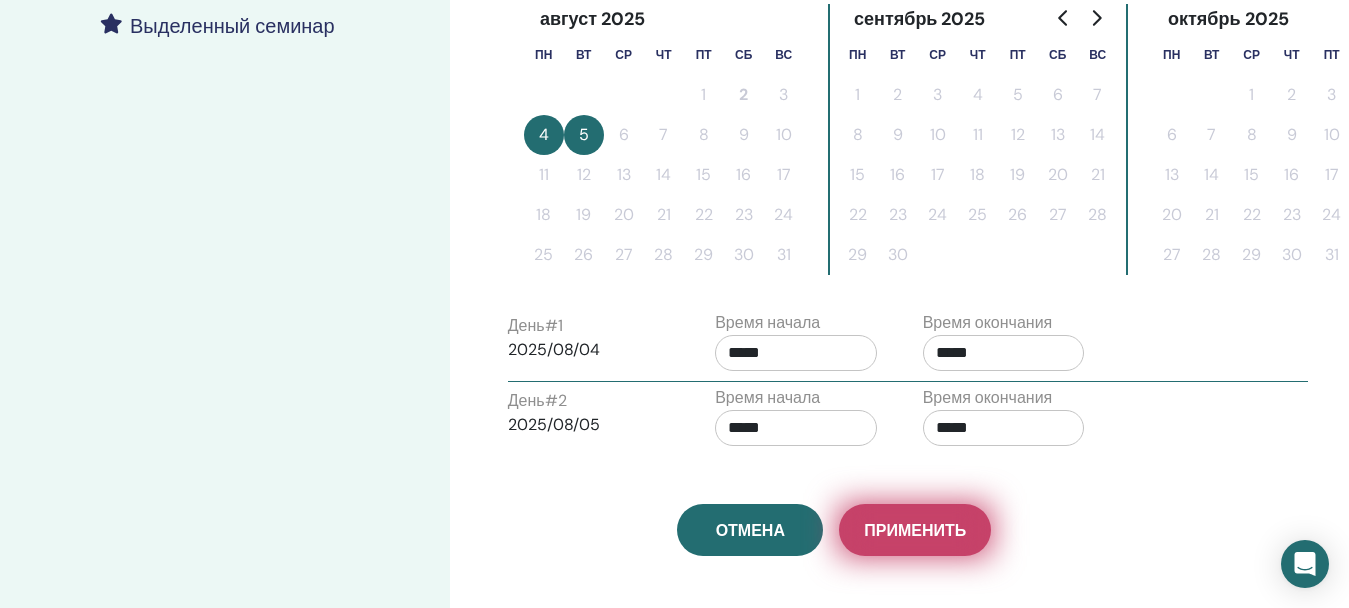 click on "Применить" at bounding box center [915, 530] 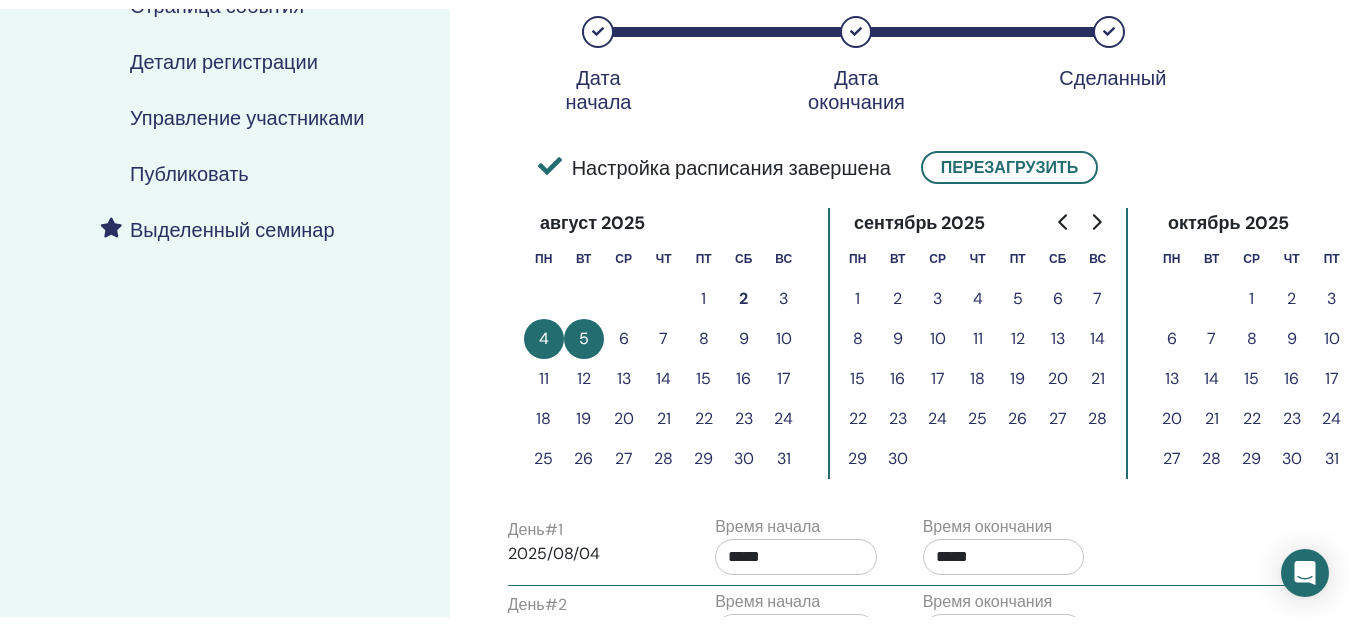 scroll, scrollTop: 100, scrollLeft: 0, axis: vertical 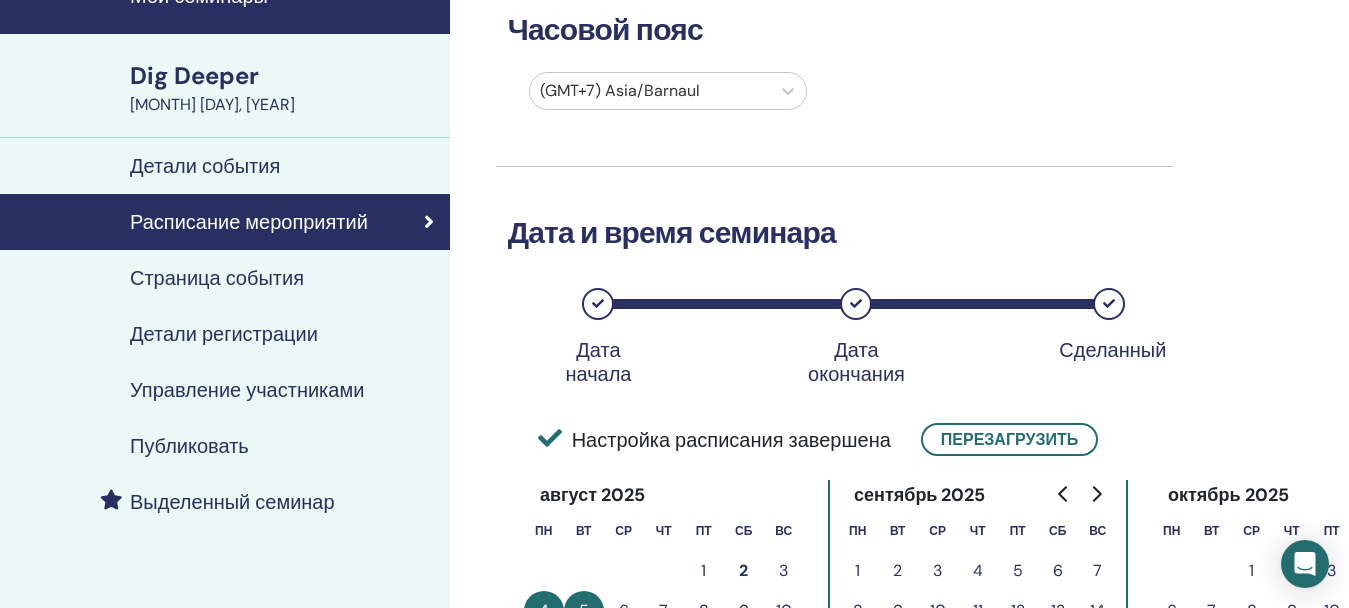 click on "Детали регистрации" at bounding box center (224, 334) 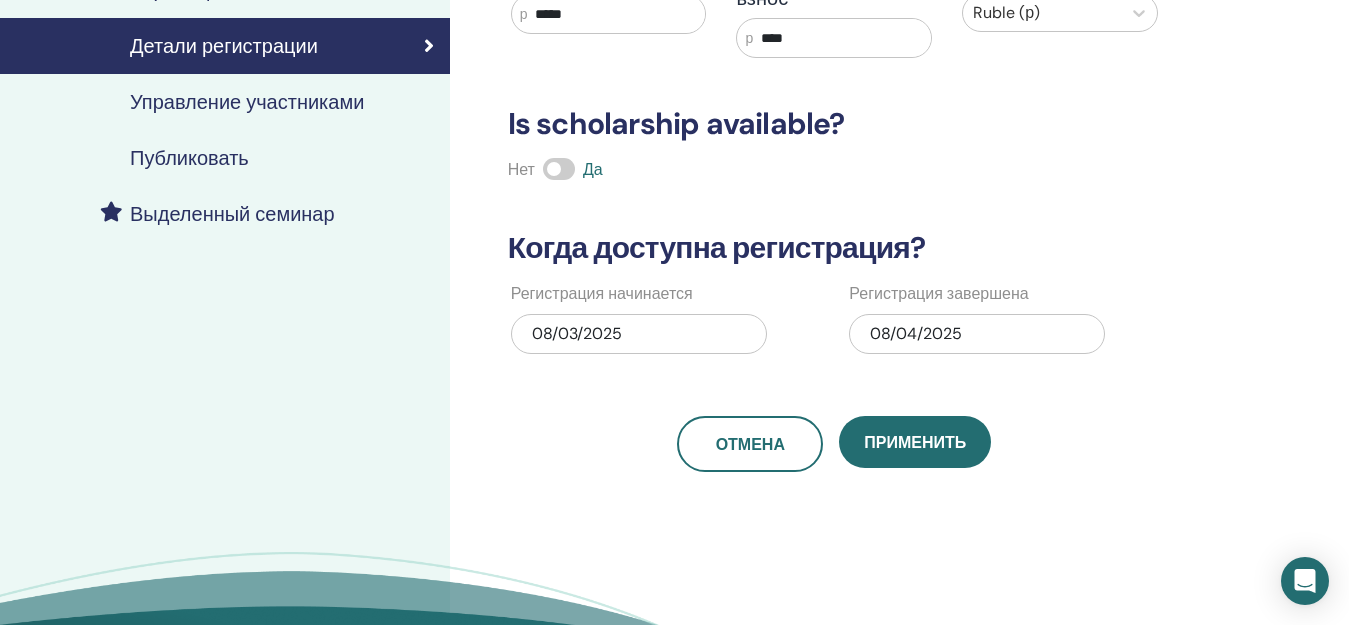 scroll, scrollTop: 400, scrollLeft: 0, axis: vertical 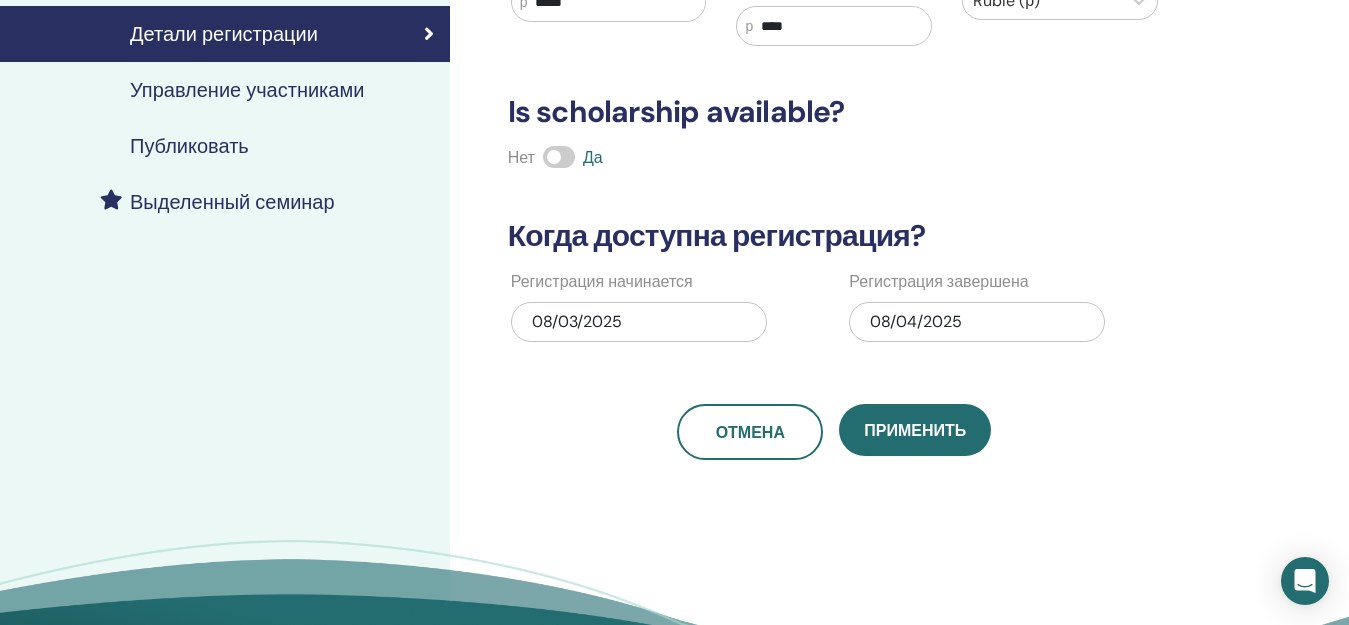 click on "08/03/2025" at bounding box center [639, 322] 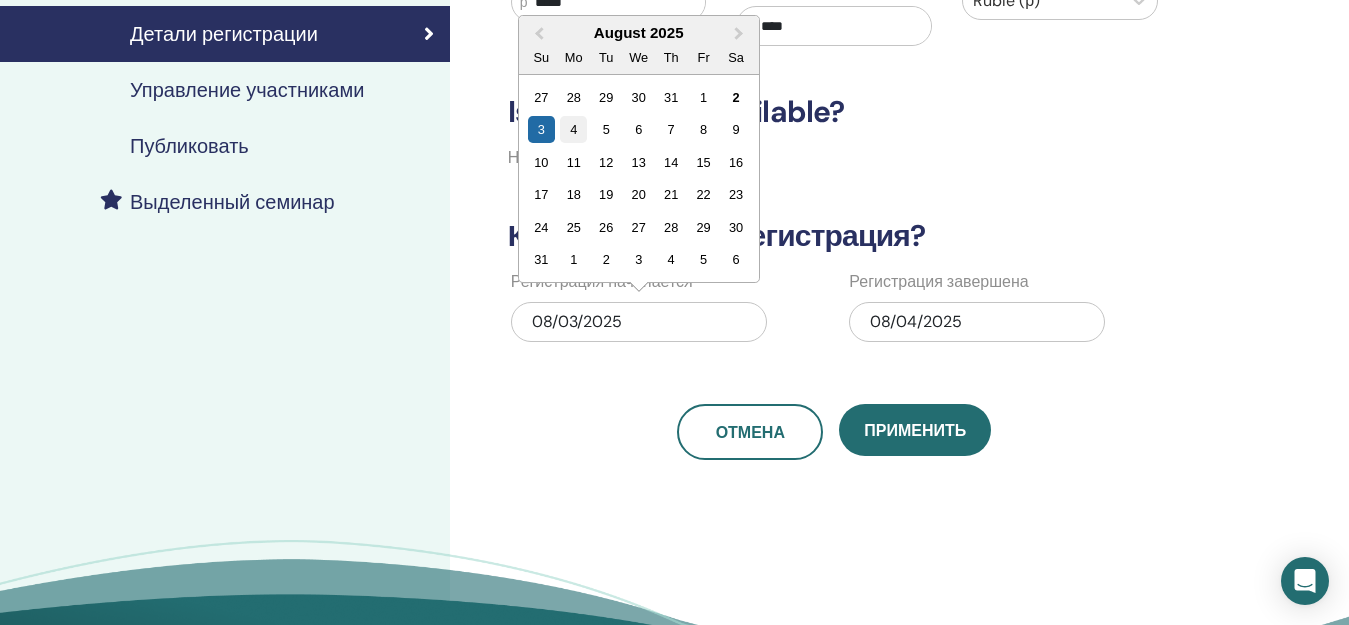 click on "4" at bounding box center [573, 129] 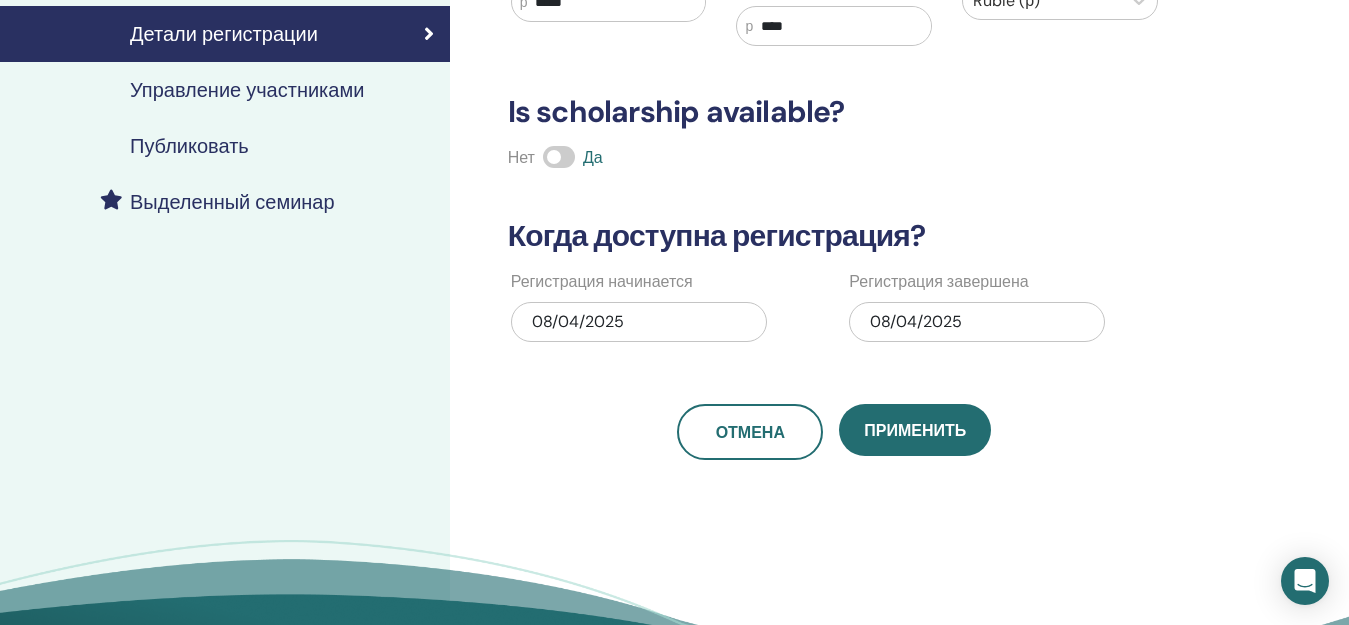 click on "08/04/2025" at bounding box center (977, 322) 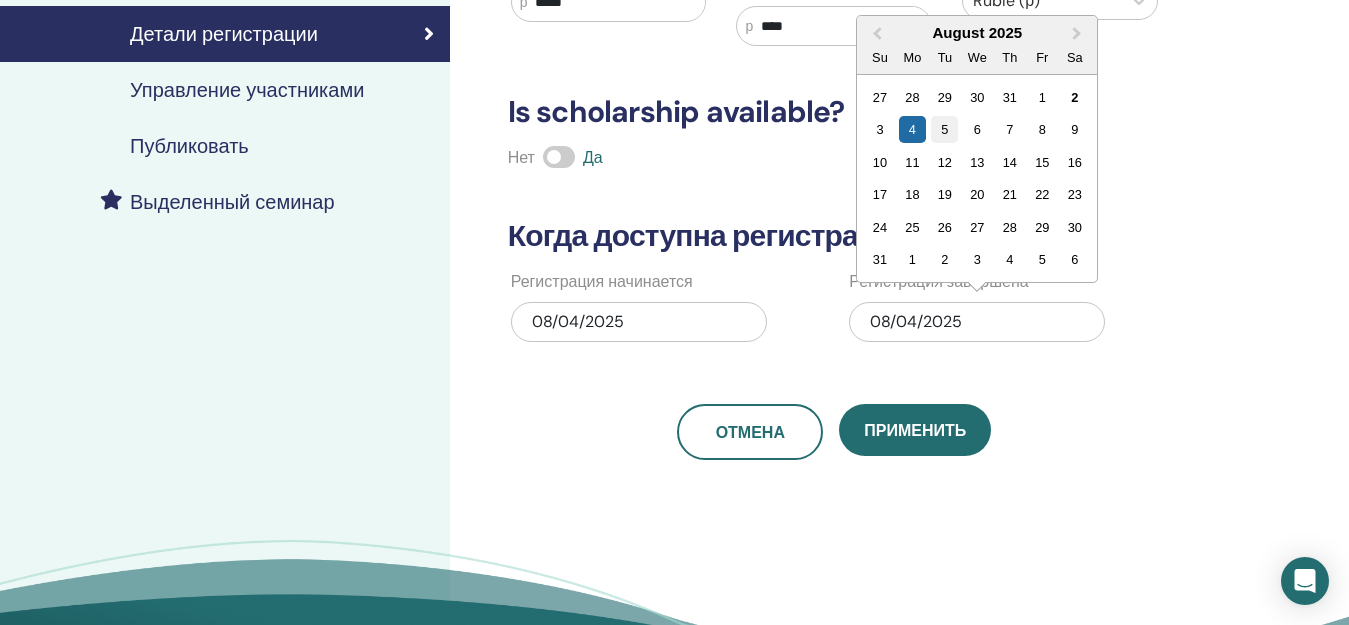 click on "5" at bounding box center (944, 129) 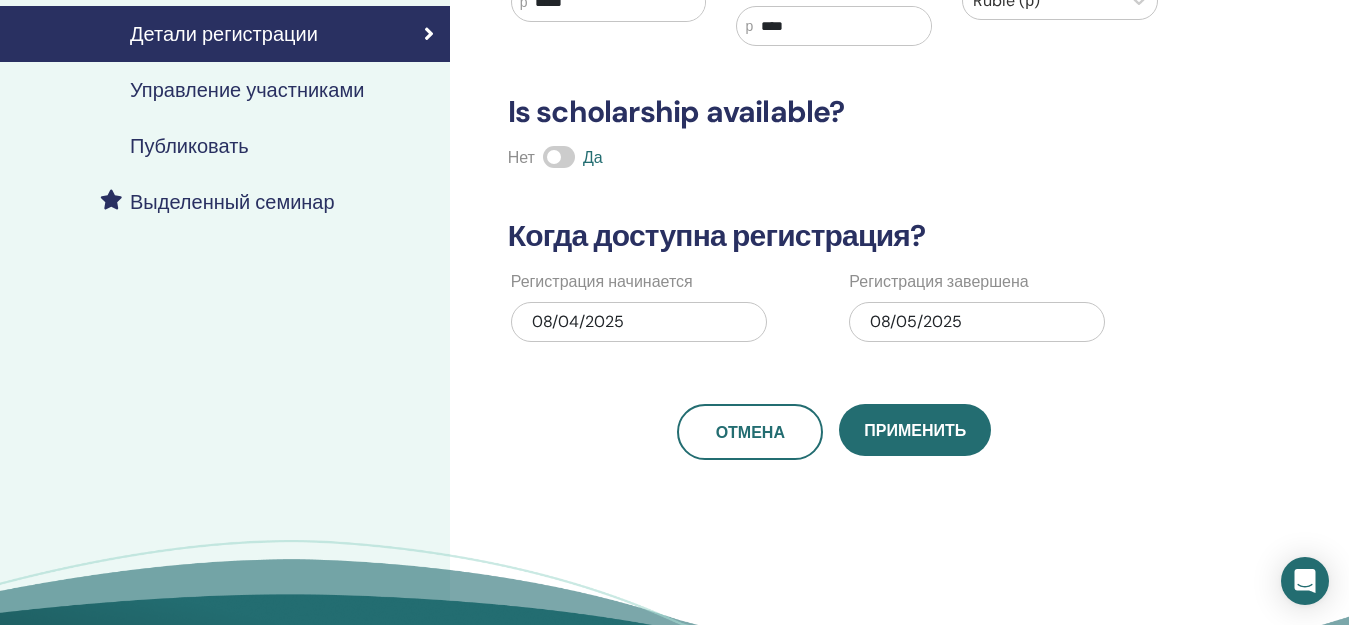 click on "08/04/2025" at bounding box center [639, 322] 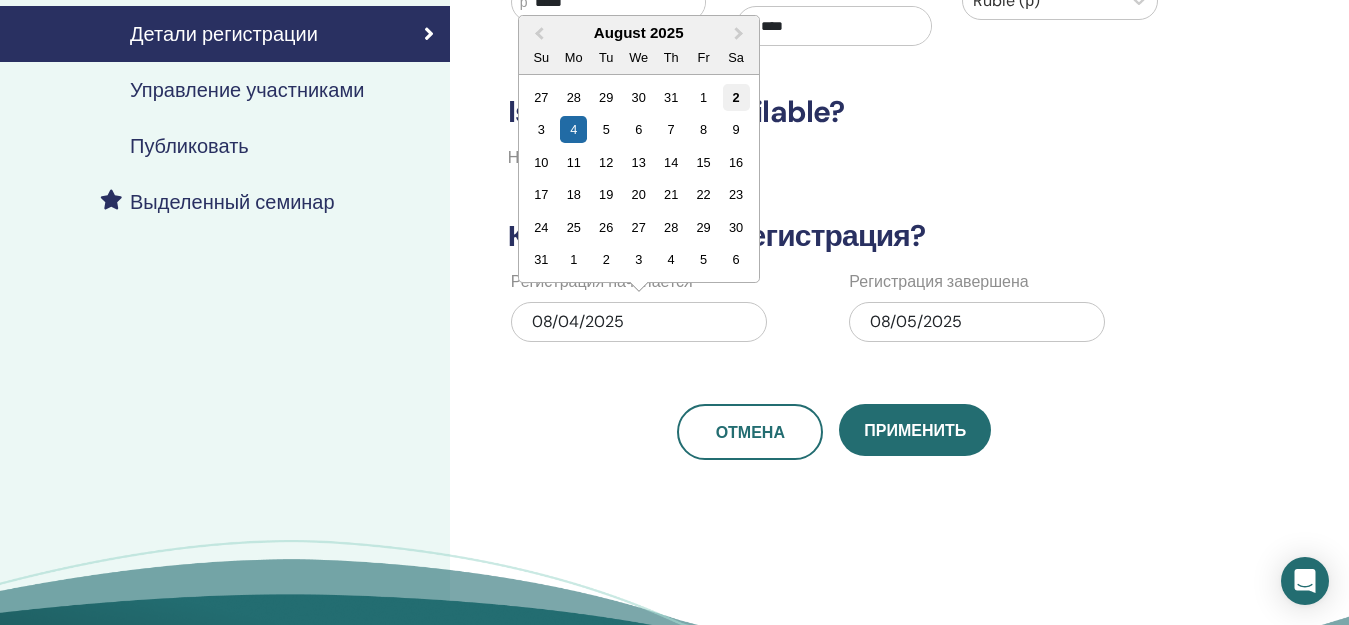 click on "2" at bounding box center (736, 97) 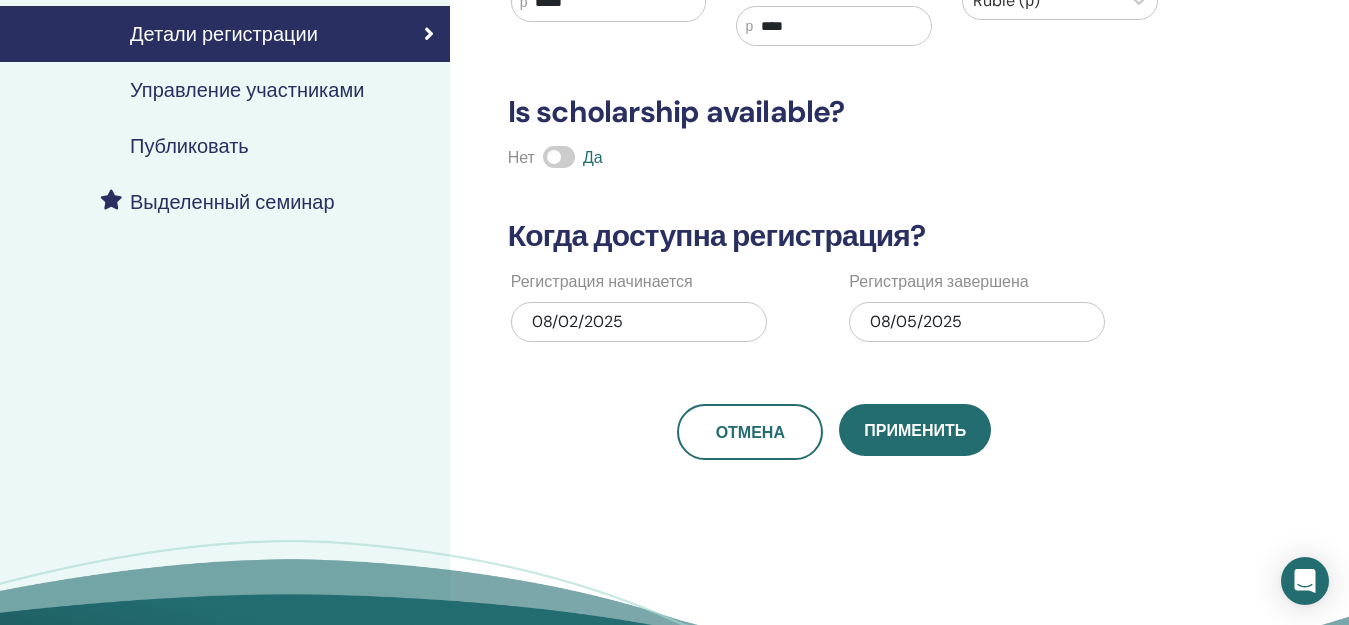 click on "Детали регистрации Тип Лично Максимальное количество участников * Цена р ***** Регистрационный взнос р **** Валюта Ruble (р) Is scholarship available? Нет Да Когда доступна регистрация? Регистрация начинается 08/02/2025 Регистрация завершена 08/05/2025 Отмена Применить" at bounding box center [834, 62] 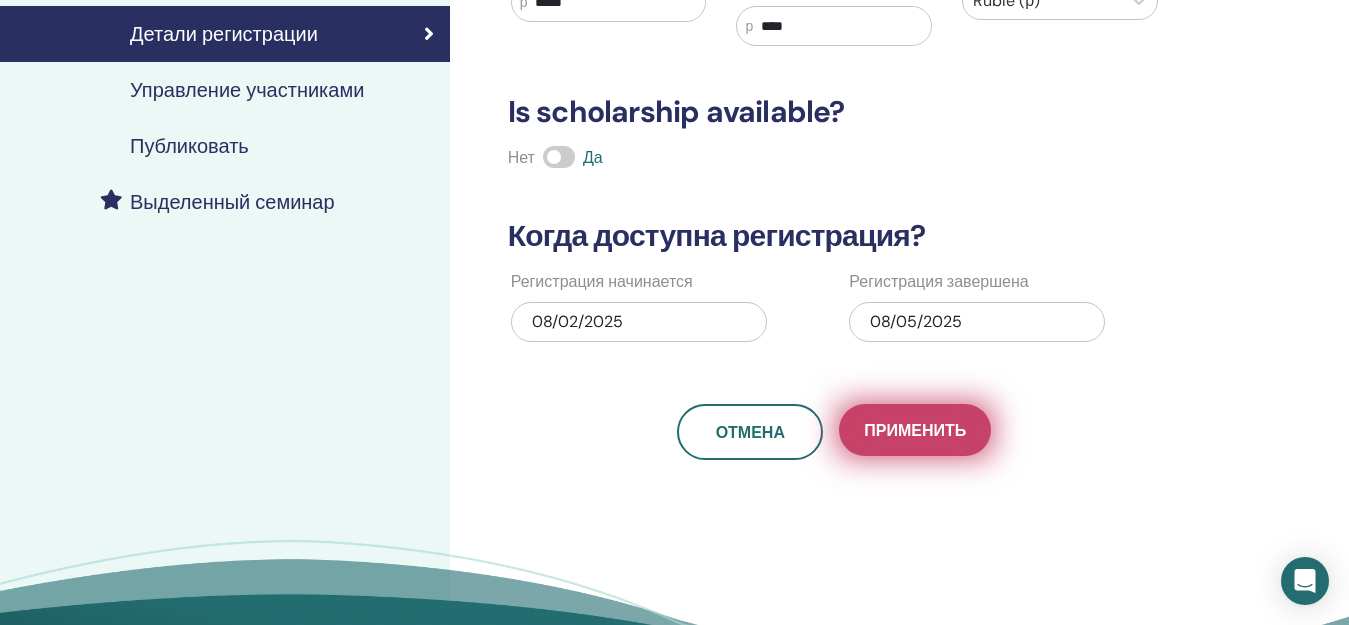 click on "Применить" at bounding box center (915, 430) 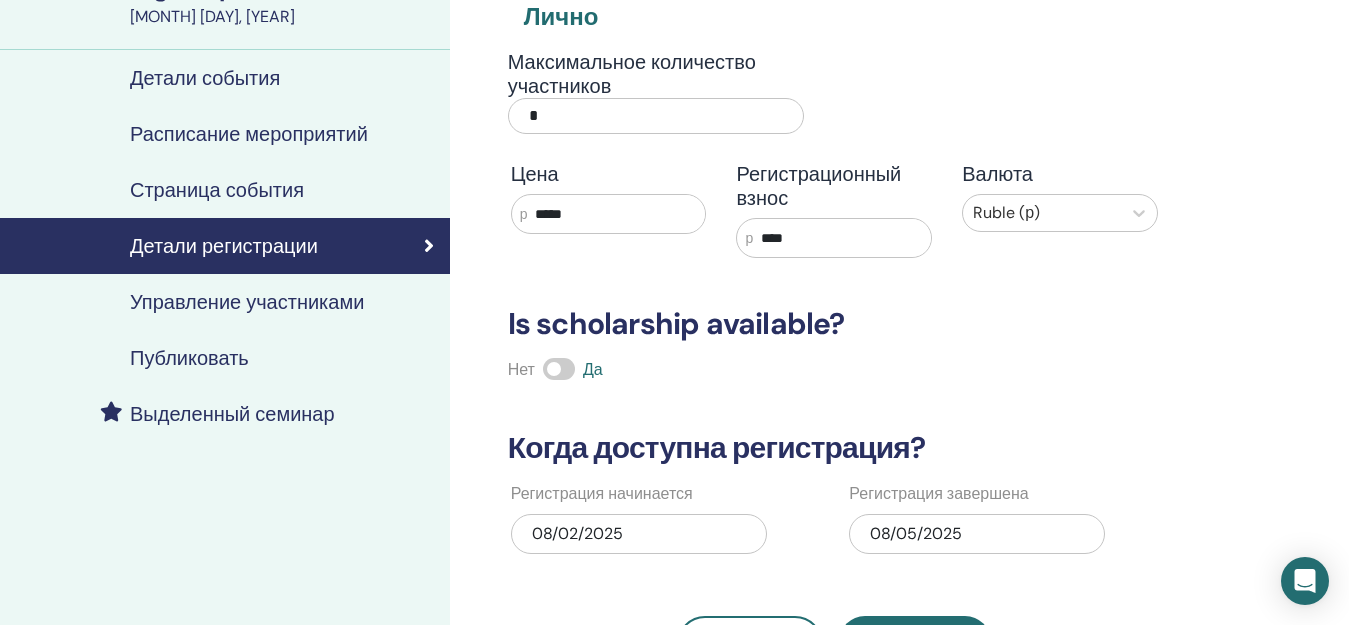 scroll, scrollTop: 0, scrollLeft: 0, axis: both 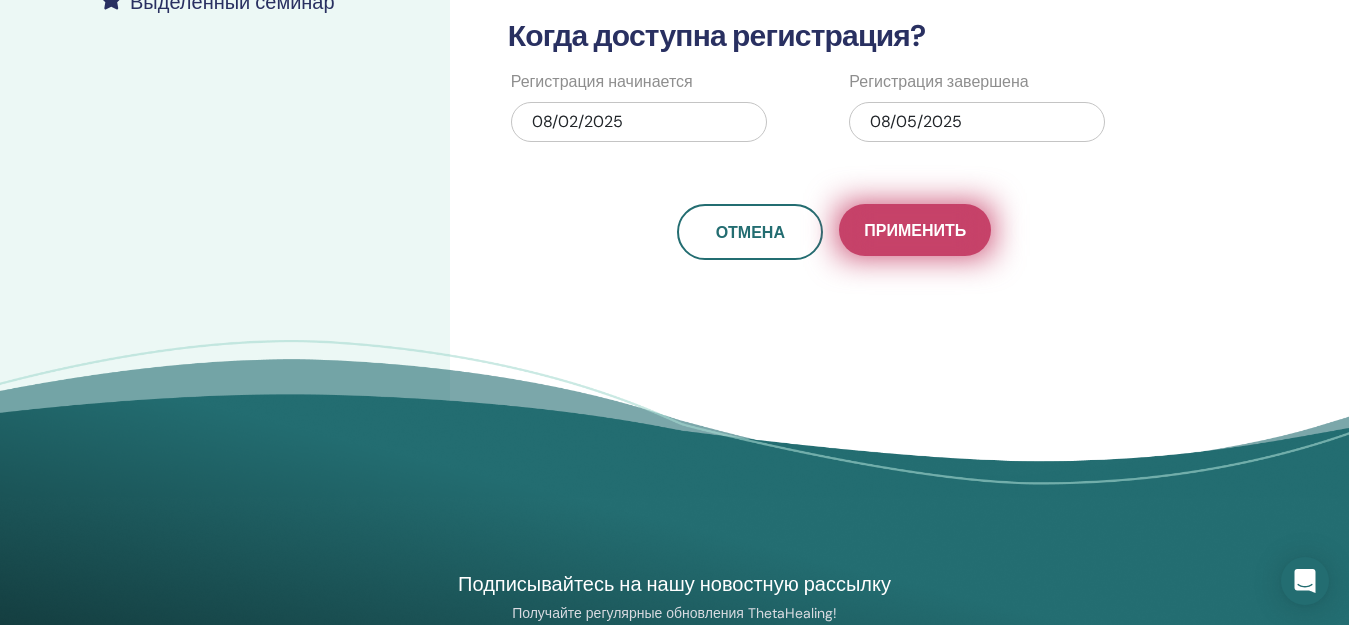 click on "Применить" at bounding box center [915, 230] 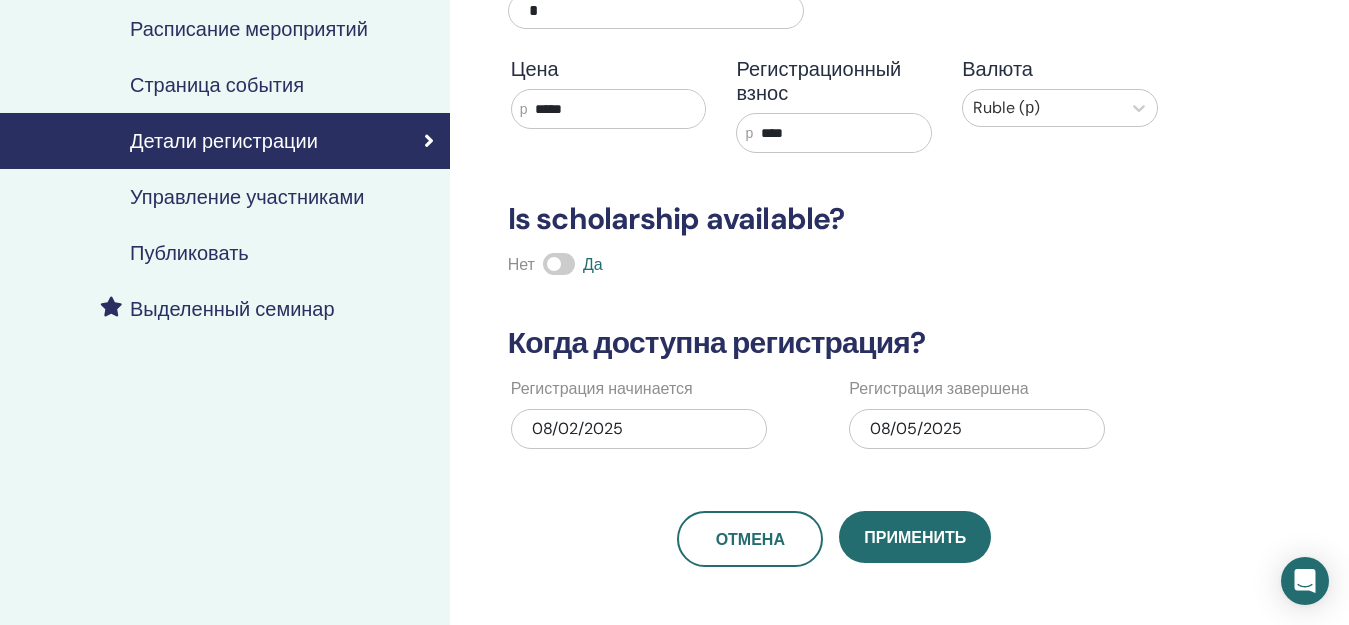 scroll, scrollTop: 277, scrollLeft: 0, axis: vertical 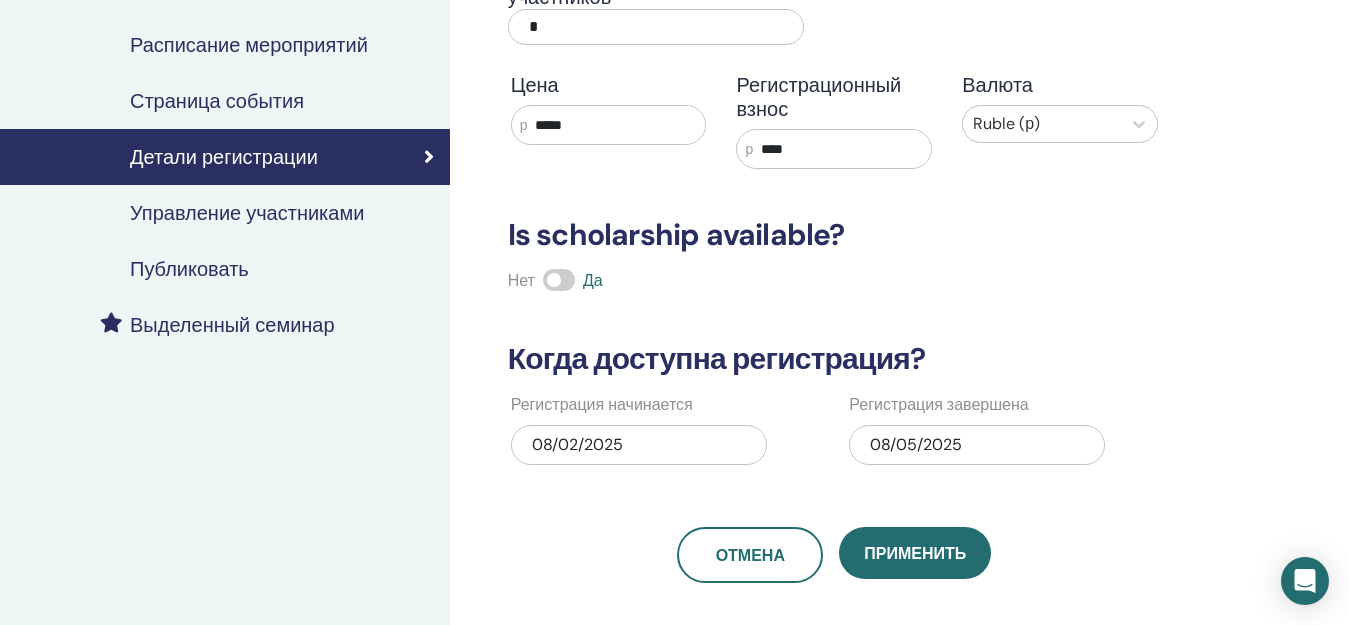click on "Публиковать" at bounding box center [225, 269] 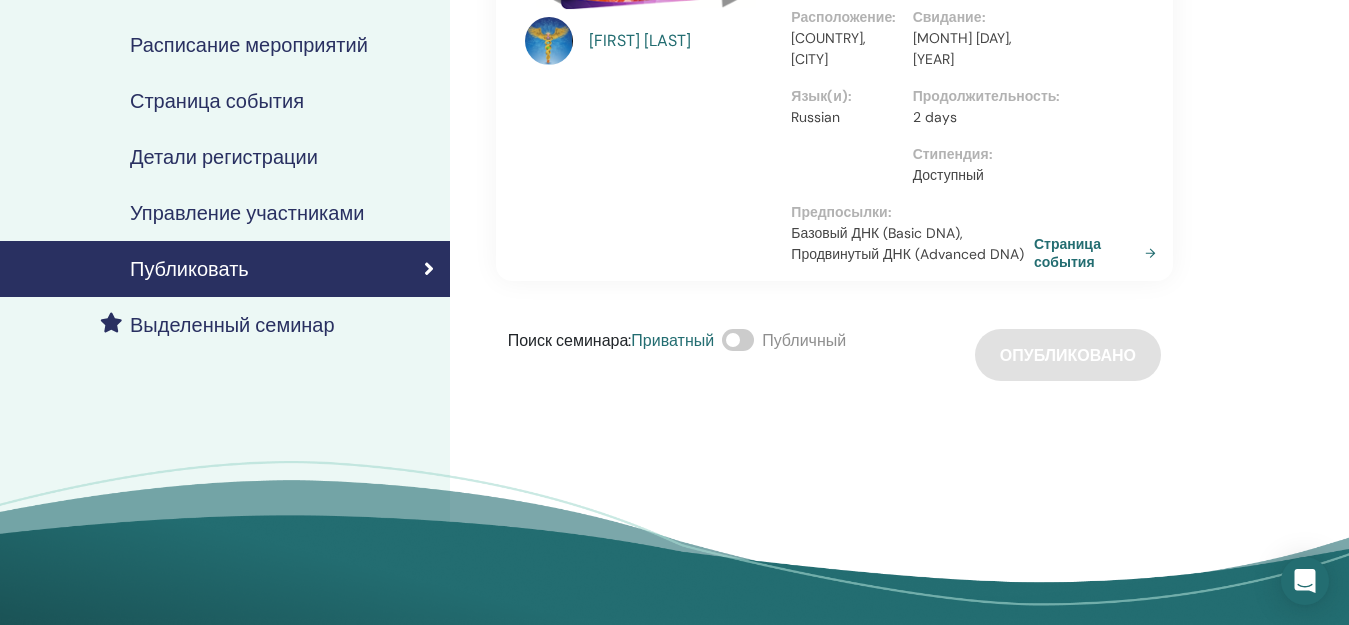 click on "Поиск семинара :  Приватный Публичный Опубликовано" at bounding box center [834, 355] 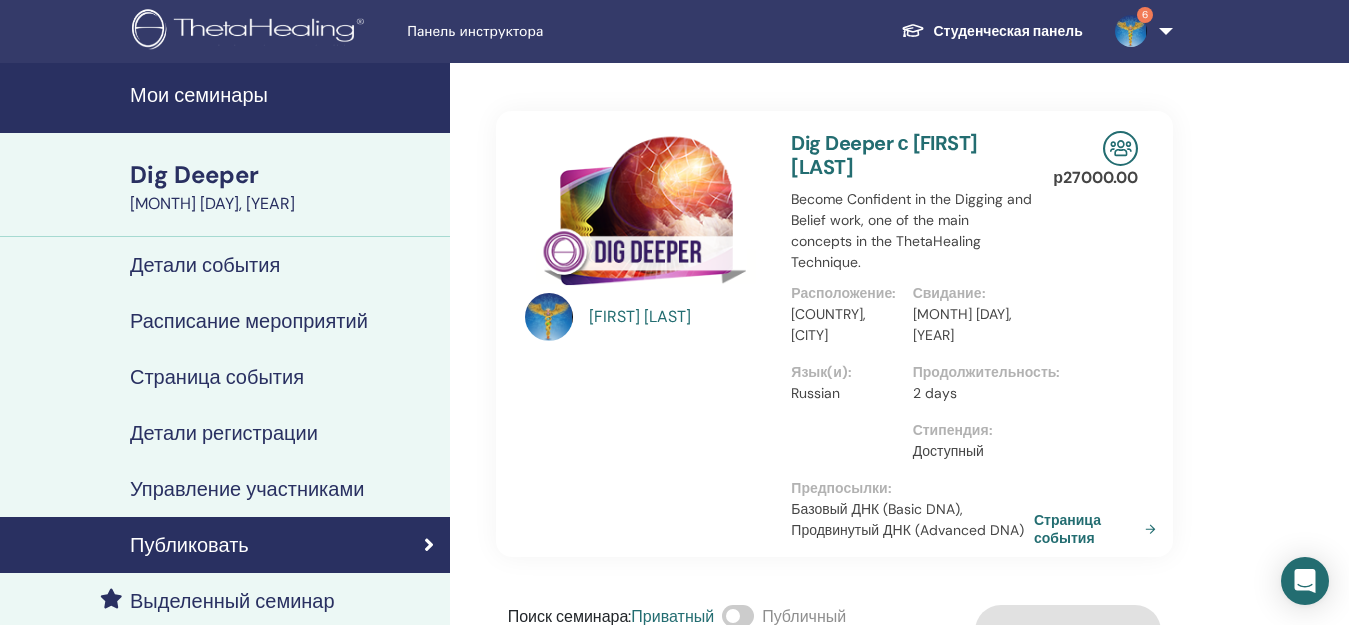 scroll, scrollTop: 0, scrollLeft: 0, axis: both 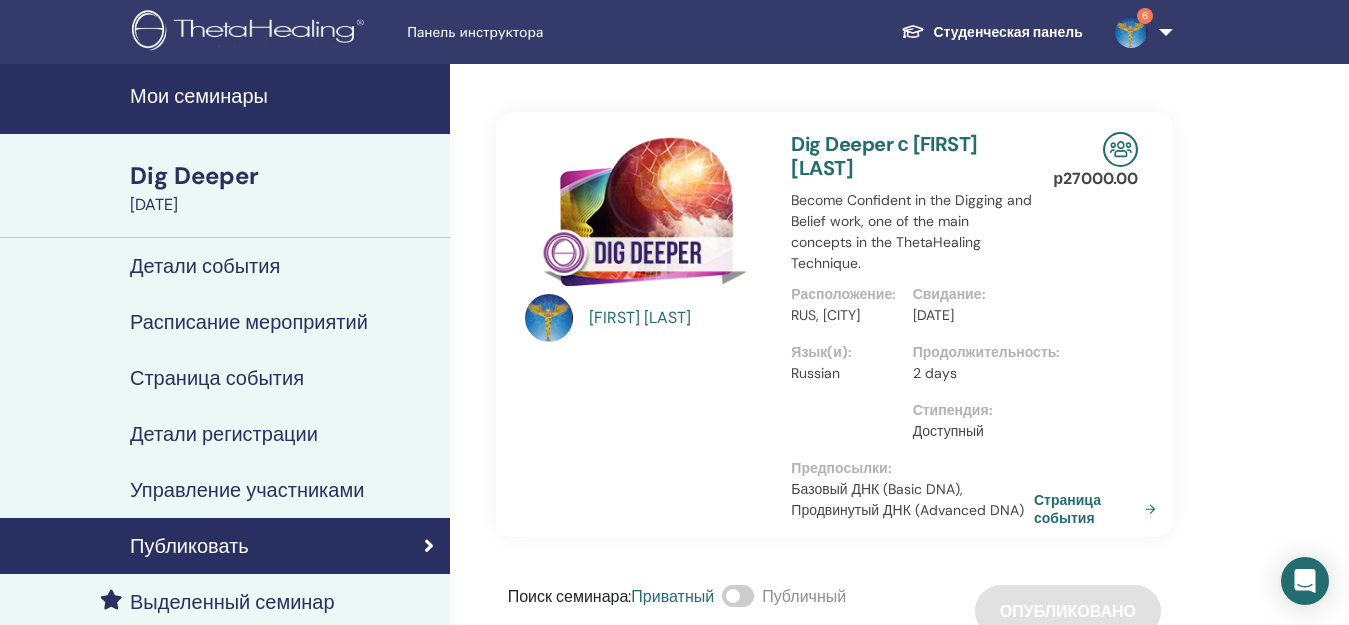 click on "[FIRST]   [LAST] Dig Deeper с [FIRST] [LAST] Become Confident in the Digging and Belief work, one of the main concepts in the ThetaHealing Technique. Расположение : RUS, [CITY] Свидание : [DATE] Язык(и) : Russian Продолжительность : 2 days Стипендия : Доступный Предпосылки : Базовый ДНК (Basic DNA), Продвинутый ДНК (Advanced DNA) р 27000.00 Страница события Поиск семинара :  Приватный Публичный Опубликовано" at bounding box center (899, 490) 